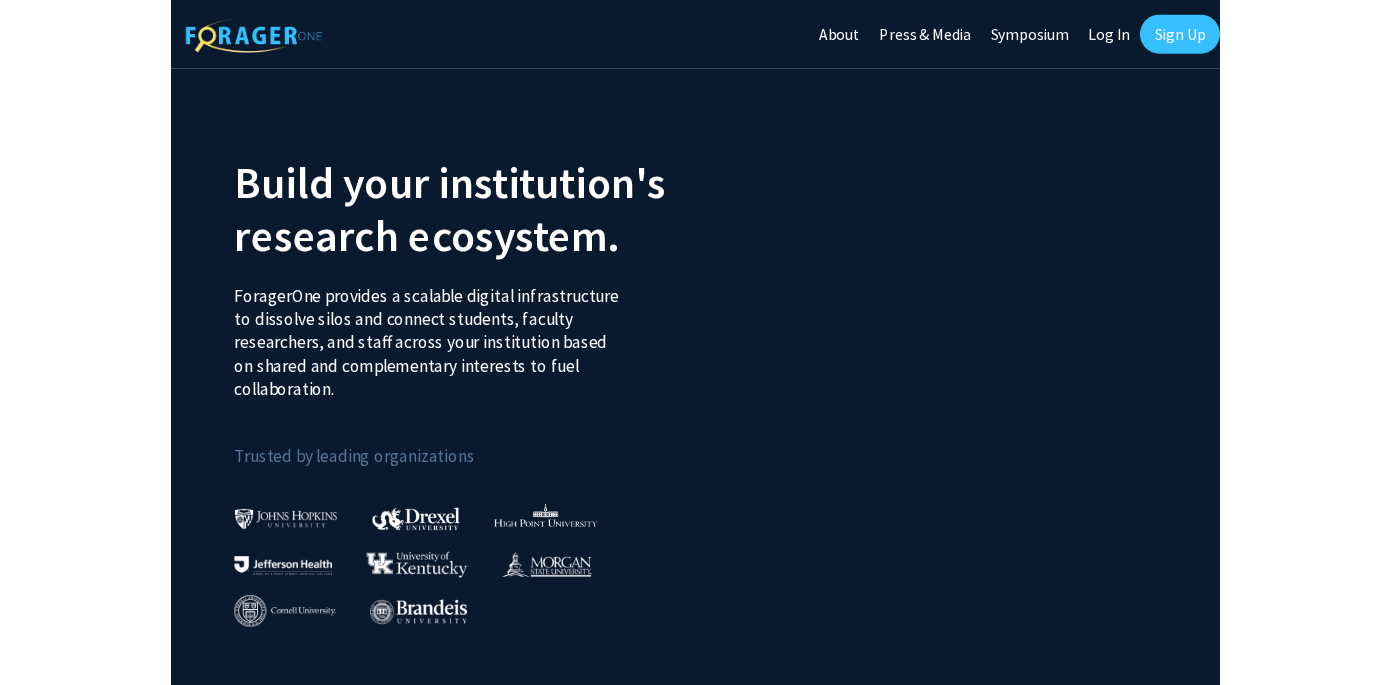 scroll, scrollTop: 0, scrollLeft: 0, axis: both 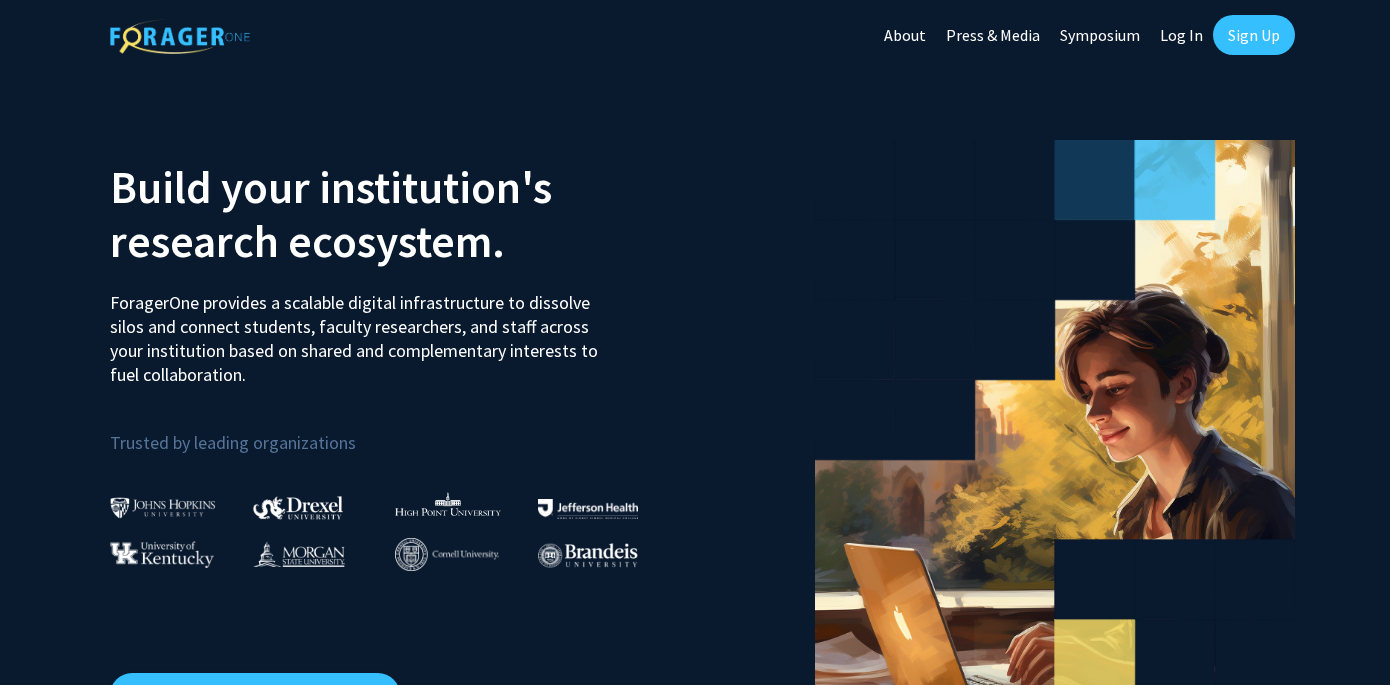 click on "Log In" 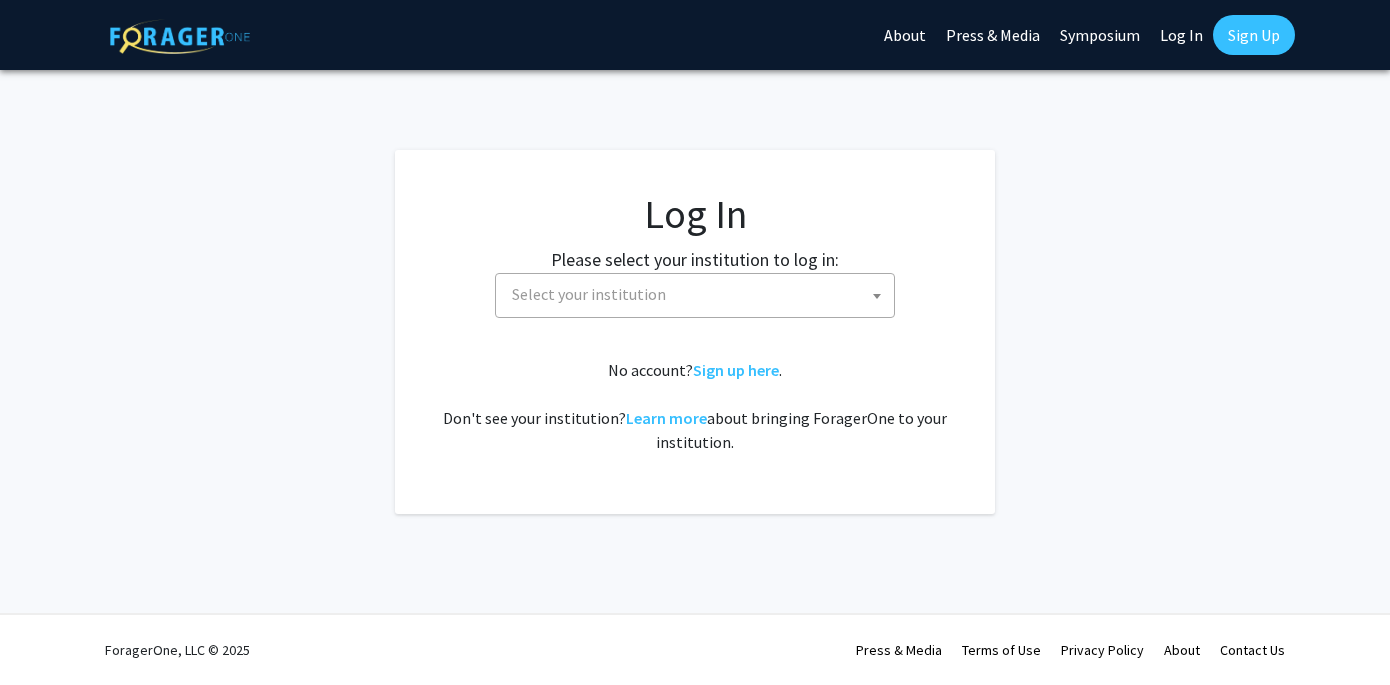 click on "Select your institution" at bounding box center (699, 294) 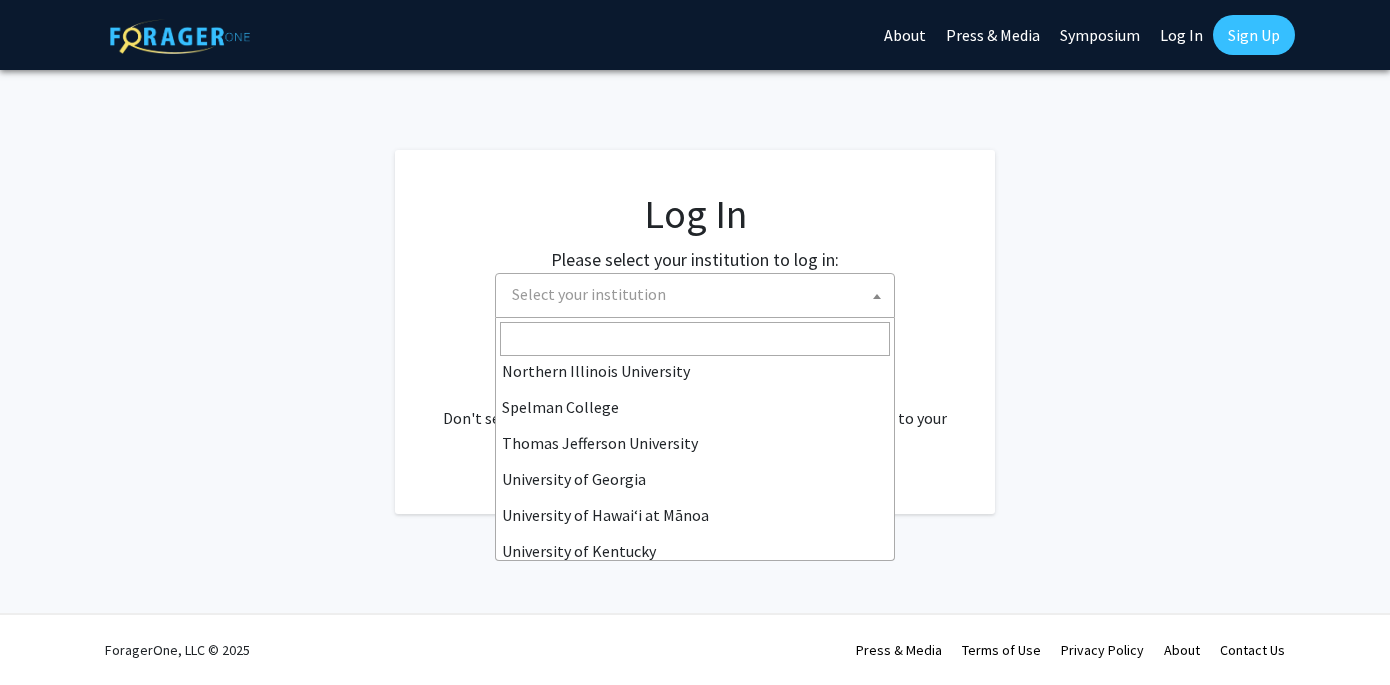 scroll, scrollTop: 551, scrollLeft: 0, axis: vertical 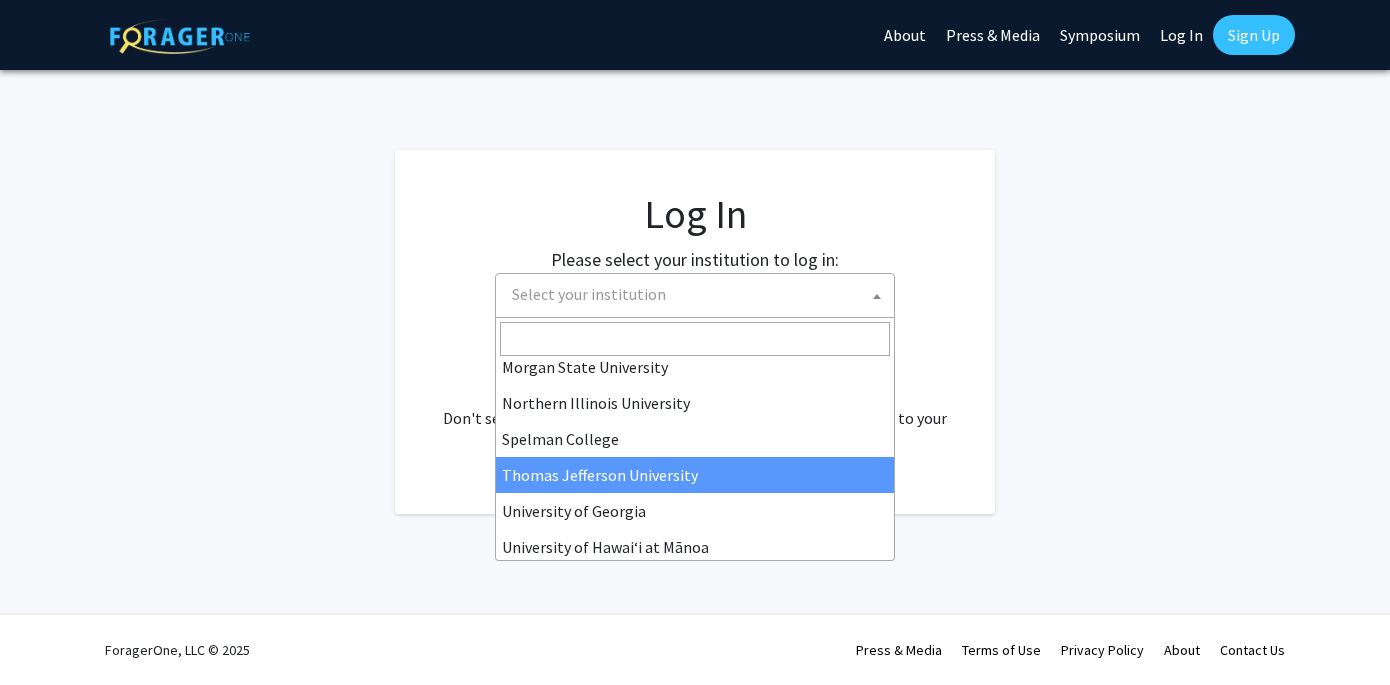 select on "24" 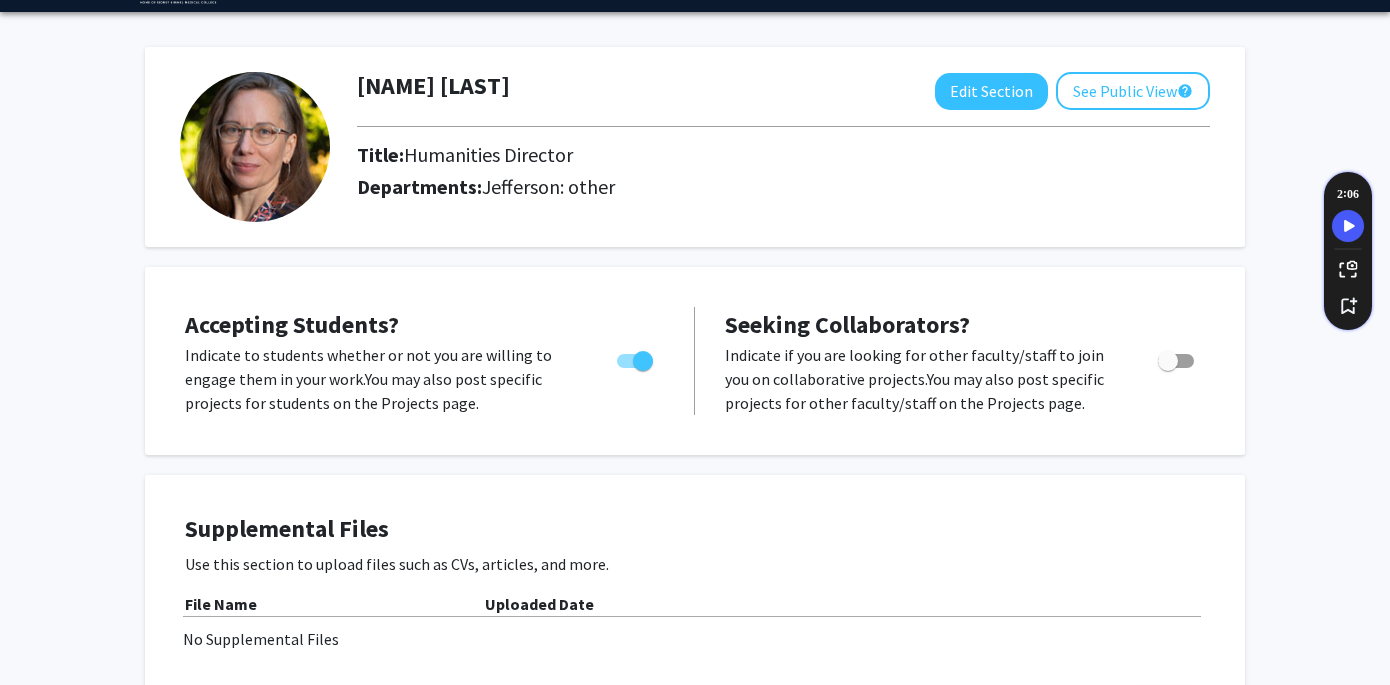 scroll, scrollTop: 58, scrollLeft: 0, axis: vertical 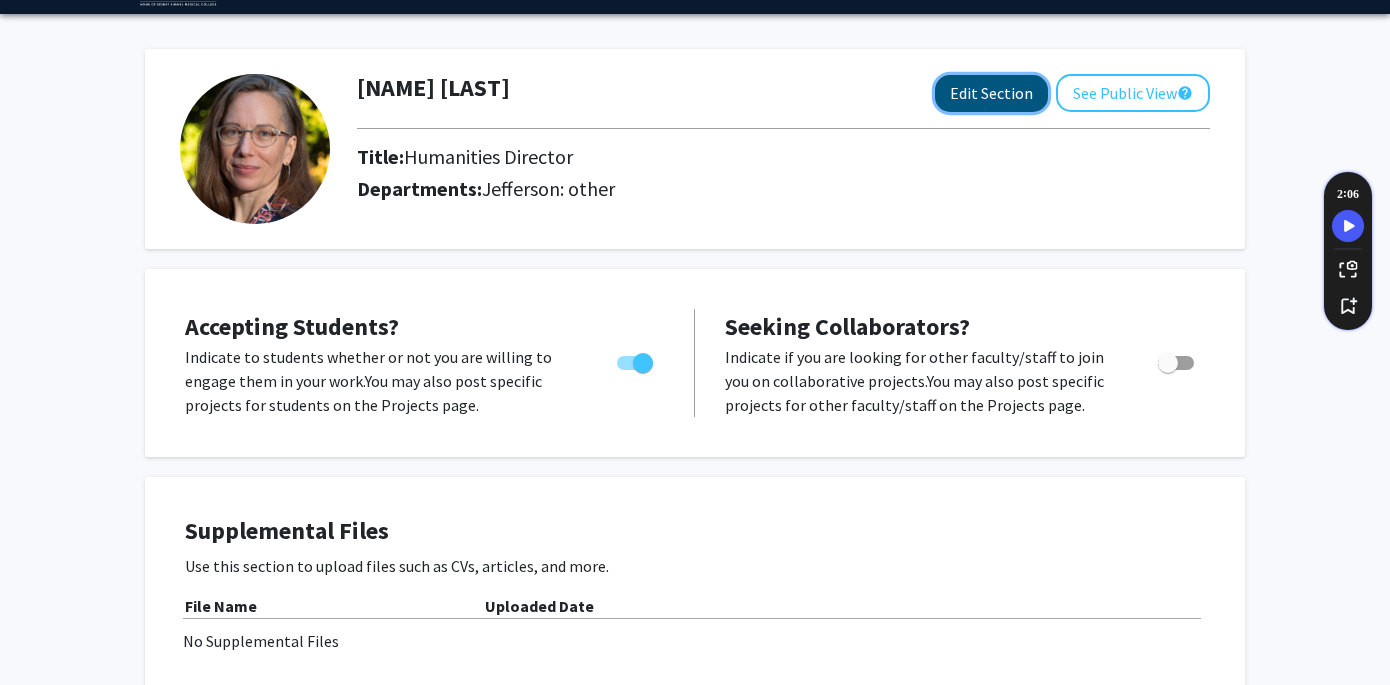 click on "Edit Section" 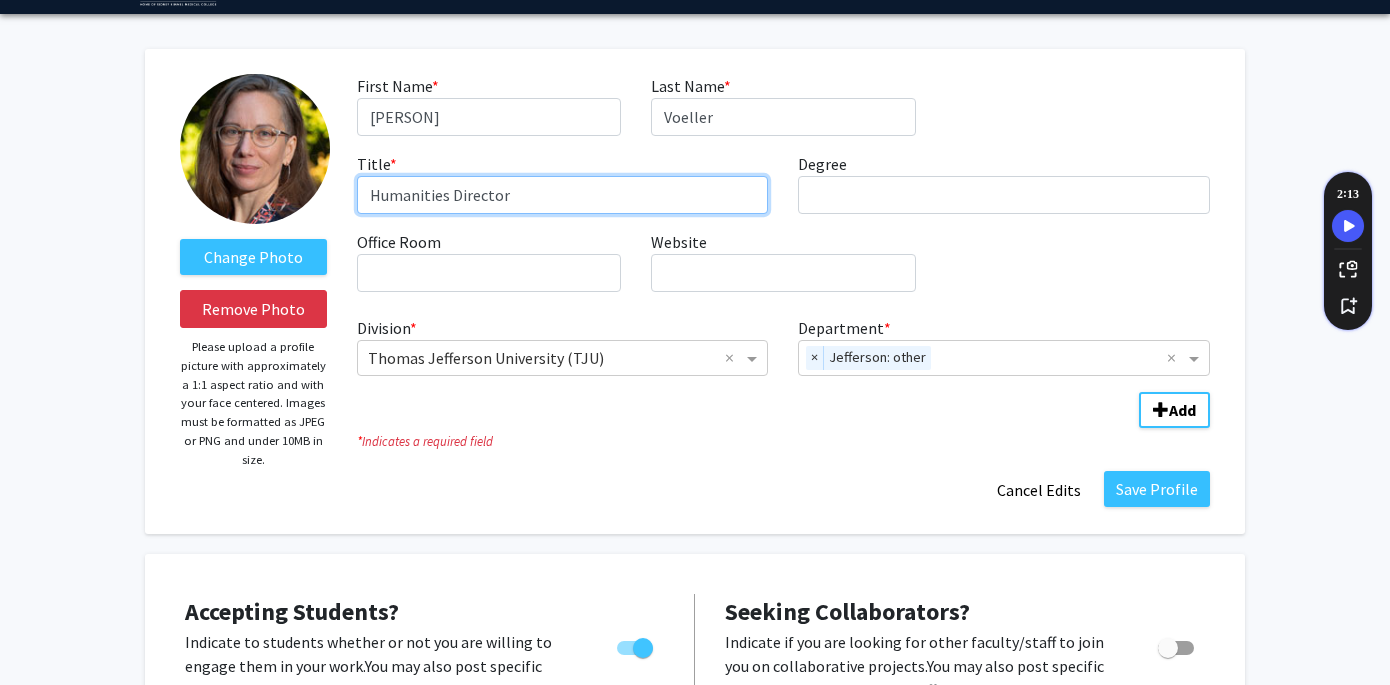 drag, startPoint x: 531, startPoint y: 195, endPoint x: 337, endPoint y: 180, distance: 194.57903 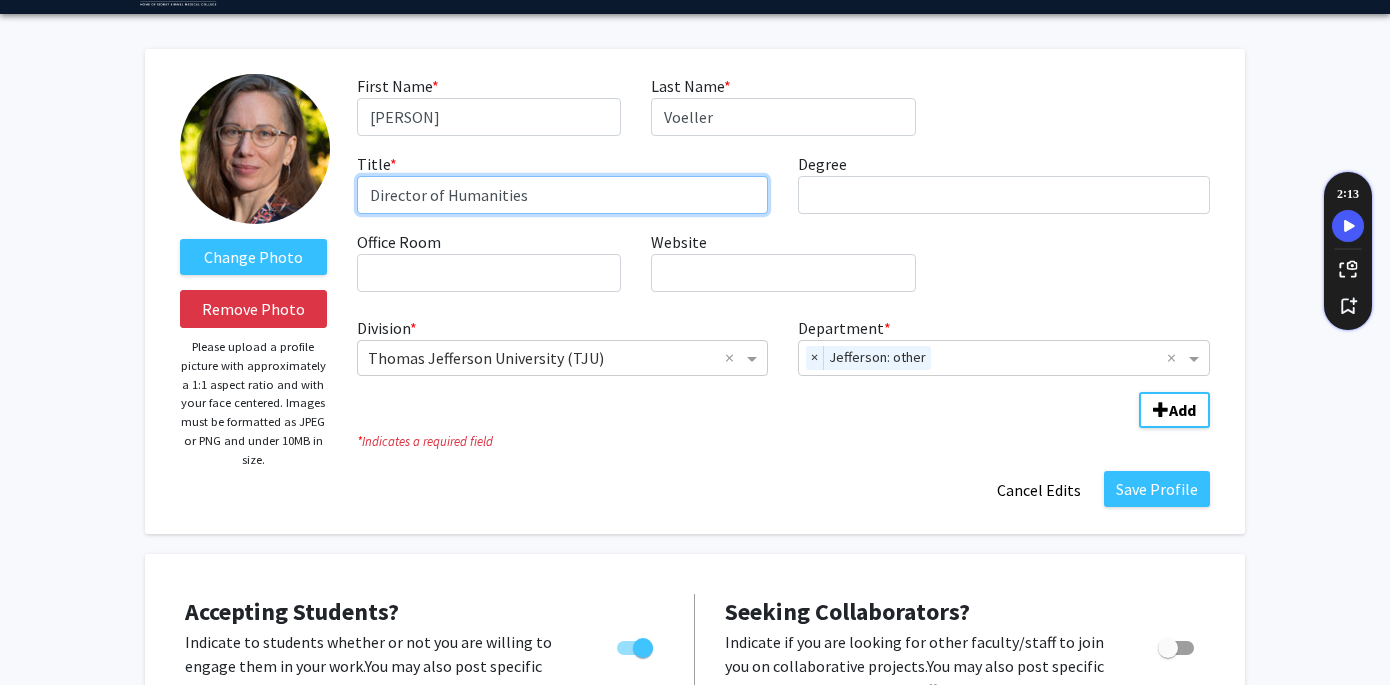 type on "Director of Humanities" 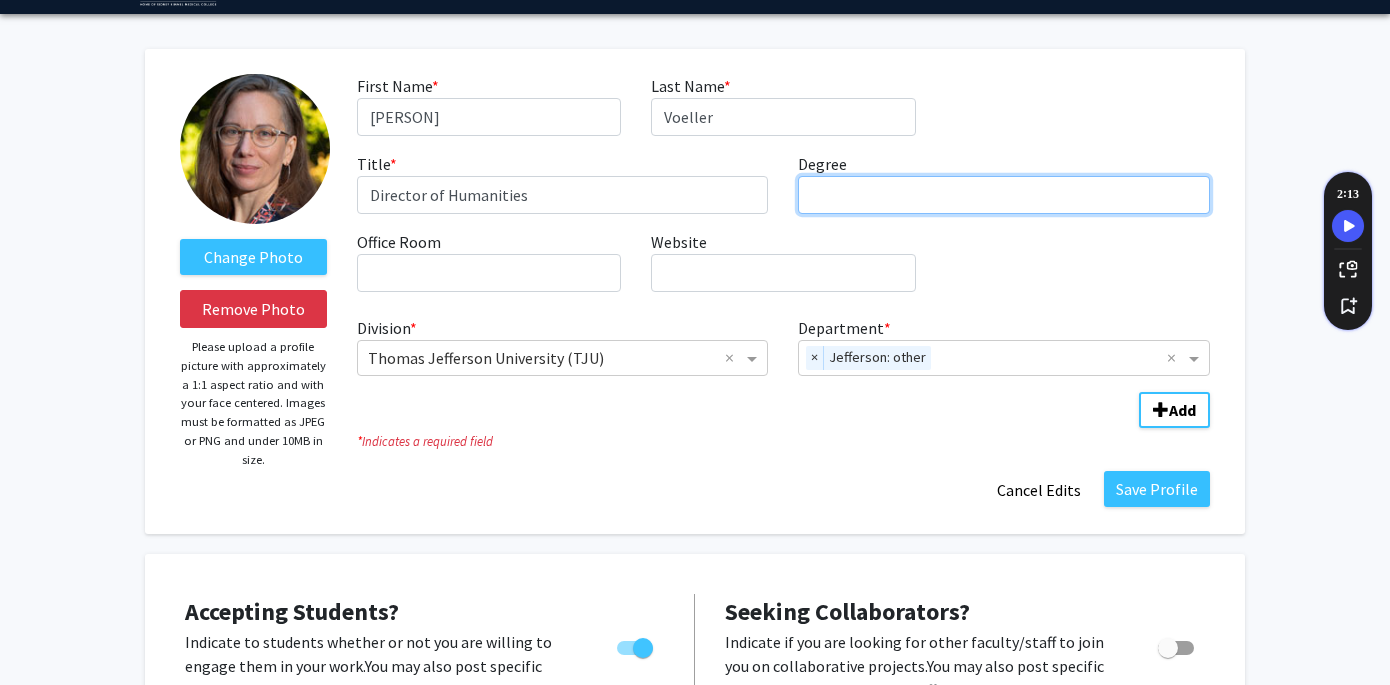 click on "Degree  required" at bounding box center (1004, 195) 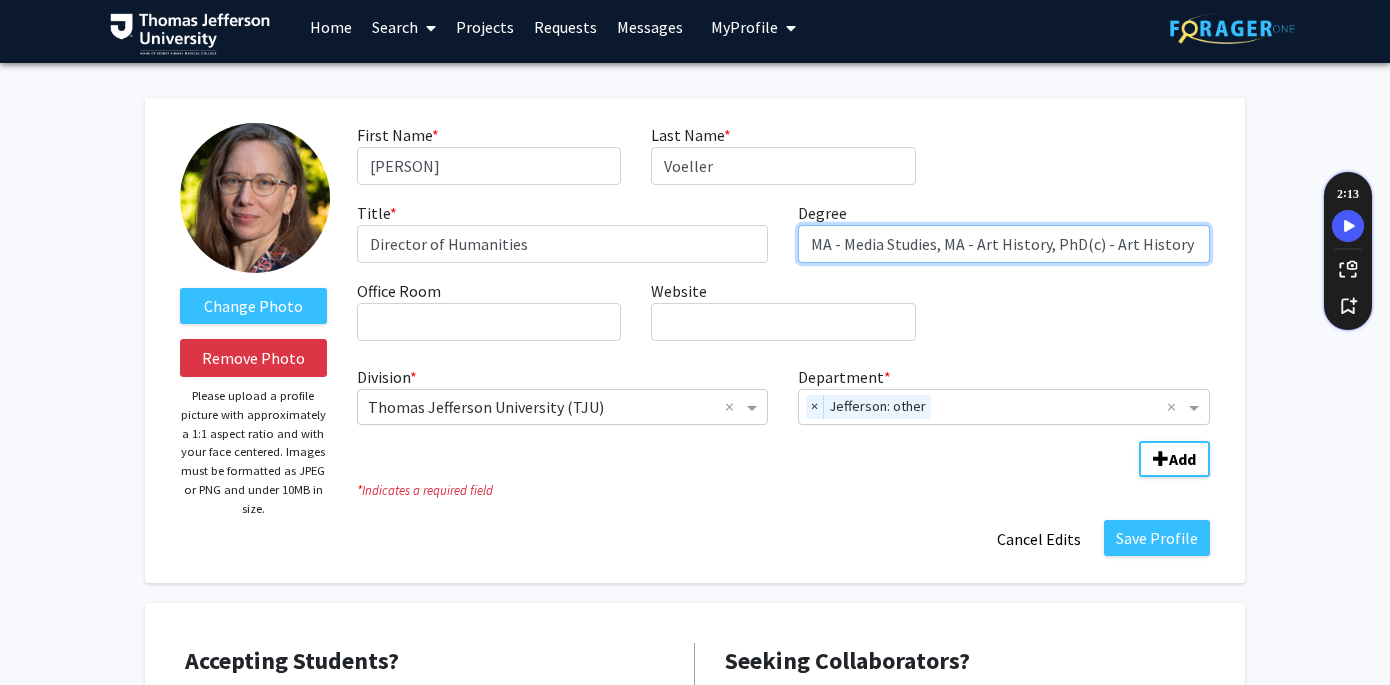 scroll, scrollTop: 0, scrollLeft: 0, axis: both 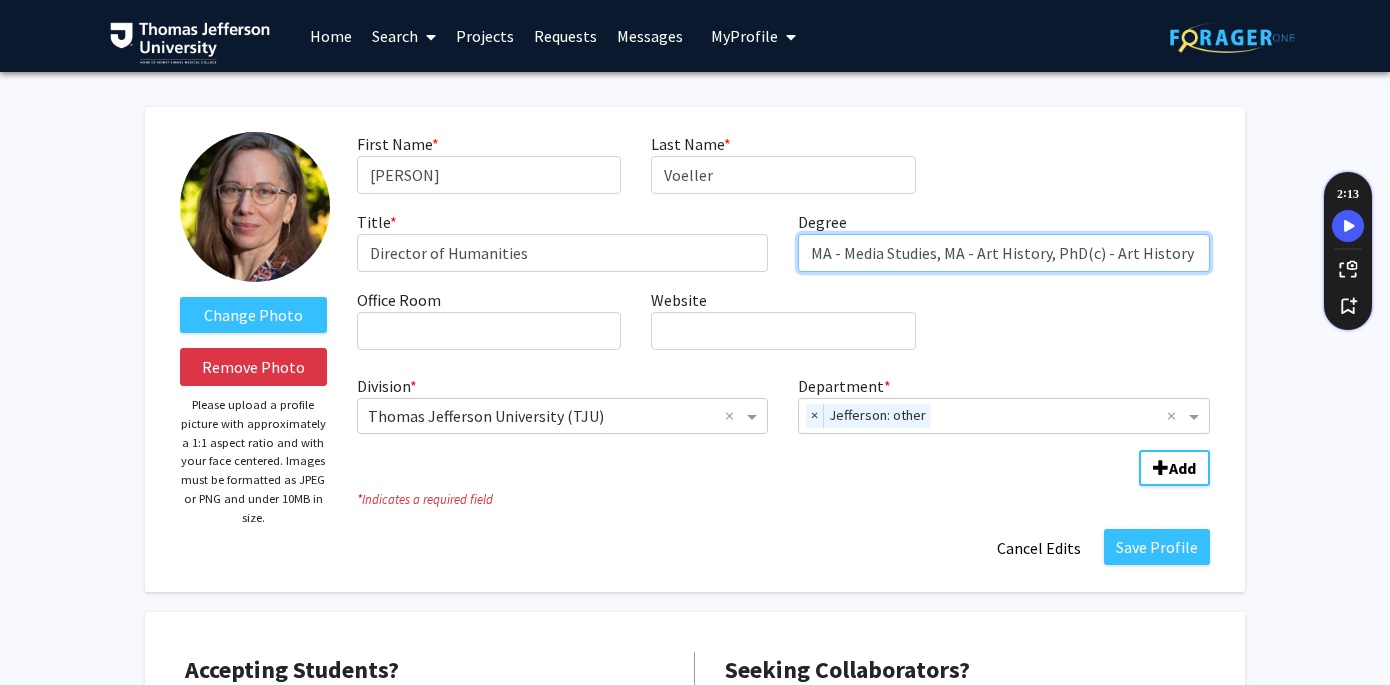 click on "MA - Media Studies, MA - Art History, PhD(c) - Art History" at bounding box center (1004, 253) 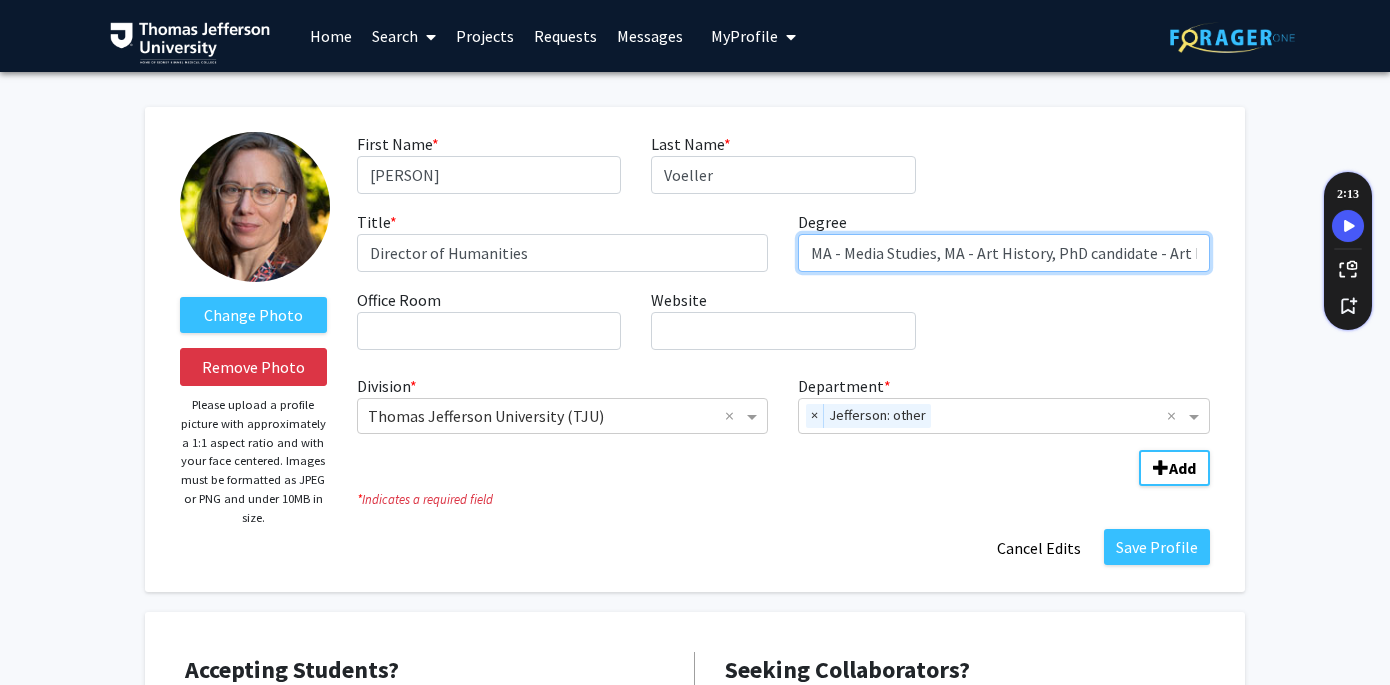 type on "MA - Media Studies, MA - Art History, PhD candidate - Art History" 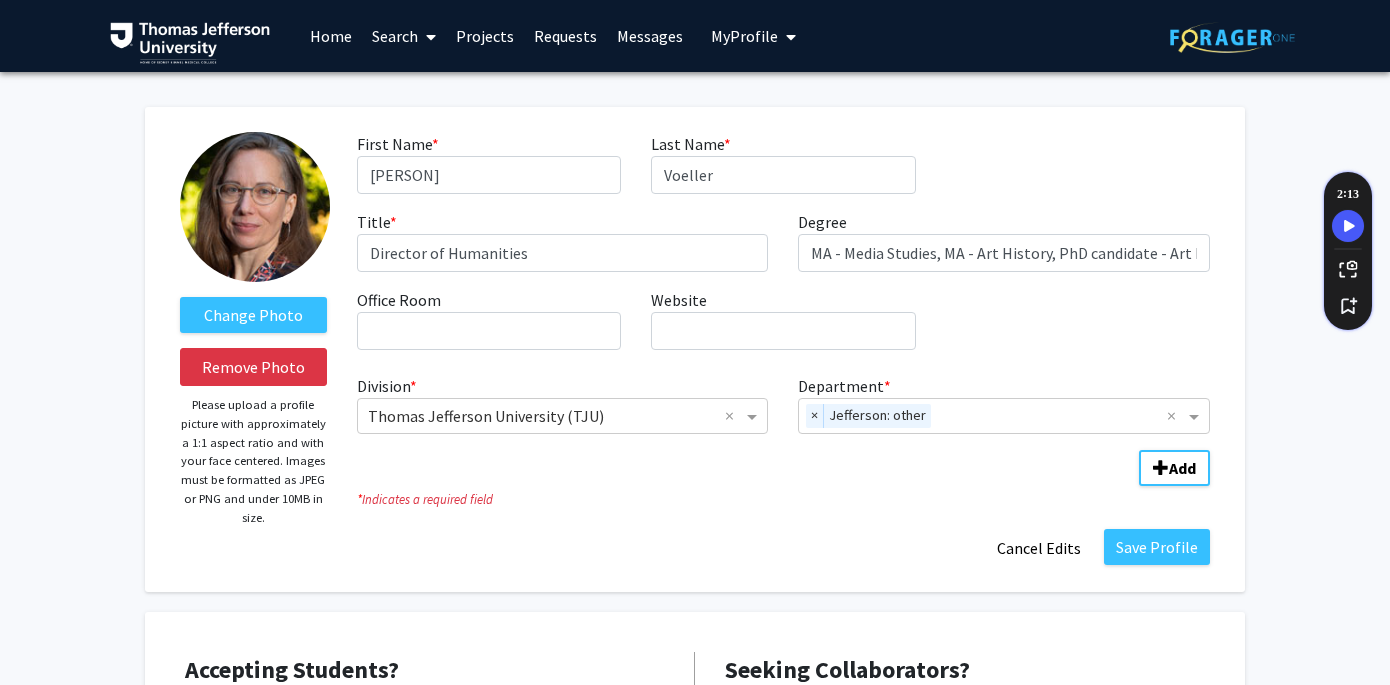 click on "First Name  * required [FIRST]  Last Name  * required [LAST]  Title  * required Director of Humanities  Degree  required MA - Media Studies, MA - Art History, PhD candidate - Art History  Office Room  required  Website  required" 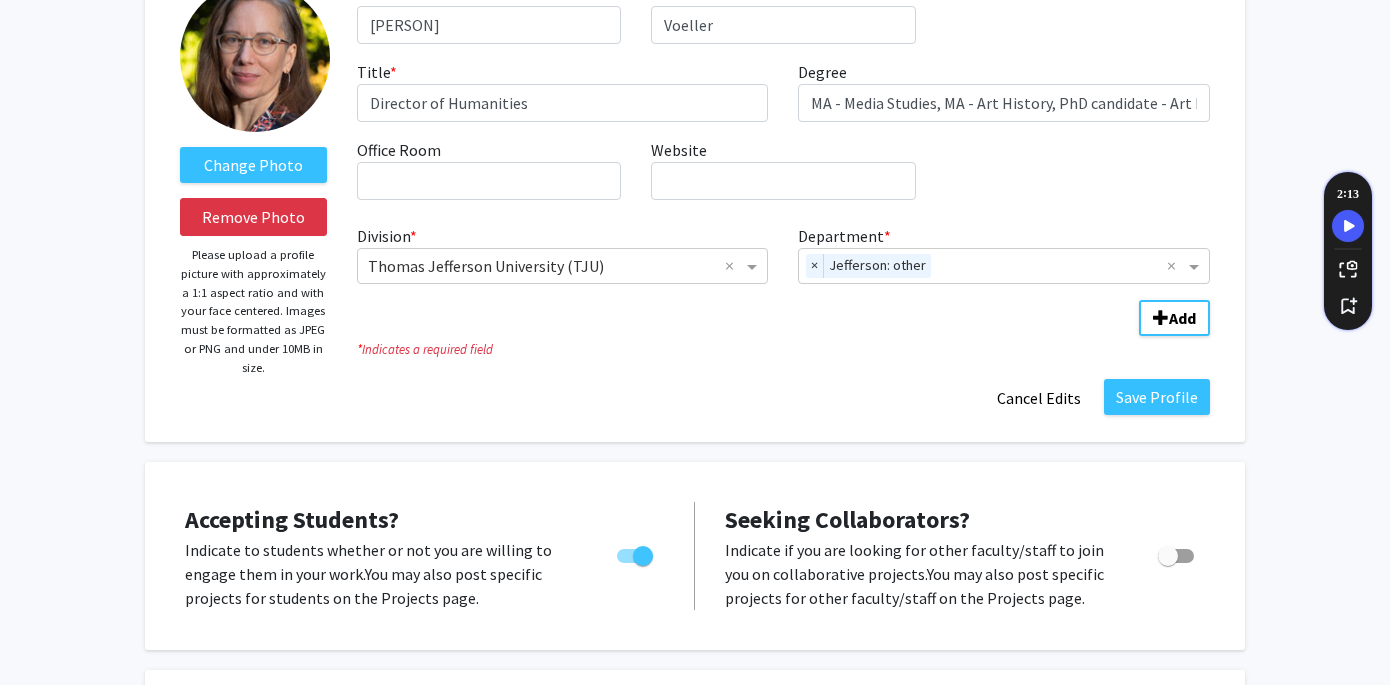 scroll, scrollTop: 0, scrollLeft: 0, axis: both 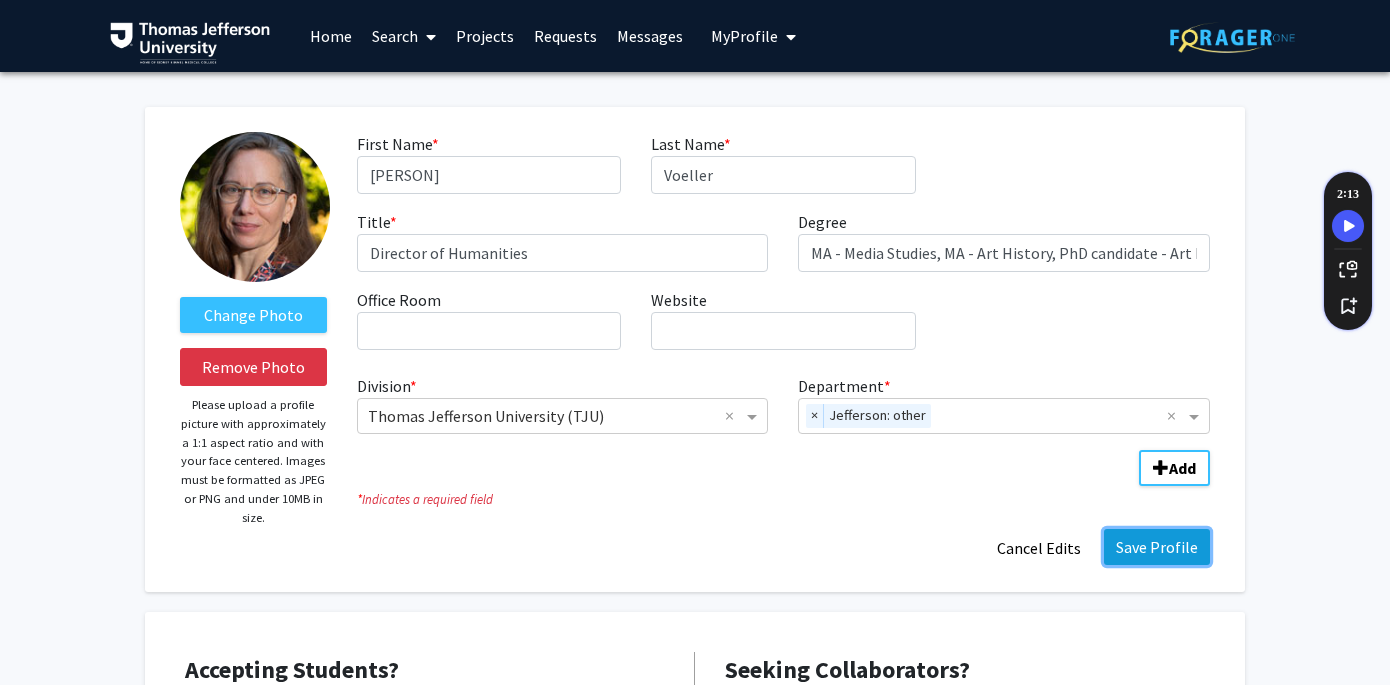 click on "Save Profile" 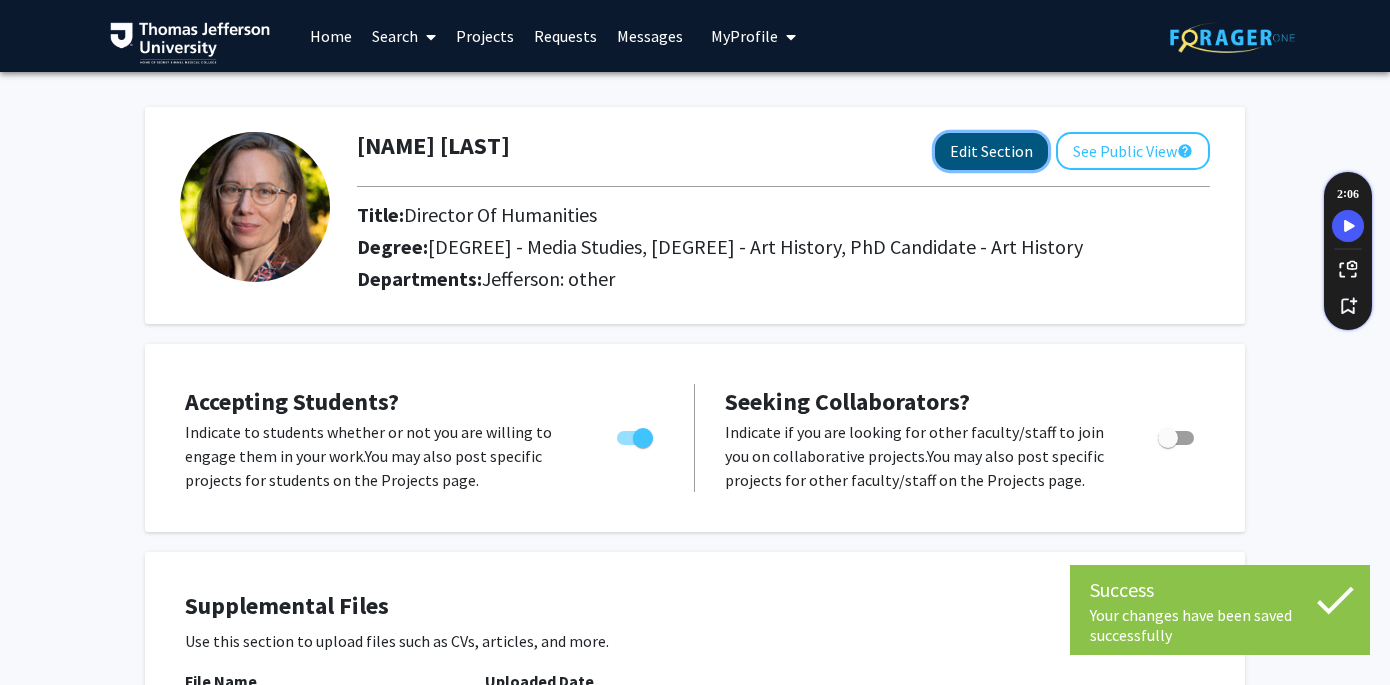 click on "Edit Section" 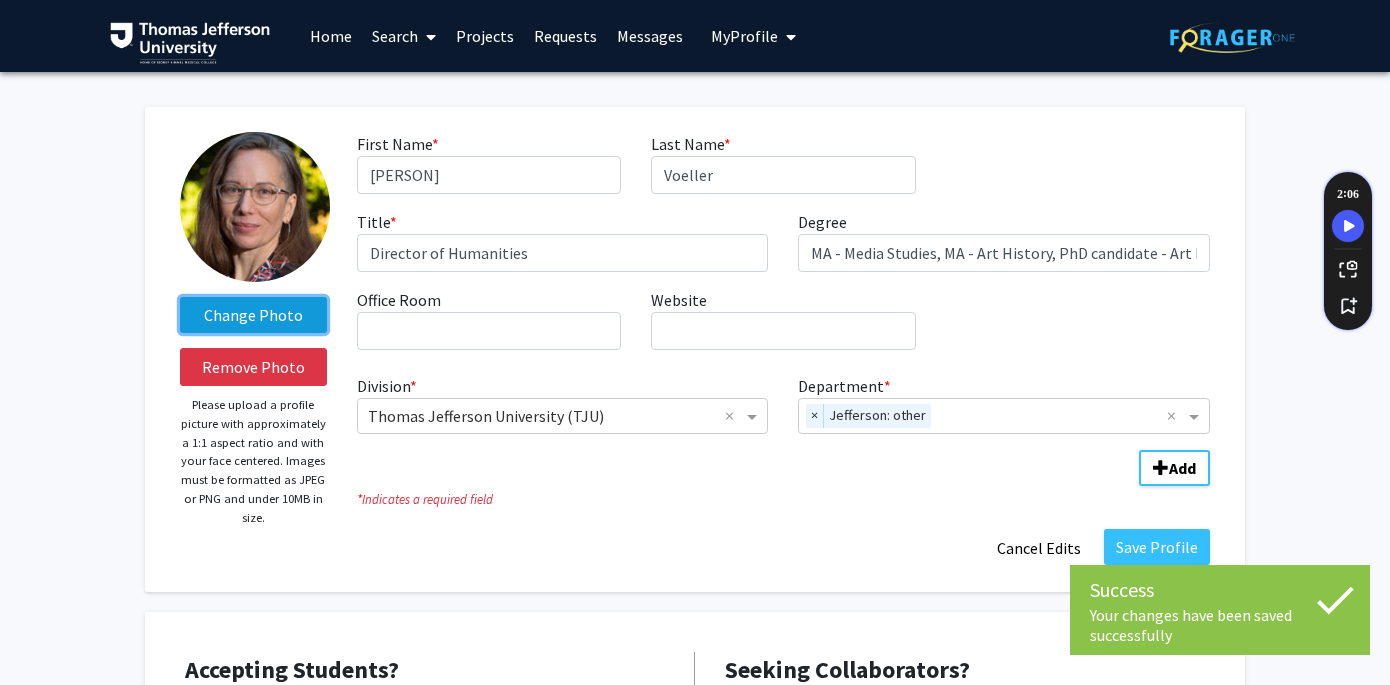 click on "Change Photo" 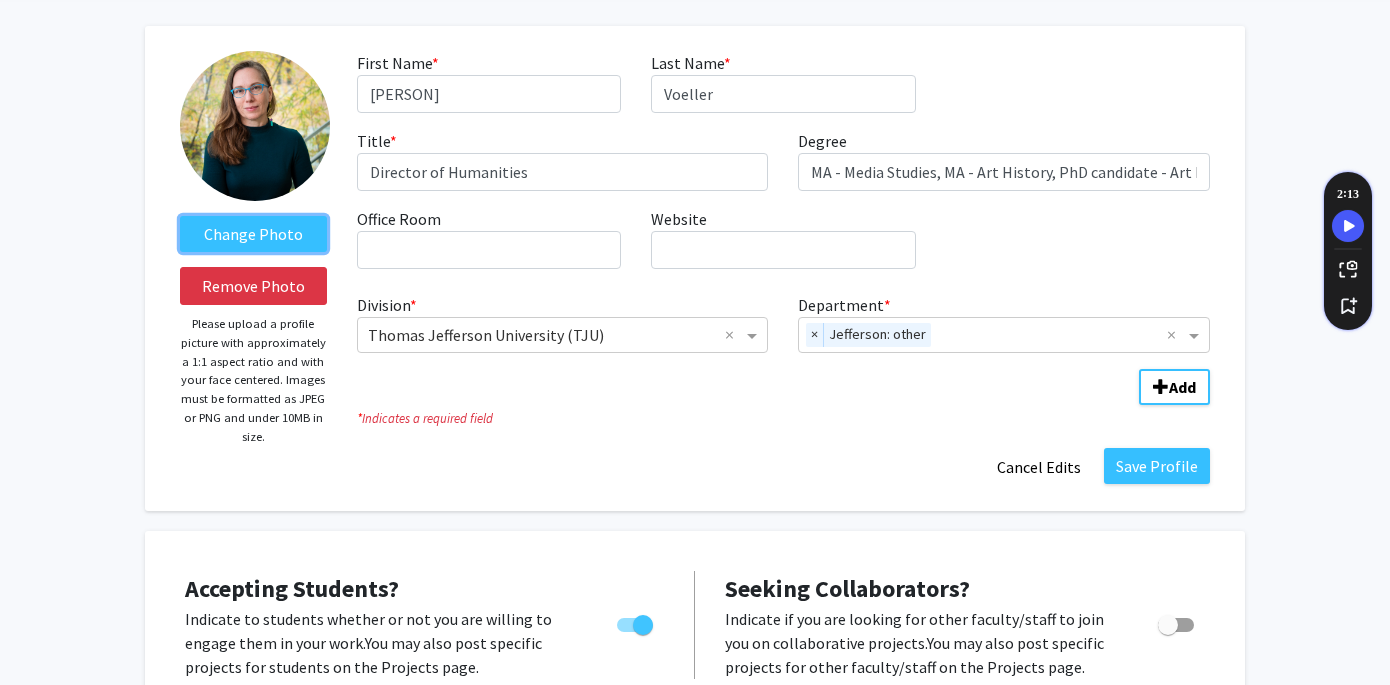 scroll, scrollTop: 99, scrollLeft: 0, axis: vertical 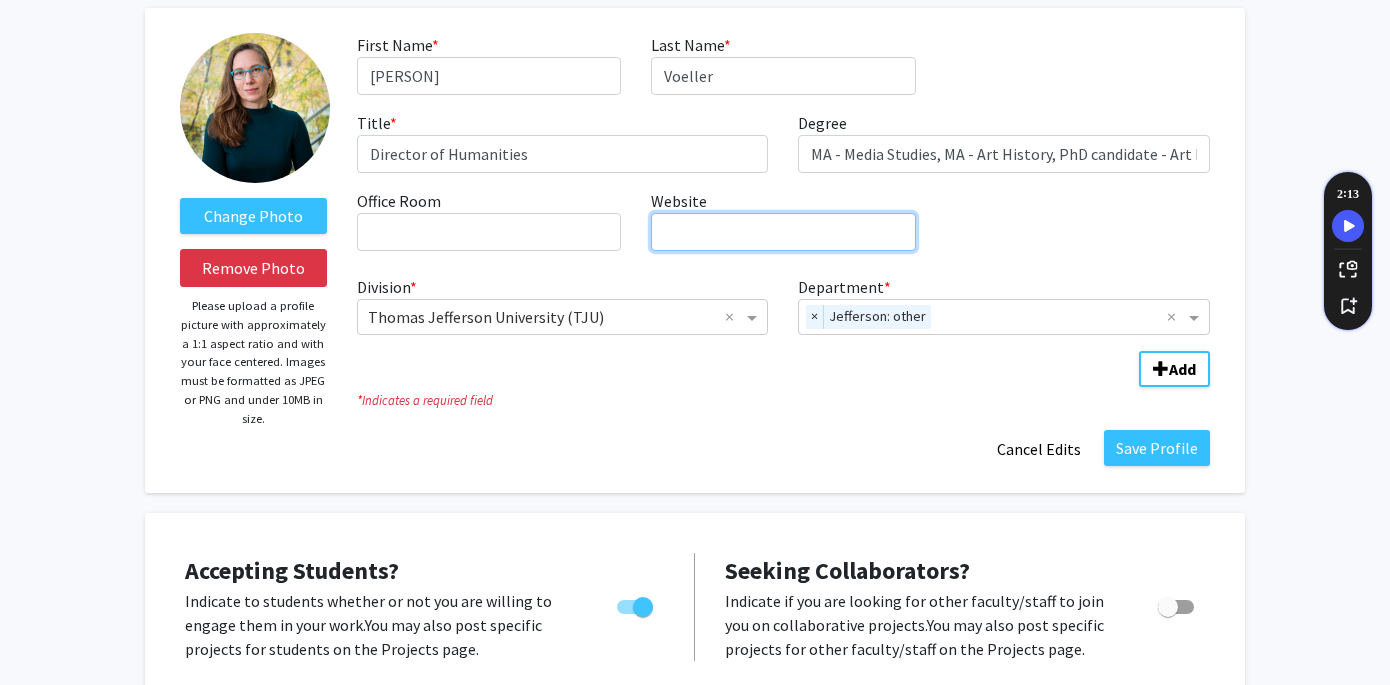 click on "Website  required" at bounding box center [783, 232] 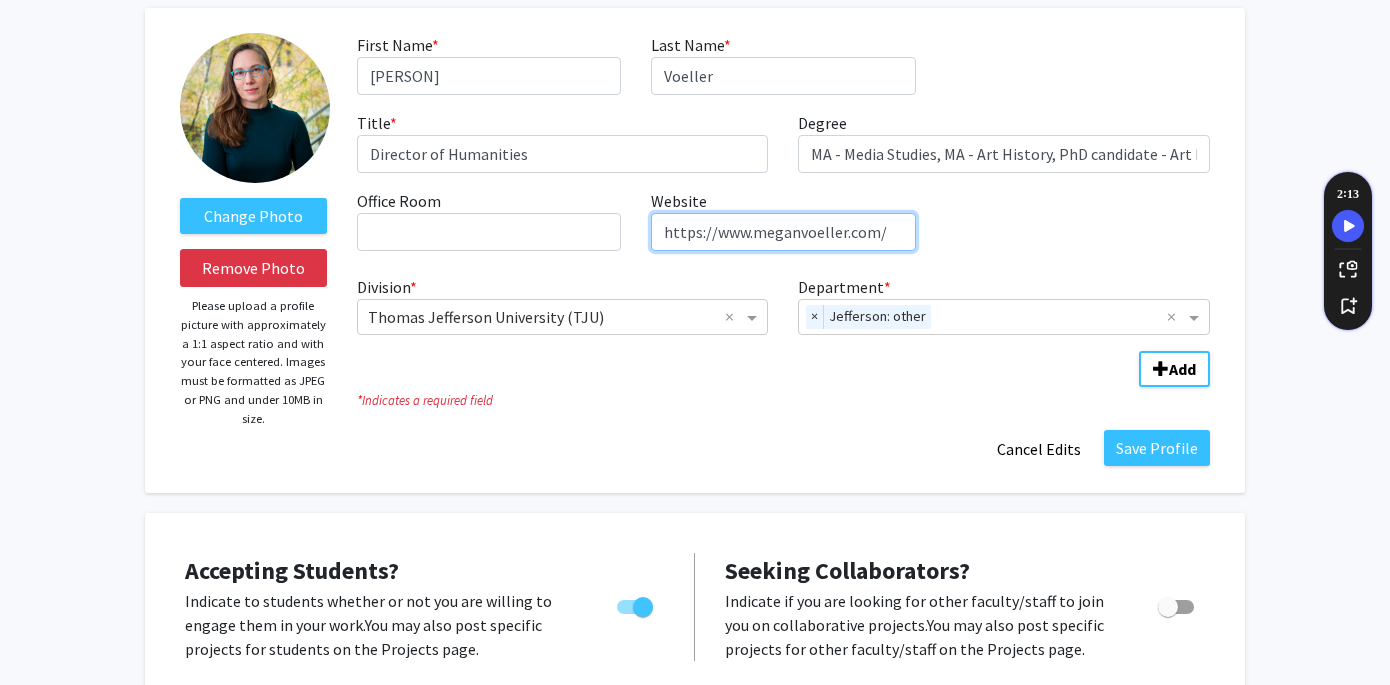 type on "https://www.meganvoeller.com/" 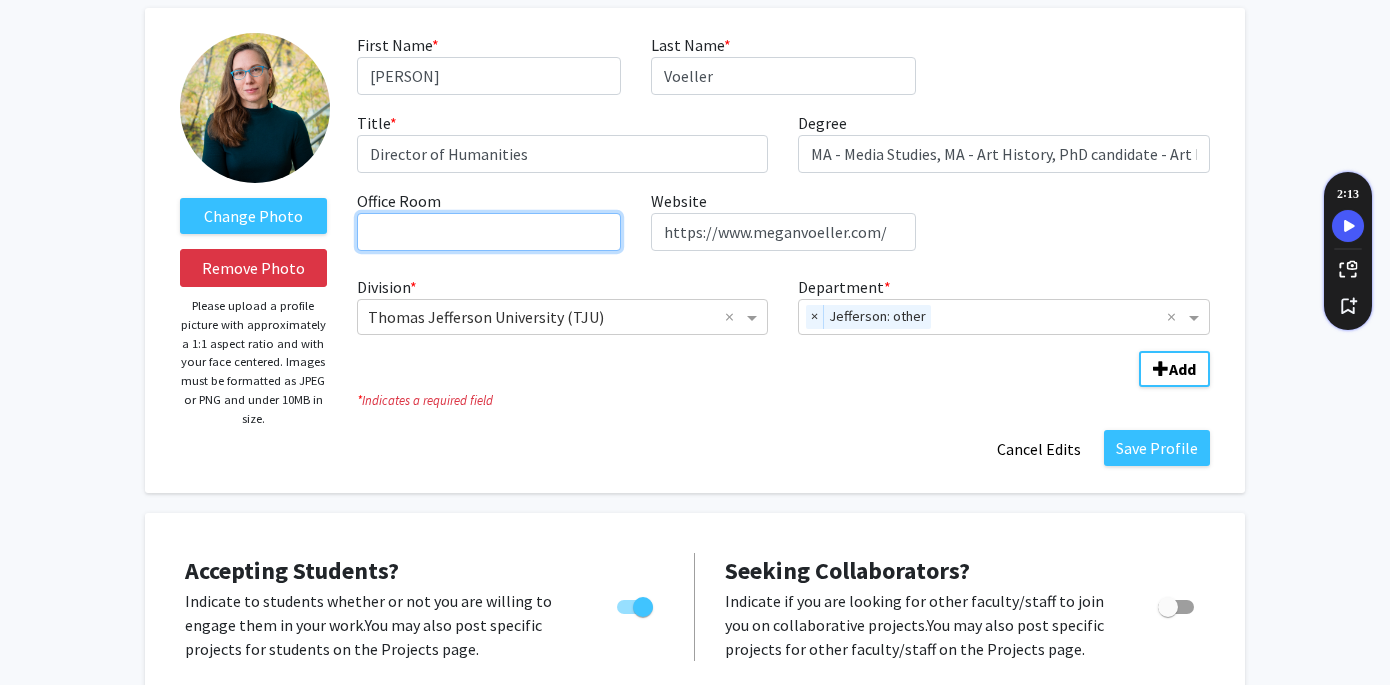 click on "Office Room  required" at bounding box center [489, 232] 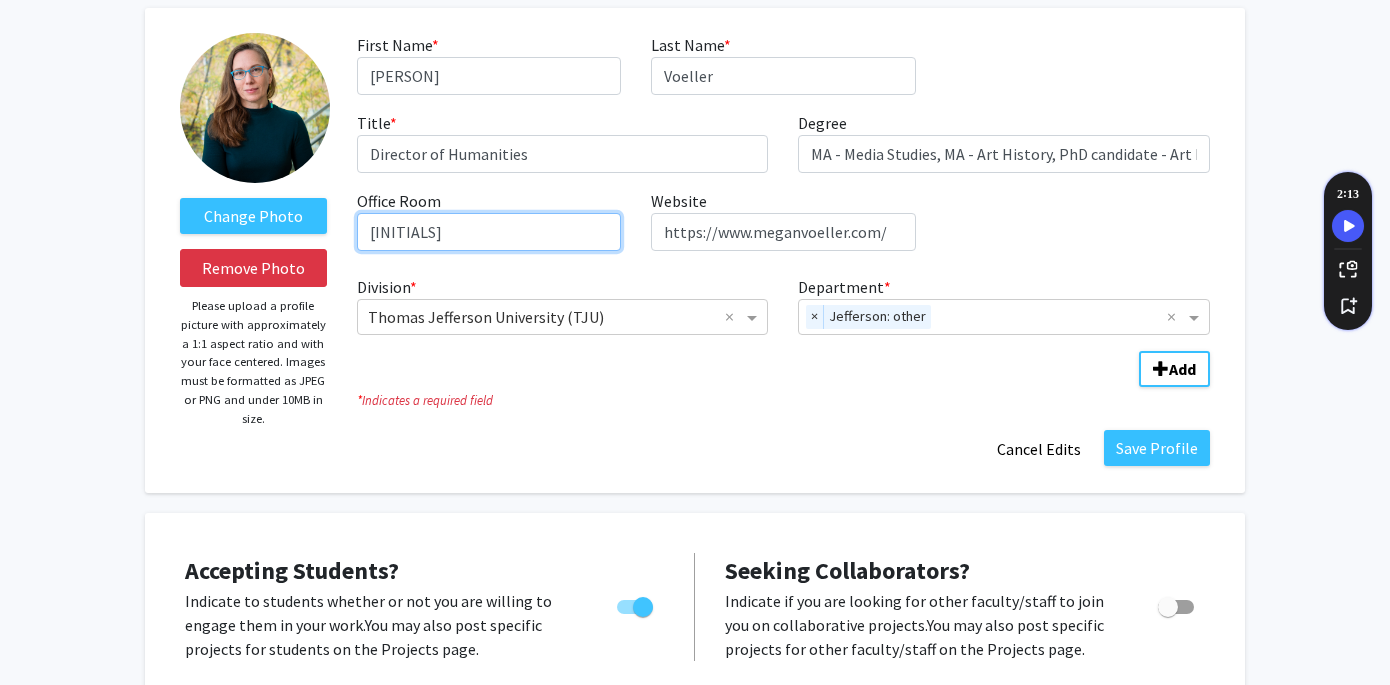 type on "A" 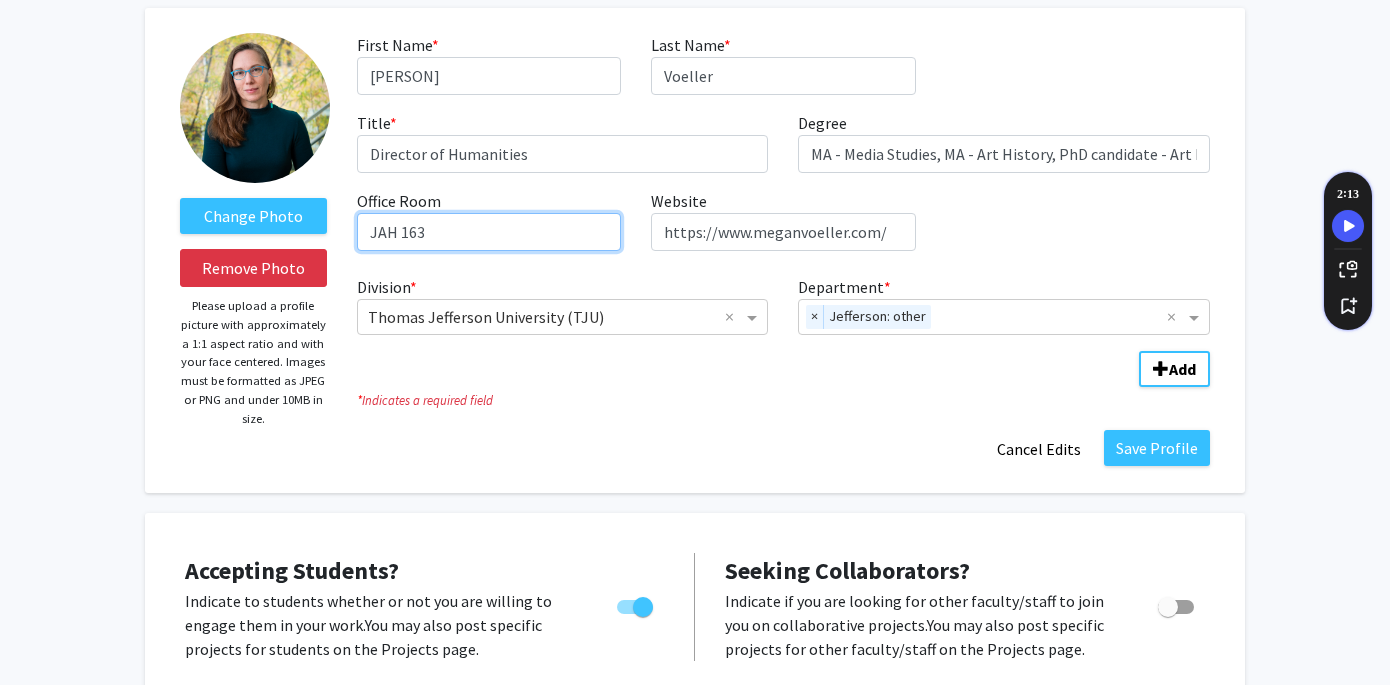 type on "JAH 163" 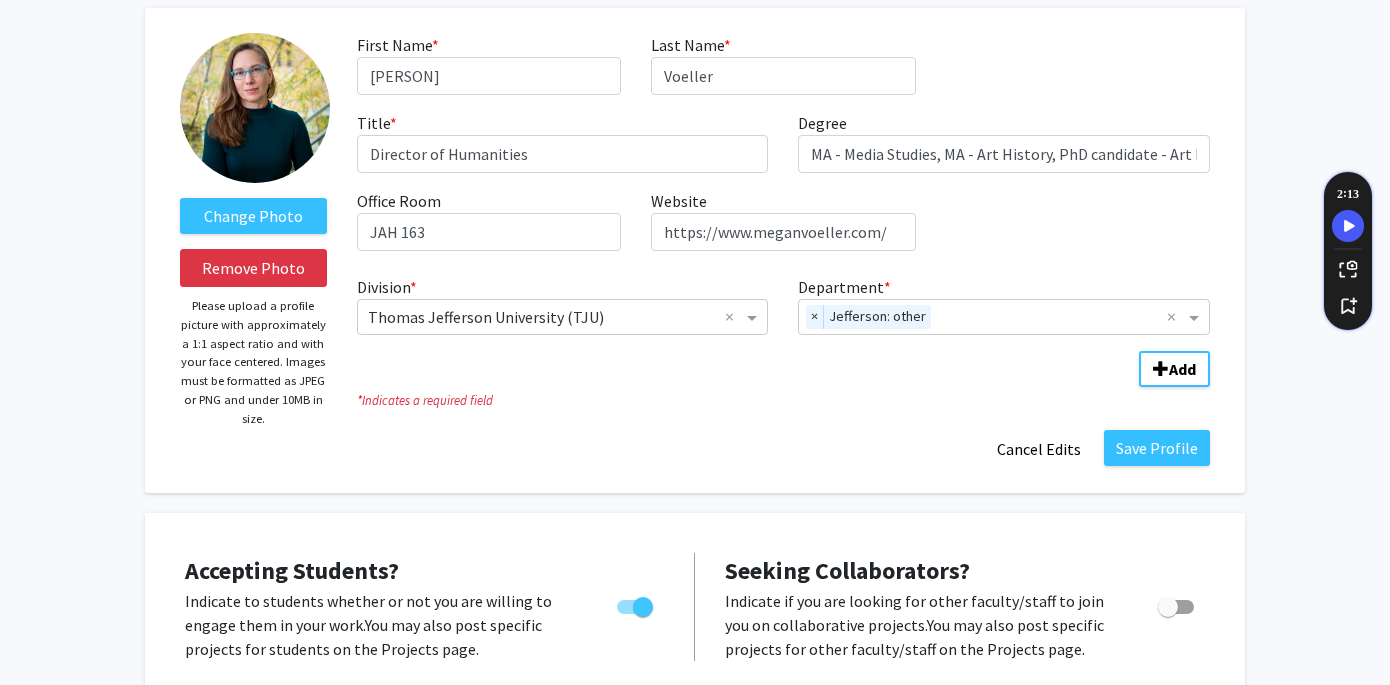click on "First Name  * required [NAME]  Last Name  * required [LAST]  Title  * required Director of Humanities  Degree  required MA - Media Studies, MA - Art History, PhD candidate - Art History  Office Room  required JAH 163  Website  required https://www.meganvoeller.com/" 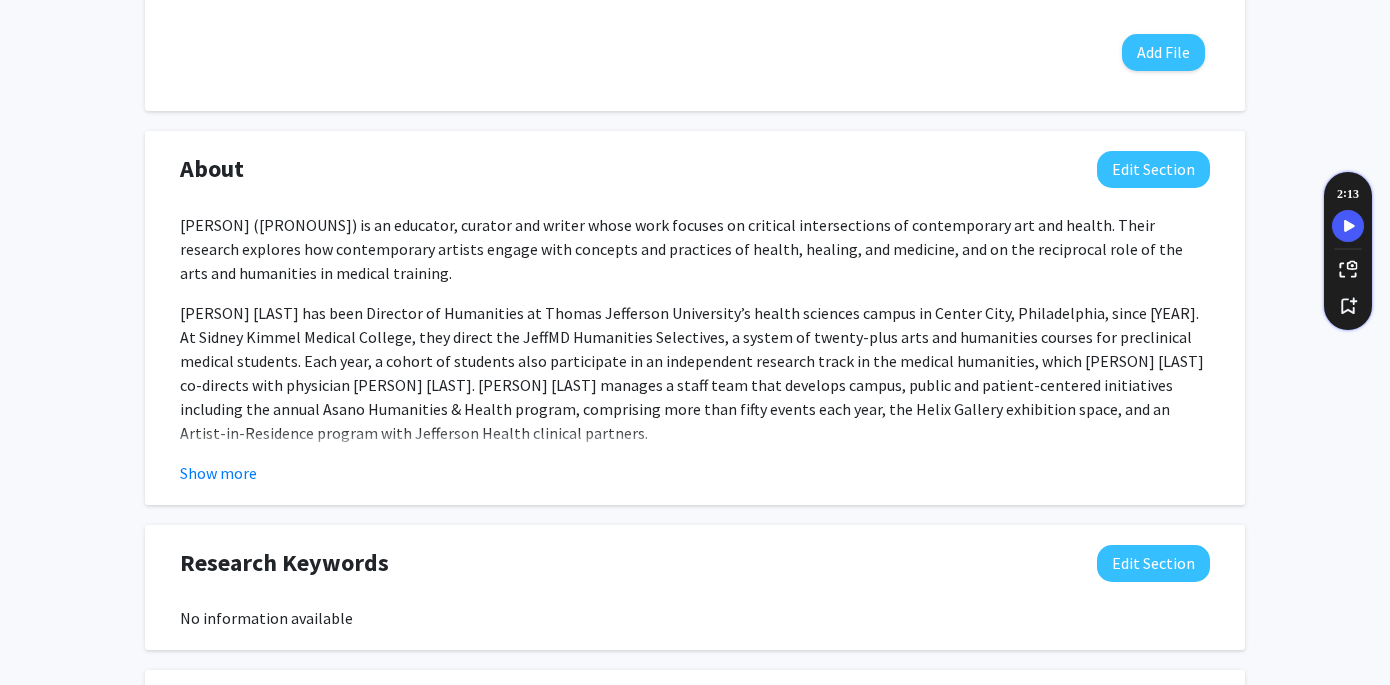 scroll, scrollTop: 1039, scrollLeft: 0, axis: vertical 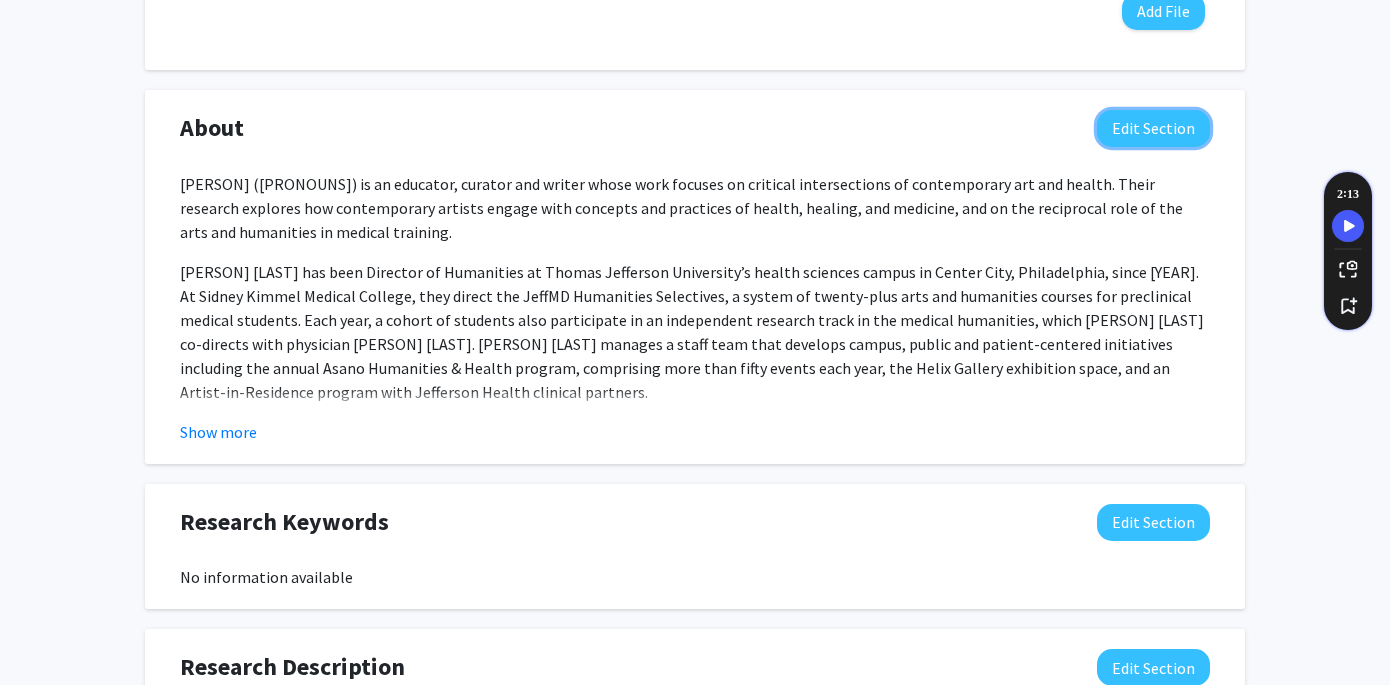 click on "Edit Section" 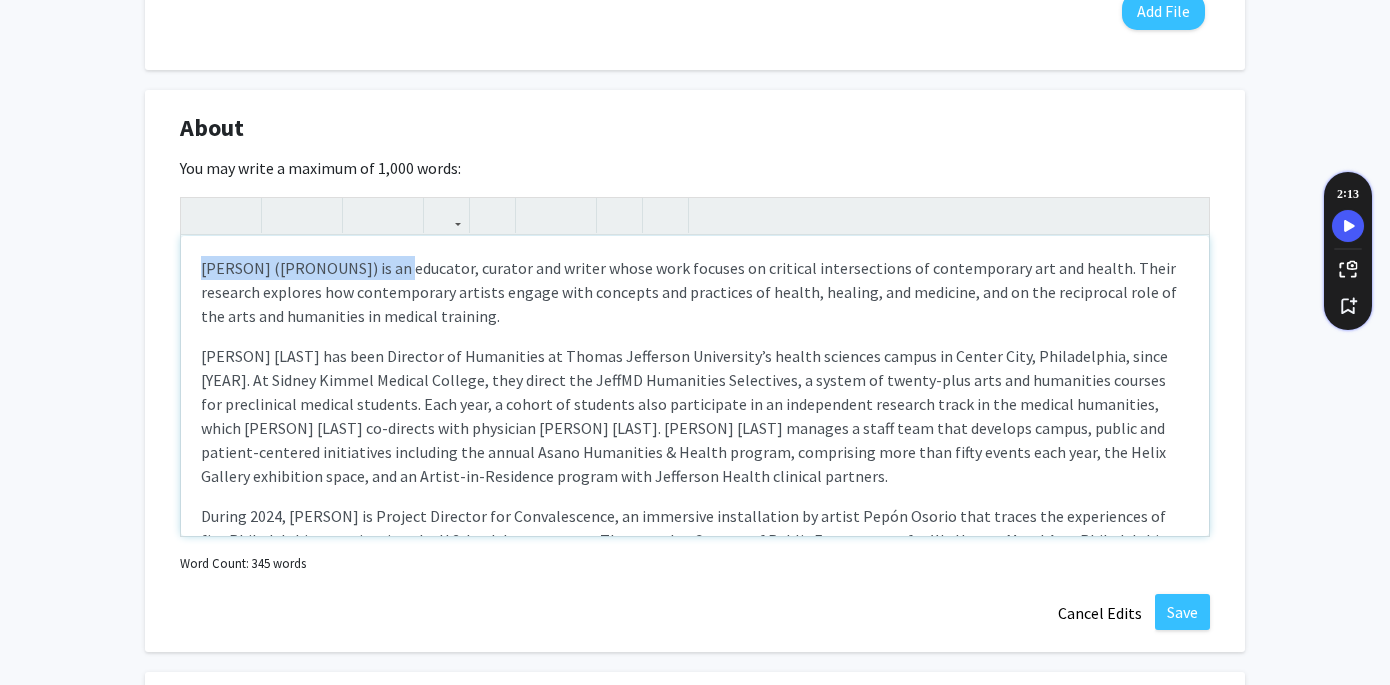 drag, startPoint x: 392, startPoint y: 268, endPoint x: 172, endPoint y: 266, distance: 220.0091 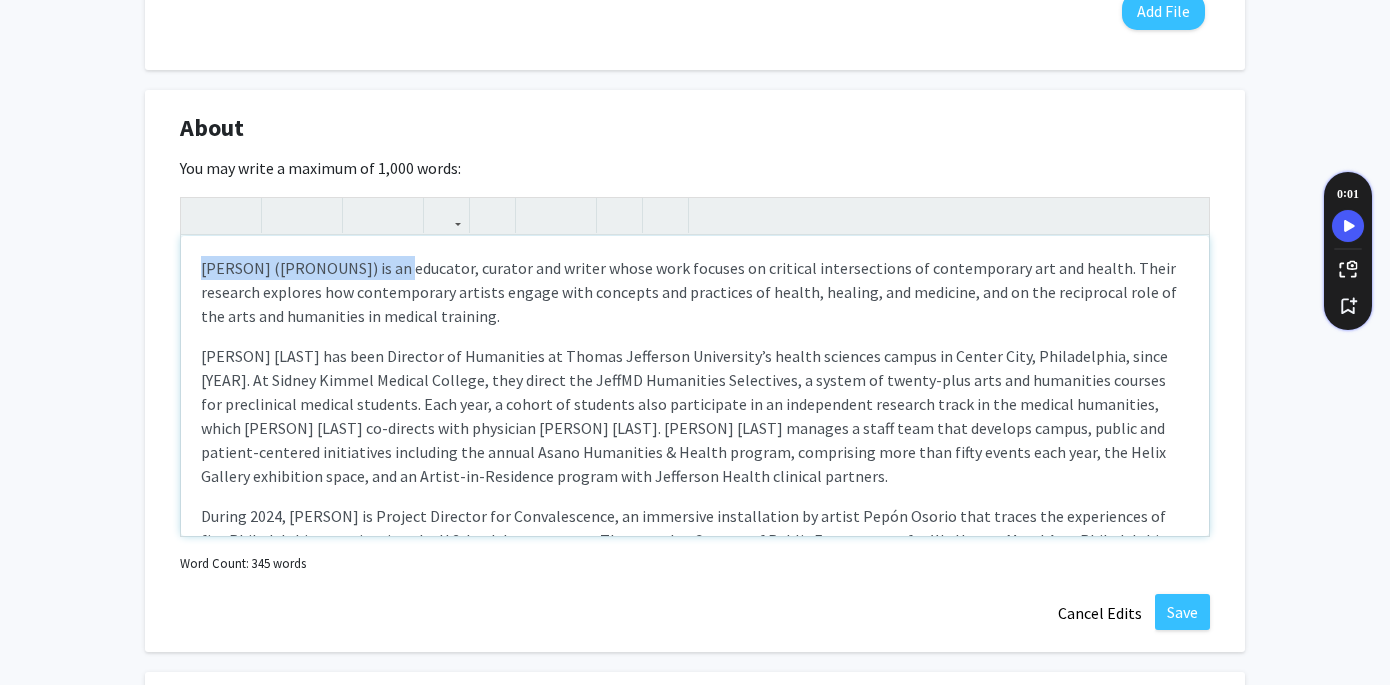 type 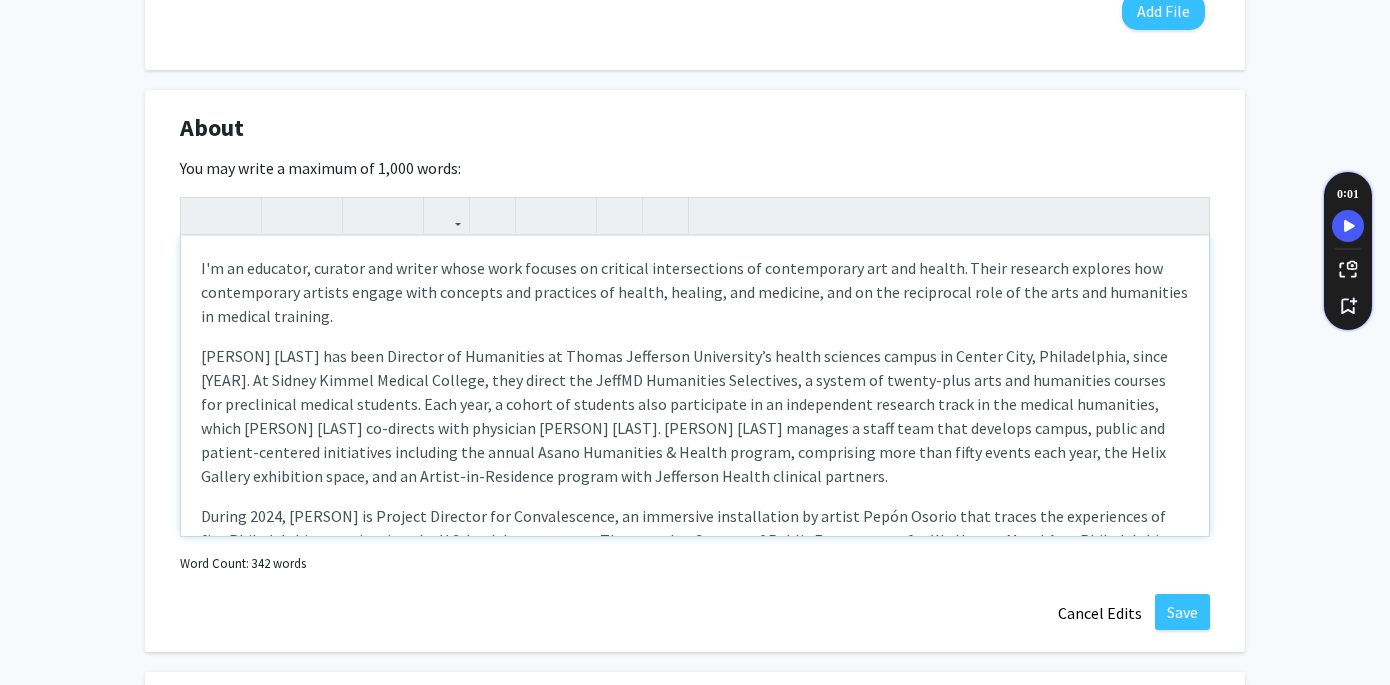 click on "I'm an educator, curator and writer whose work focuses on critical intersections of contemporary art and health. Their research explores how contemporary artists engage with concepts and practices of health, healing, and medicine, and on the reciprocal role of the arts and humanities in medical training." at bounding box center (695, 292) 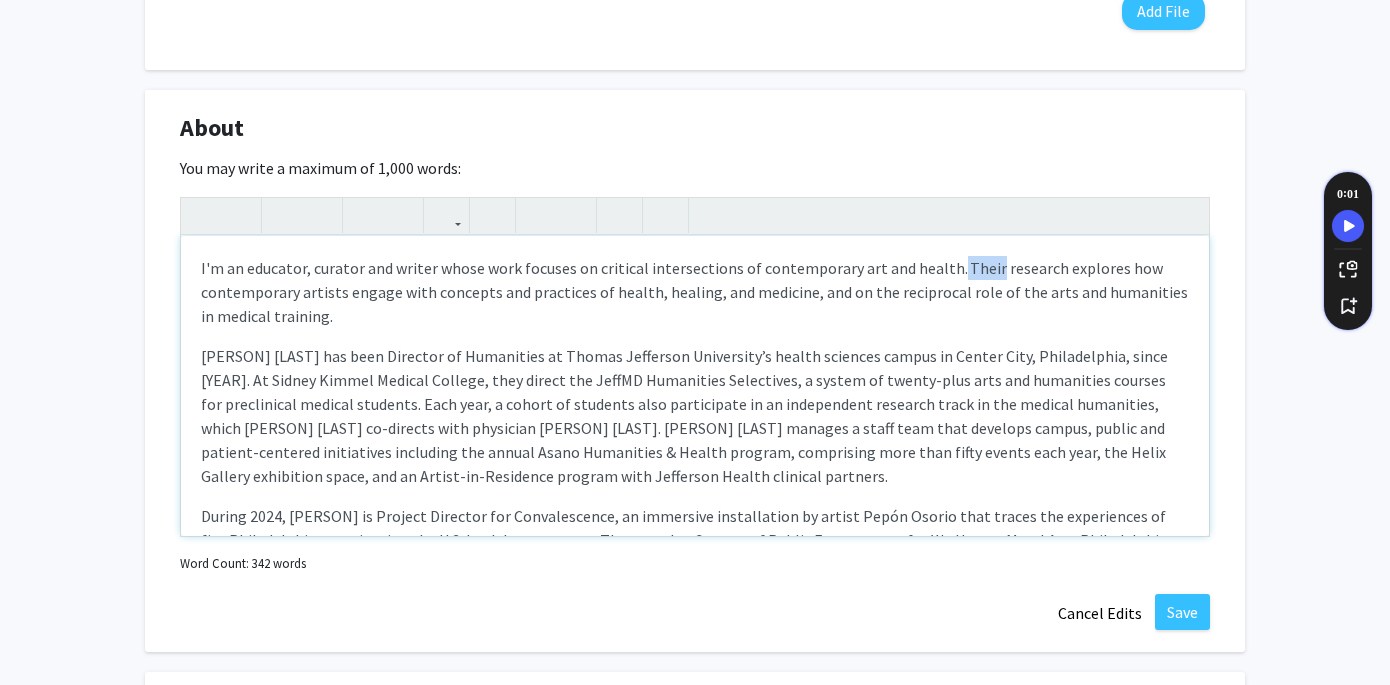 click on "I'm an educator, curator and writer whose work focuses on critical intersections of contemporary art and health. Their research explores how contemporary artists engage with concepts and practices of health, healing, and medicine, and on the reciprocal role of the arts and humanities in medical training." at bounding box center (695, 292) 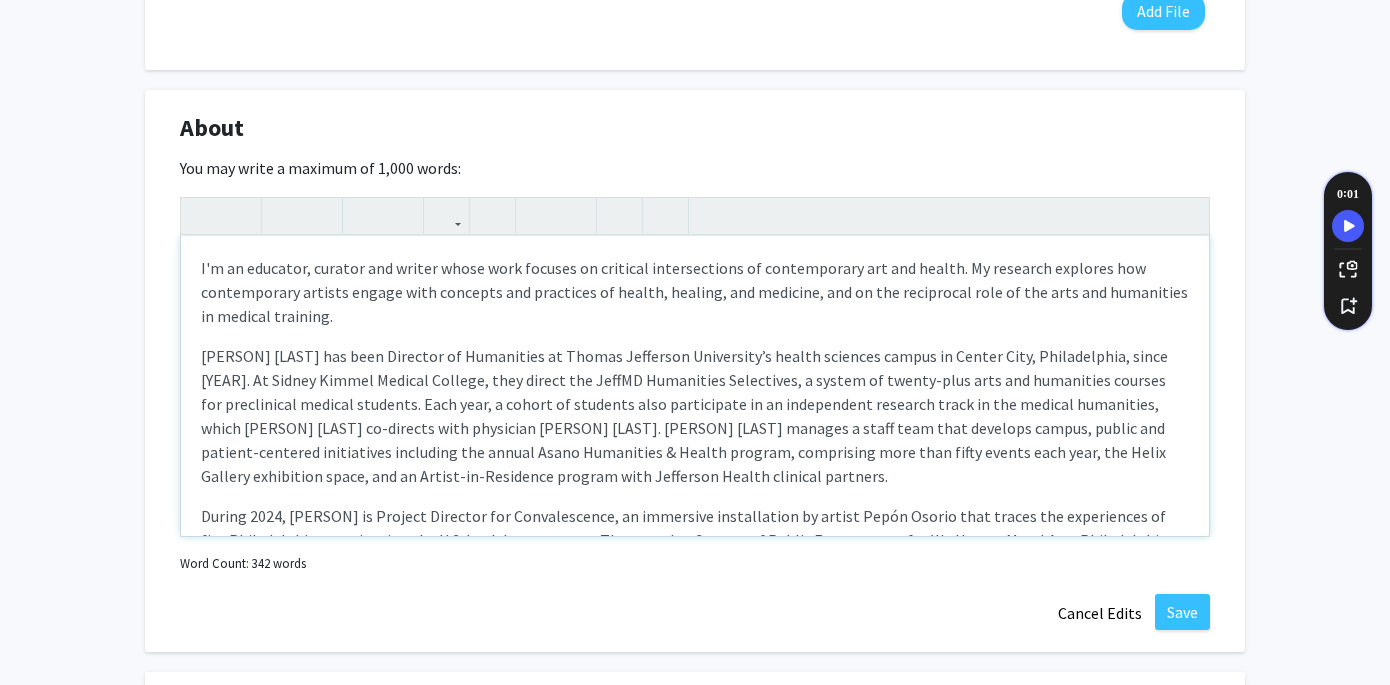 click on "I'm an educator, curator and writer whose work focuses on critical intersections of contemporary art and health. My research explores how contemporary artists engage with concepts and practices of health, healing, and medicine, and on the reciprocal role of the arts and humanities in medical training.
During 2024, [NAME] is Project Director for Convalescence, an immersive installation by artist Pepón Osorio that traces the experiences of five Philadelphians navigating the U.S. healthcare system. They are also Curator of Public Engagement for We Here, a Mural Arts Philadelphia project in Kensington highlighting youth, creativity, and pottery, led by artist Roberto Lugo and a community advisory council of Kensington residents.
Currently a PhD candidate in art history at Tyler School of Art & Architecture at Temple University, [NAME] holds an MA in Media Studies from the New School, an MA in Art History from the University of South Florida, and a BA in Studio Art with Honors from Williams College." at bounding box center (695, 386) 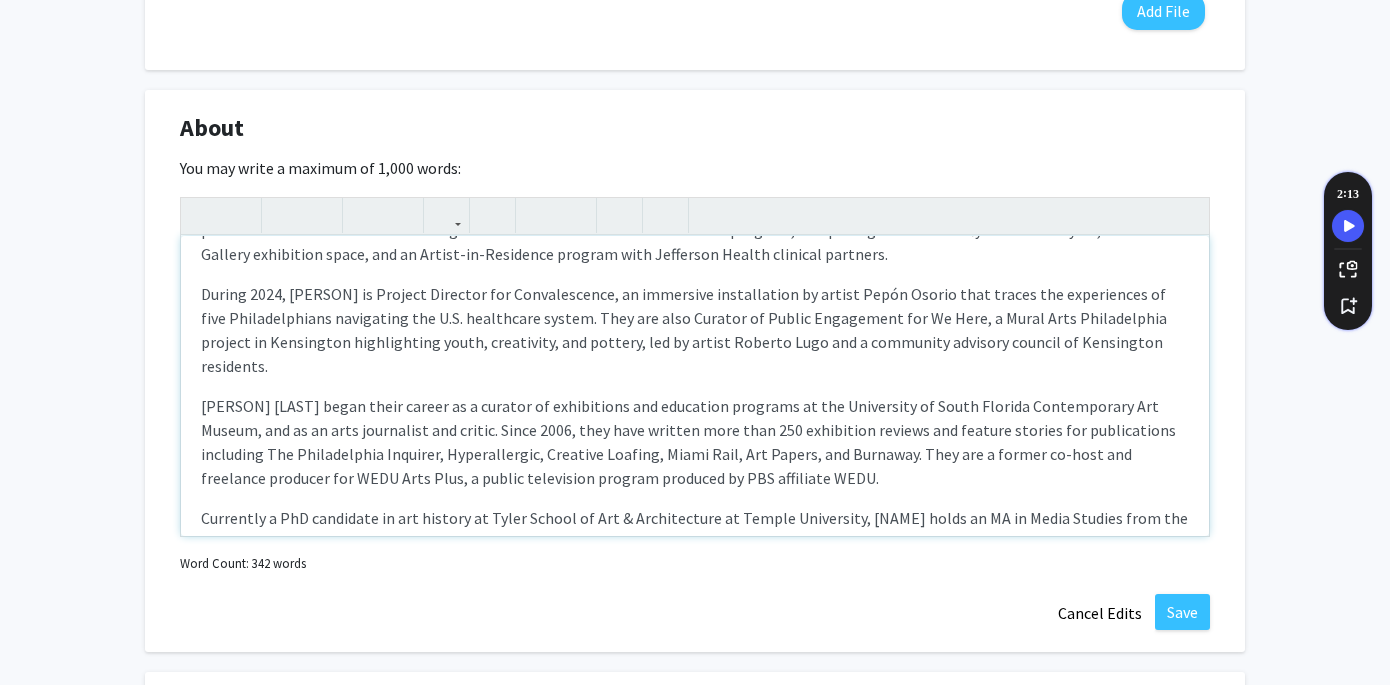 scroll, scrollTop: 197, scrollLeft: 0, axis: vertical 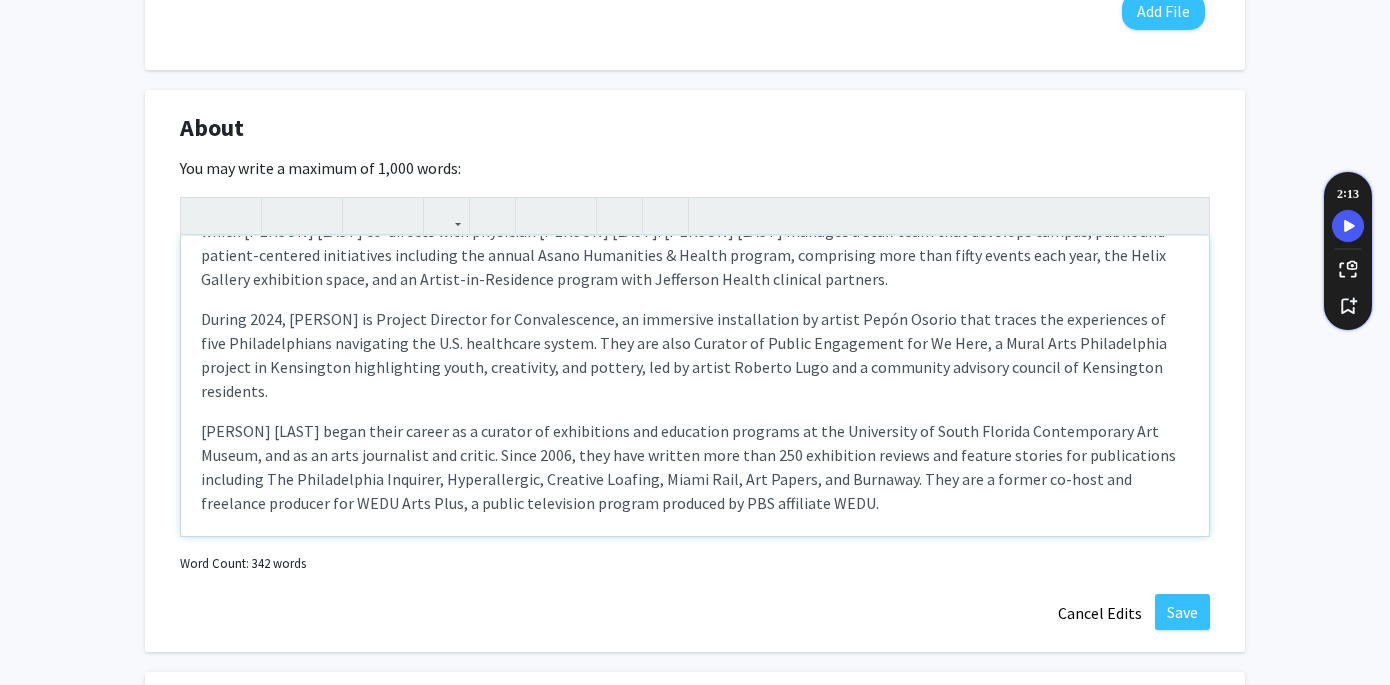 drag, startPoint x: 348, startPoint y: 317, endPoint x: 382, endPoint y: 339, distance: 40.496914 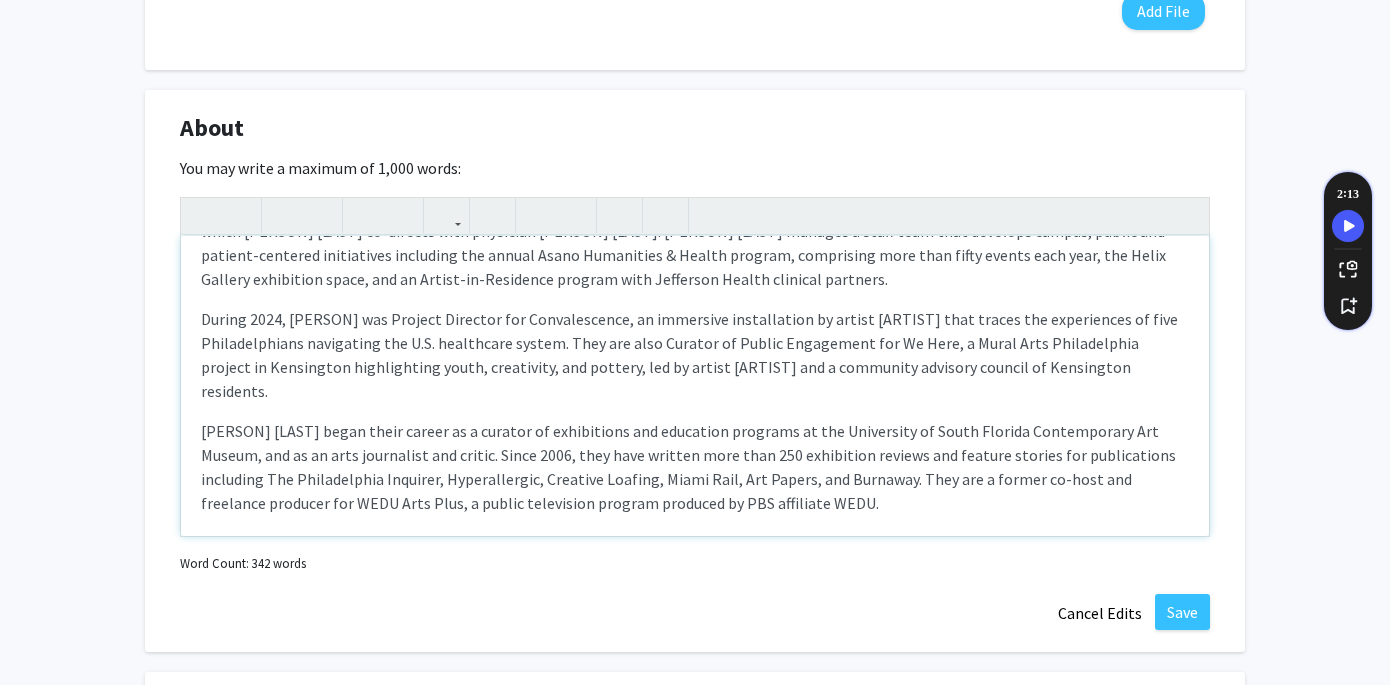 scroll, scrollTop: 201, scrollLeft: 0, axis: vertical 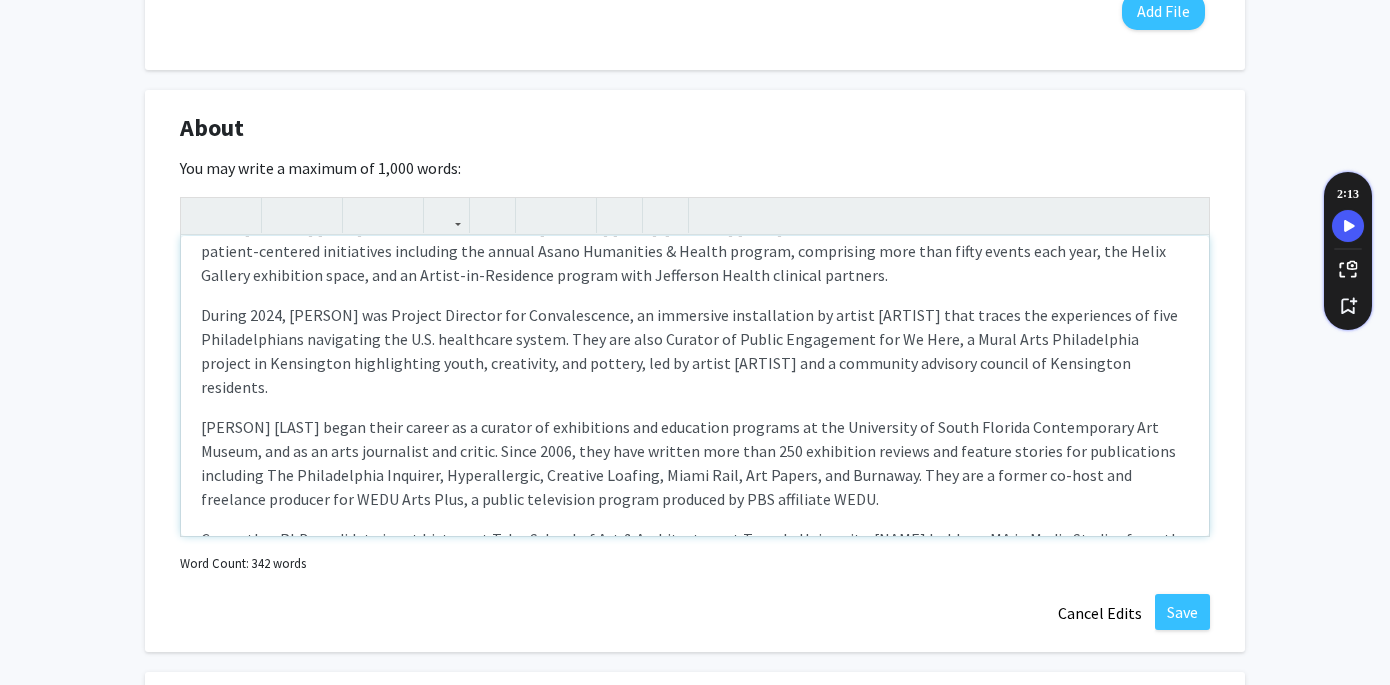 click on "During 2024, [PERSON] was Project Director for Convalescence, an immersive installation by artist [ARTIST] that traces the experiences of five Philadelphians navigating the U.S. healthcare system. They are also Curator of Public Engagement for We Here, a Mural Arts Philadelphia project in Kensington highlighting youth, creativity, and pottery, led by artist [ARTIST] and a community advisory council of Kensington residents." at bounding box center (695, 351) 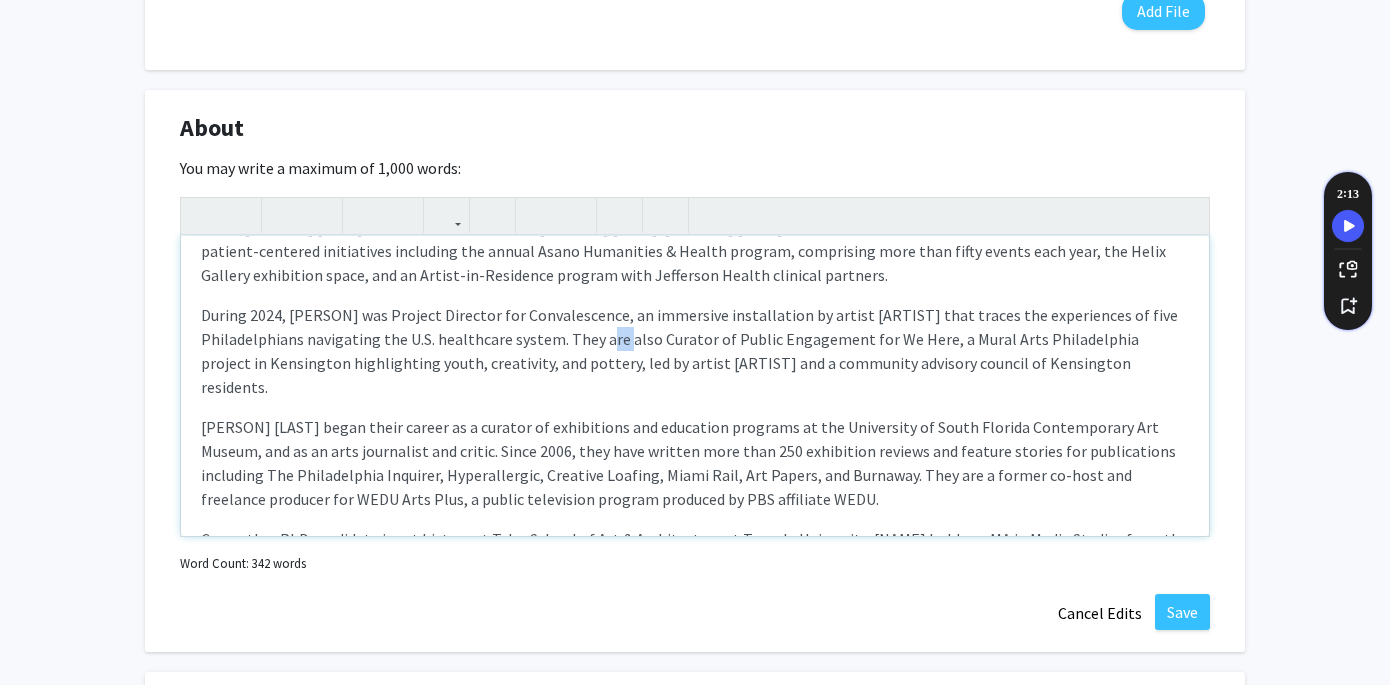 click on "During 2024, [PERSON] was Project Director for Convalescence, an immersive installation by artist [ARTIST] that traces the experiences of five Philadelphians navigating the U.S. healthcare system. They are also Curator of Public Engagement for We Here, a Mural Arts Philadelphia project in Kensington highlighting youth, creativity, and pottery, led by artist [ARTIST] and a community advisory council of Kensington residents." at bounding box center (695, 351) 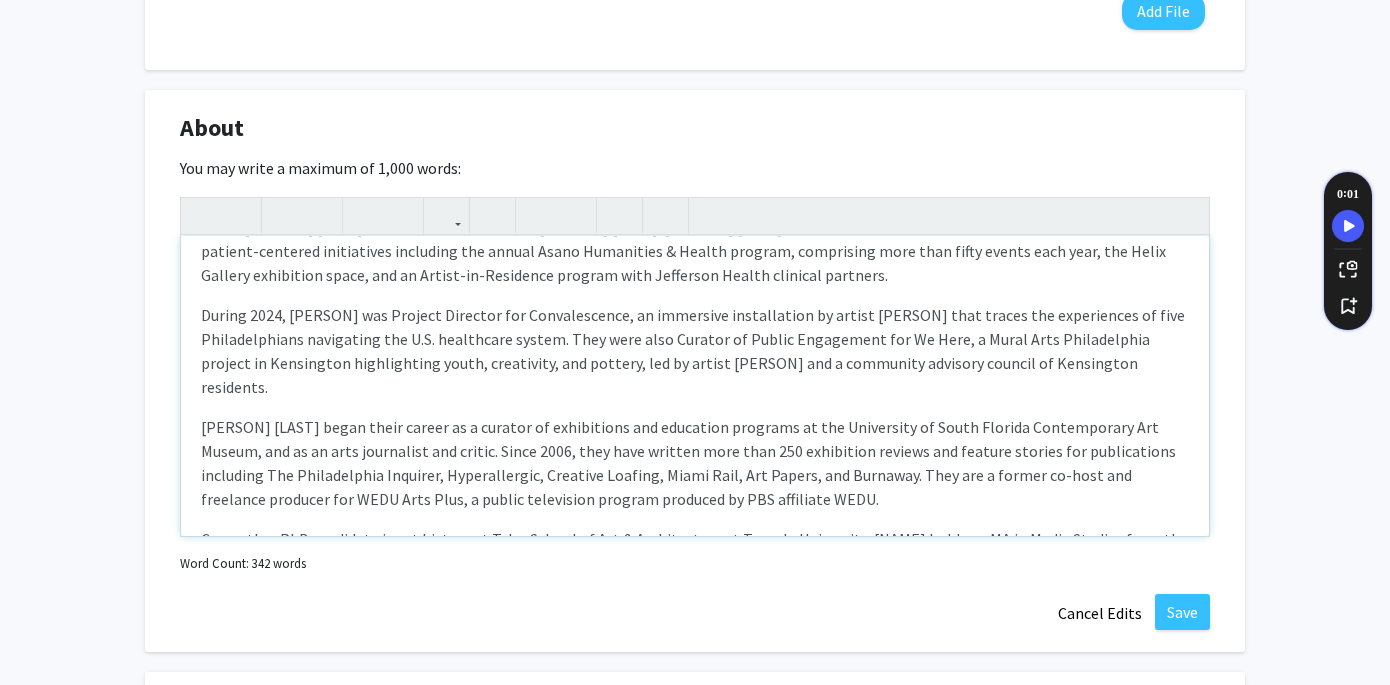 click on "I'm an educator, curator and writer whose work focuses on critical intersections of contemporary art and health. My research explores how contemporary artists engage with concepts and practices of health, healing, and medicine, and on the reciprocal role of the arts and humanities in medical training.
During 2024, Megan was Project Director for Convalescence, an immersive installation by artist Pepón Osorio that traces the experiences of five Philadelphians navigating the U.S. healthcare system. They were also Curator of Public Engagement for We Here, a Mural Arts Philadelphia project in Kensington highlighting youth, creativity, and pottery, led by artist Roberto Lugo and a community advisory council of Kensington residents.
Currently a PhD candidate in art history at Tyler School of Art & Architecture at Temple University, Megan holds an MA in Media Studies from the New School, an MA in Art History from the University of South Florida, and a BA in Studio Art with Honors from Williams College." at bounding box center (695, 386) 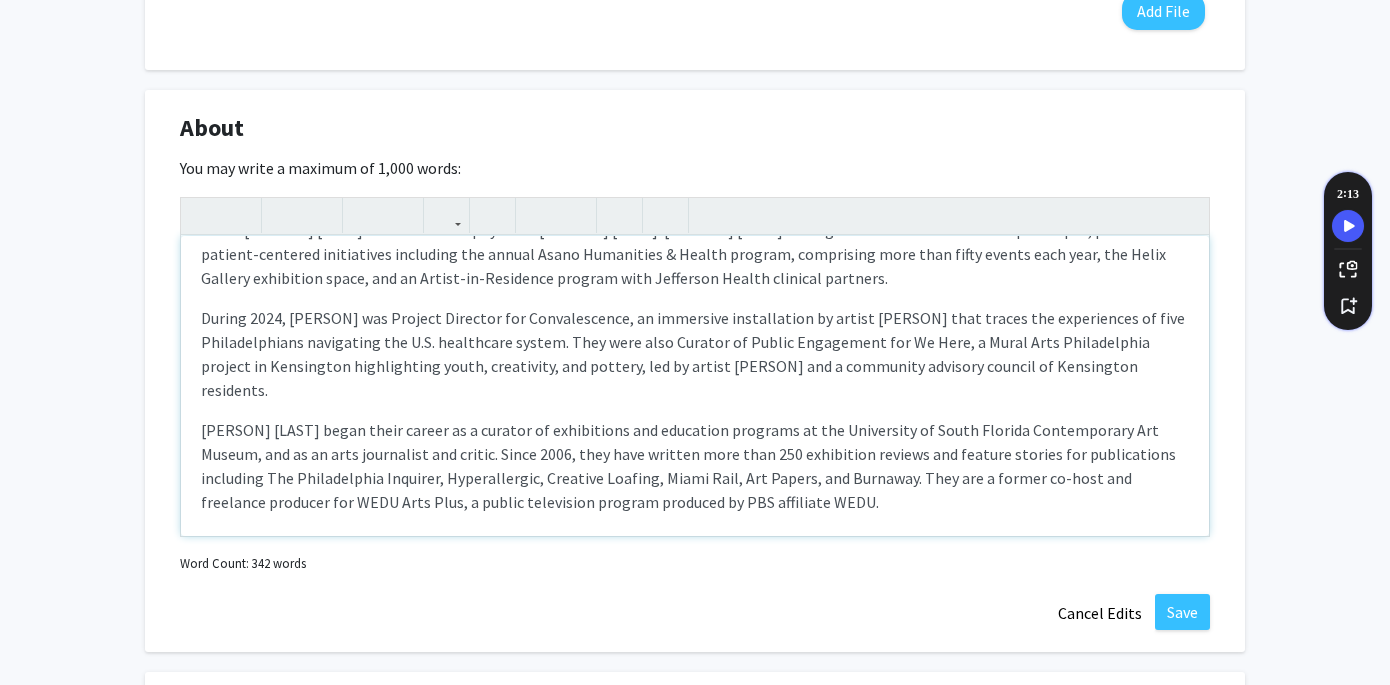 scroll, scrollTop: 199, scrollLeft: 0, axis: vertical 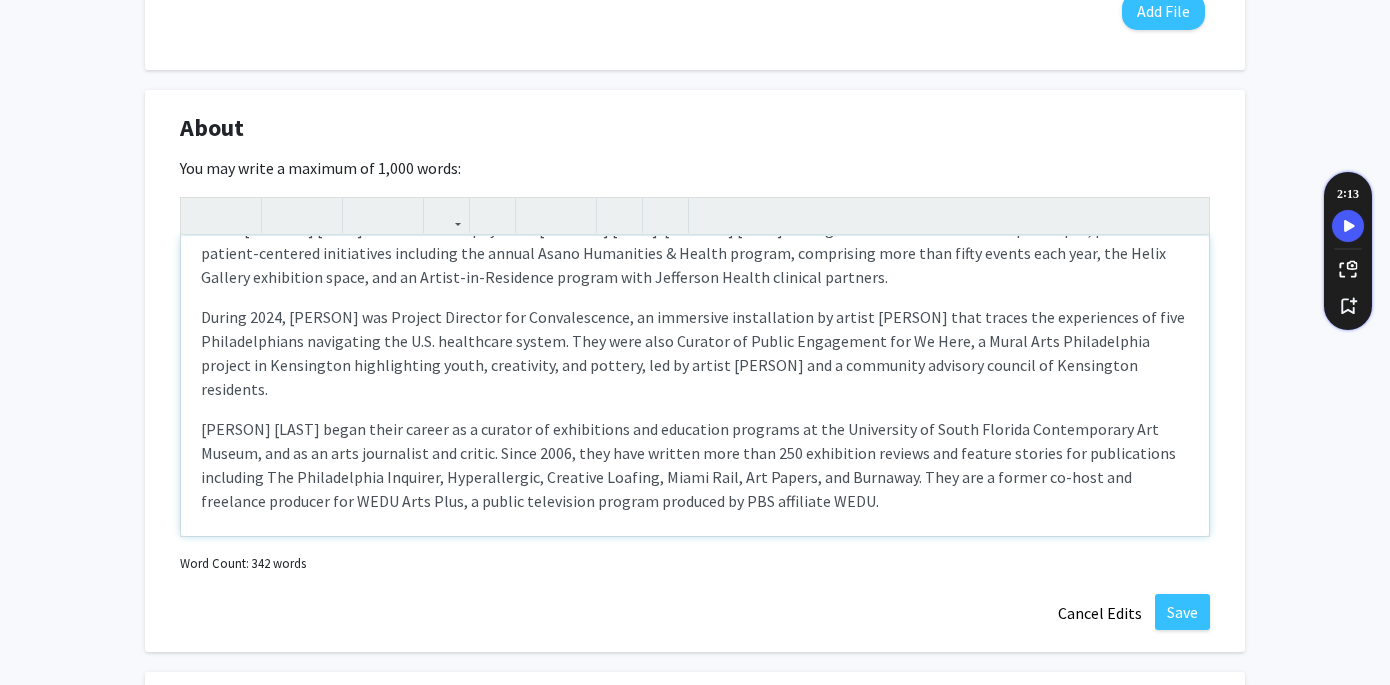 click on "During 2024, [PERSON] was Project Director for Convalescence, an immersive installation by artist [PERSON] that traces the experiences of five Philadelphians navigating the U.S. healthcare system. They were also Curator of Public Engagement for We Here, a Mural Arts Philadelphia project in Kensington highlighting youth, creativity, and pottery, led by artist [PERSON] and a community advisory council of Kensington residents." at bounding box center (695, 353) 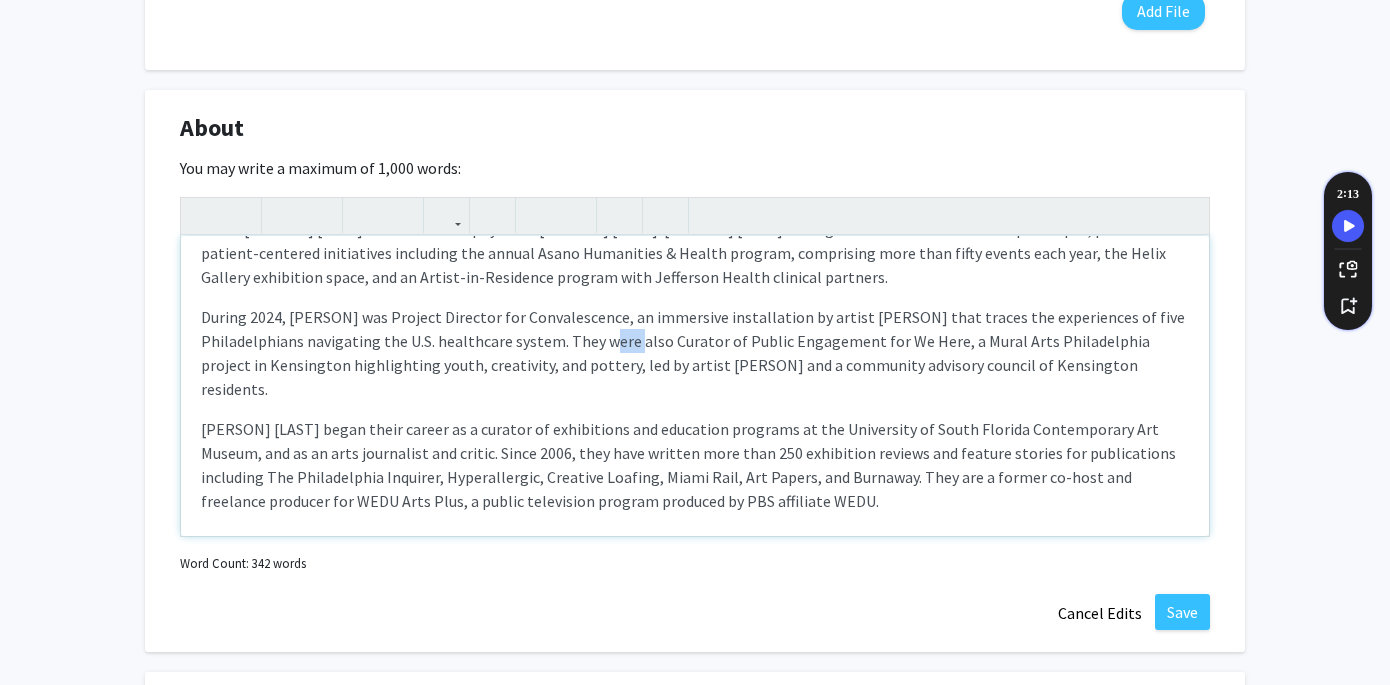 click on "During 2024, [PERSON] was Project Director for Convalescence, an immersive installation by artist [PERSON] that traces the experiences of five Philadelphians navigating the U.S. healthcare system. They were also Curator of Public Engagement for We Here, a Mural Arts Philadelphia project in Kensington highlighting youth, creativity, and pottery, led by artist [PERSON] and a community advisory council of Kensington residents." at bounding box center [695, 353] 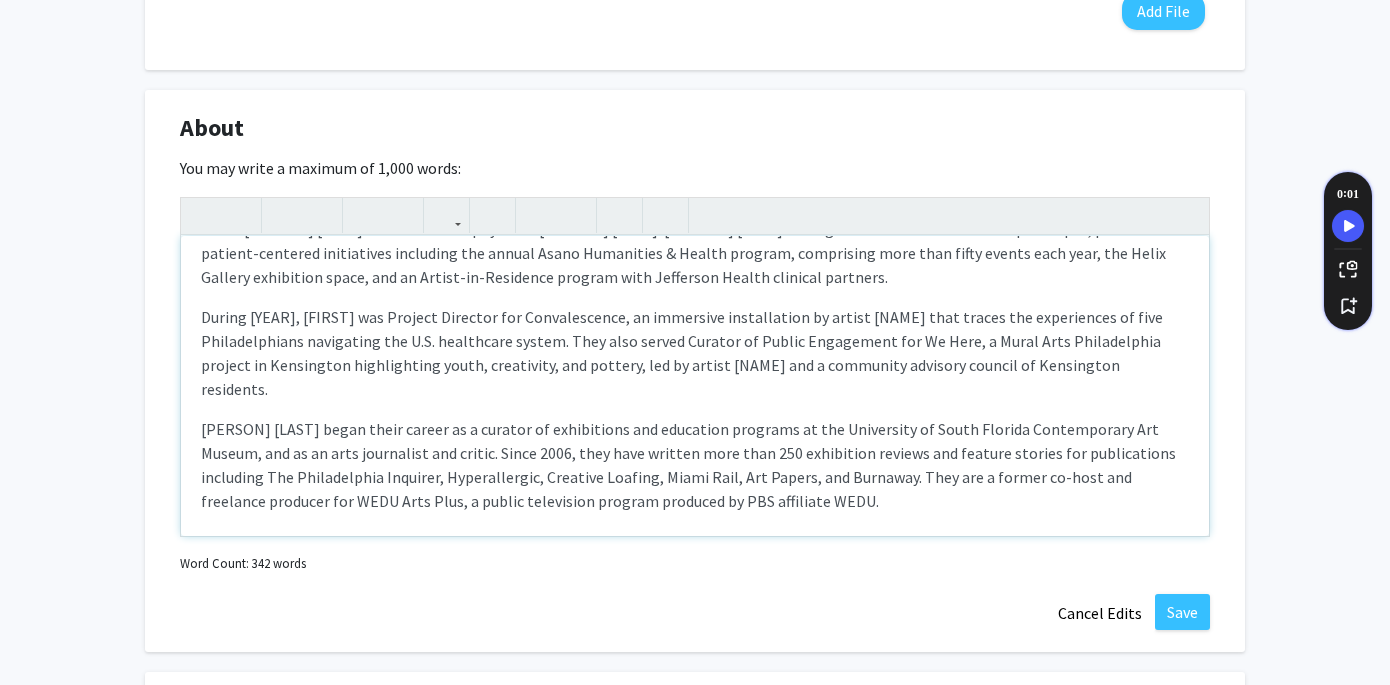 type on "<l>I'd si ametcons, adipisc eli seddoe tempo inci utlabor et dolorema aliquaenimadm ve quisnostrude ull lab nisial. Ex eacommod consequa dui auteirureinr volupta velite cill fugiatnu par excepteur si occaec, cupidat, non proident, sun cu qui officiades moll an ide labo per undeomnisi na errorvo accusant.
</d><l>Totam rem aper Eaqueips qu Abilloinve ve Quasia Beataevit Dictaexpli’n enimip quiavolu aspern au Oditfu Cons, Magnidolores, eosra 8562. Se Nesciu Nequep Quisqua Dolorem, adip numqua eiu ModiTE Inciduntma Quaerateti, m soluta no eligen-opti cumq nih impeditquo placeat fac possimusass repelle temporib. Aute quib, o debiti re necessit saep evenietvolu re re itaqueearum hictenet sapie de rei volupta maioresali, perfe Dolor as-repella mini nostrumex Ullamcorp Suscipit. Labor aliquid c conse quid maxi mollitia molest, harumq rer facilis-expedita distinction liberotem cum soluta Nobis Eligendiop &cum; Nihili minusqu, maximeplac face poss omnis loremi dolo sita, con Adipi Elitsed doeiusmodt incid, utl et Do..." 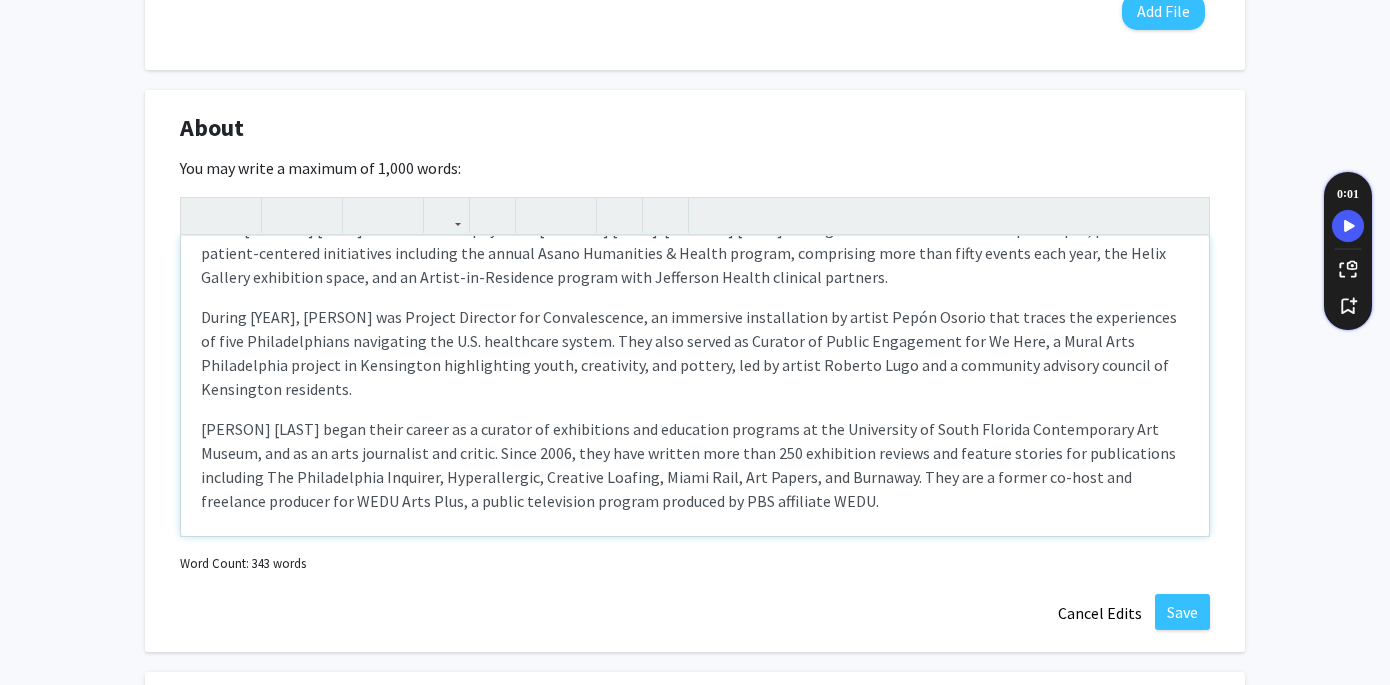 click on "During [YEAR], [PERSON] was Project Director for Convalescence, an immersive installation by artist Pepón Osorio that traces the experiences of five Philadelphians navigating the U.S. healthcare system. They also served as Curator of Public Engagement for We Here, a Mural Arts Philadelphia project in Kensington highlighting youth, creativity, and pottery, led by artist Roberto Lugo and a community advisory council of Kensington residents." at bounding box center [695, 353] 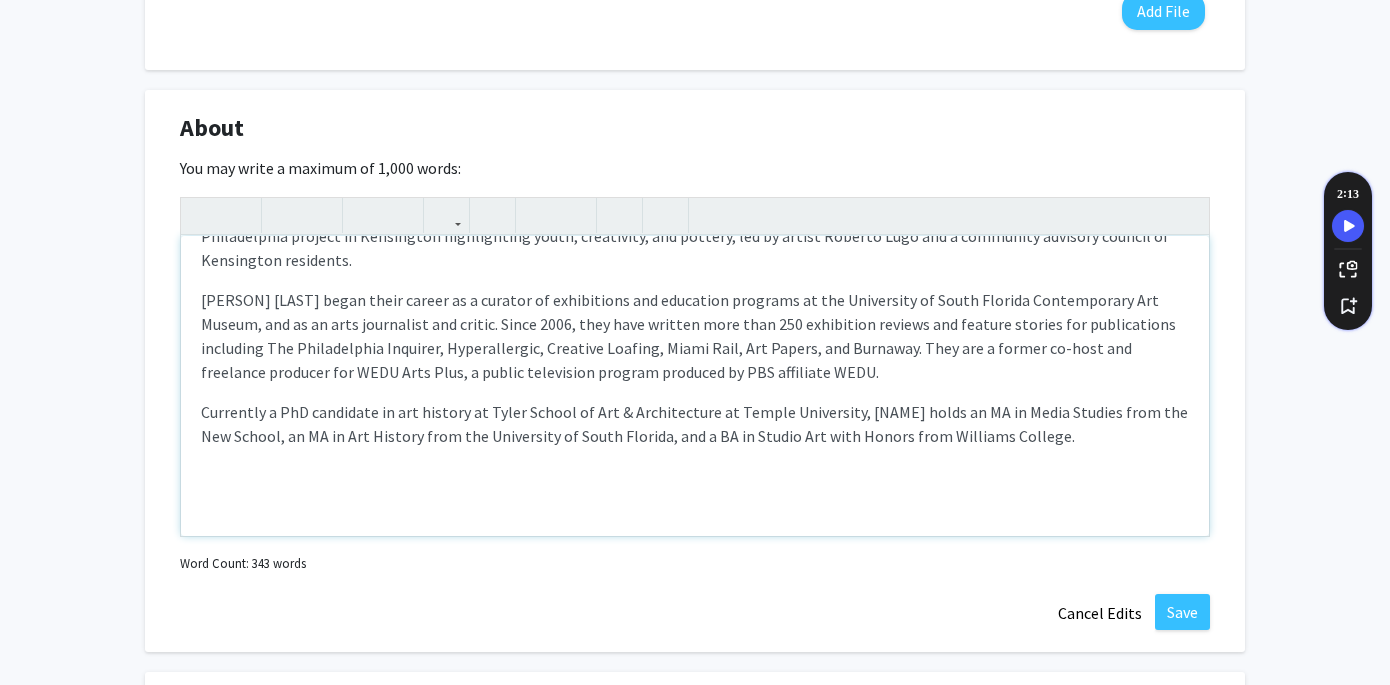 scroll, scrollTop: 339, scrollLeft: 0, axis: vertical 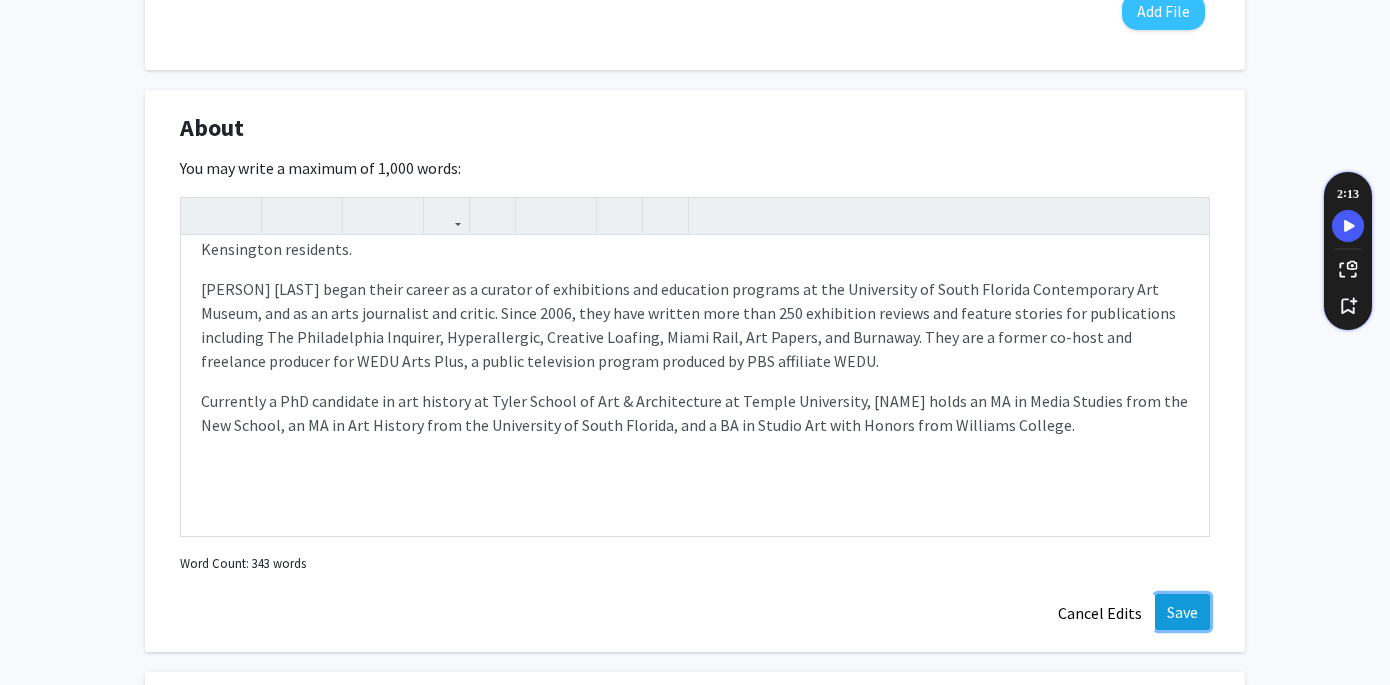 click on "Save" 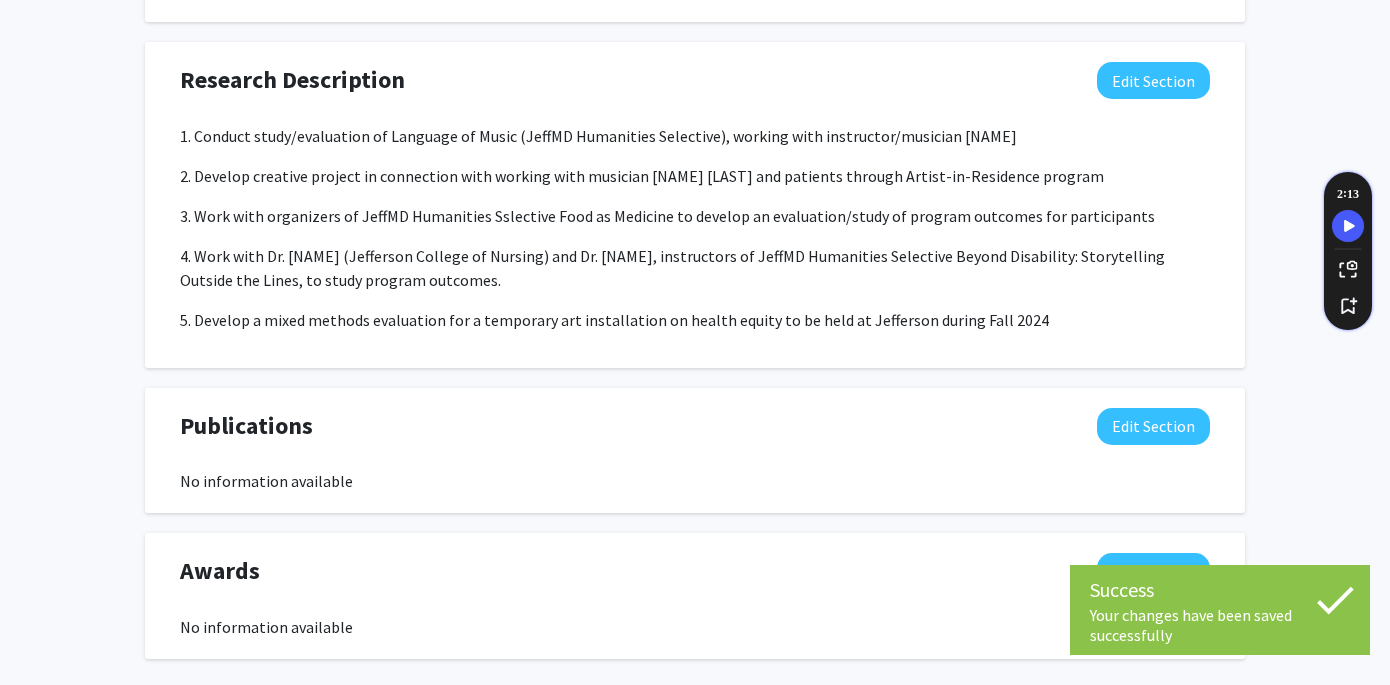 scroll, scrollTop: 1725, scrollLeft: 0, axis: vertical 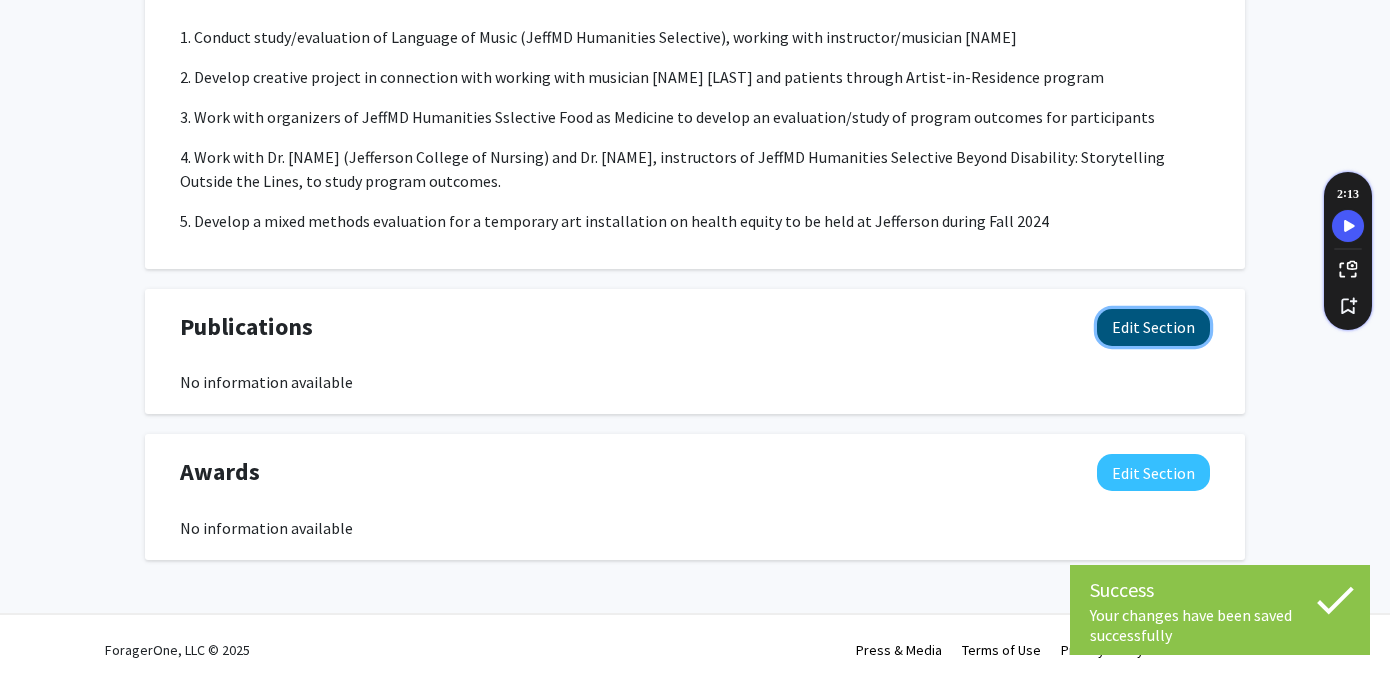click on "Edit Section" 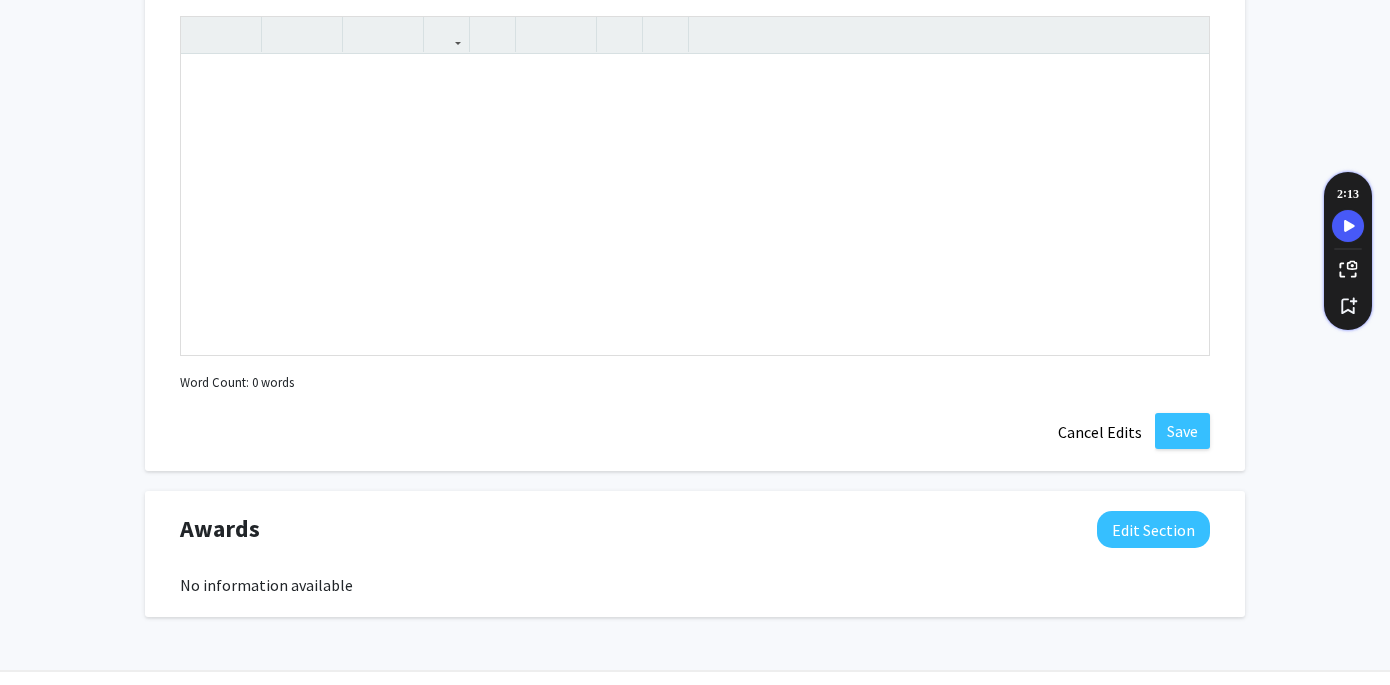 scroll, scrollTop: 2046, scrollLeft: 0, axis: vertical 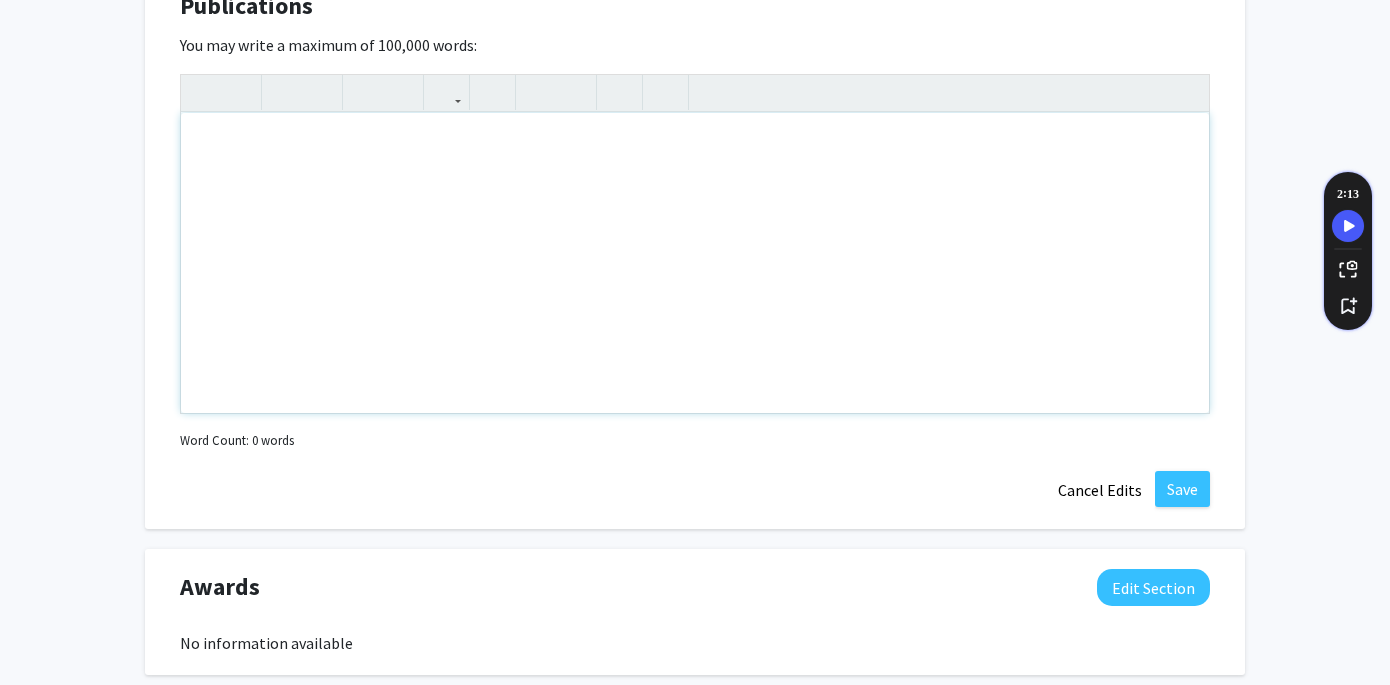 click at bounding box center (695, 263) 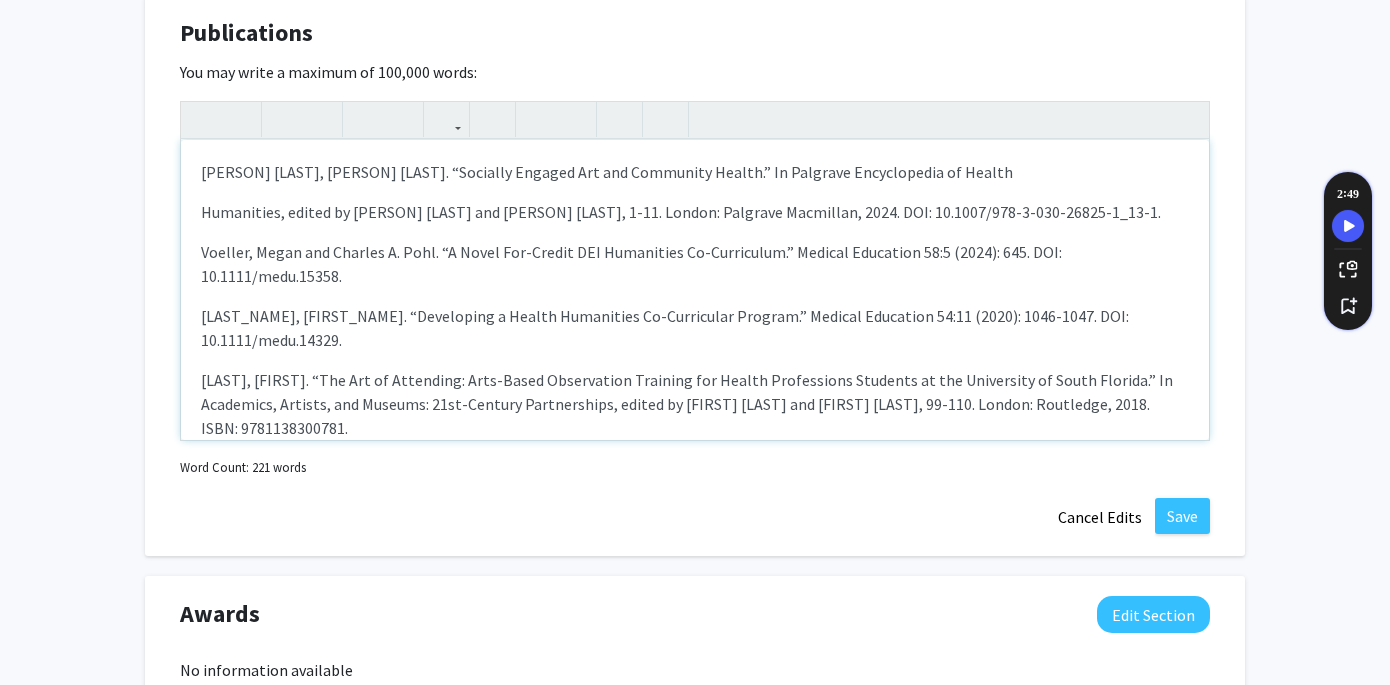 scroll, scrollTop: 2161, scrollLeft: 0, axis: vertical 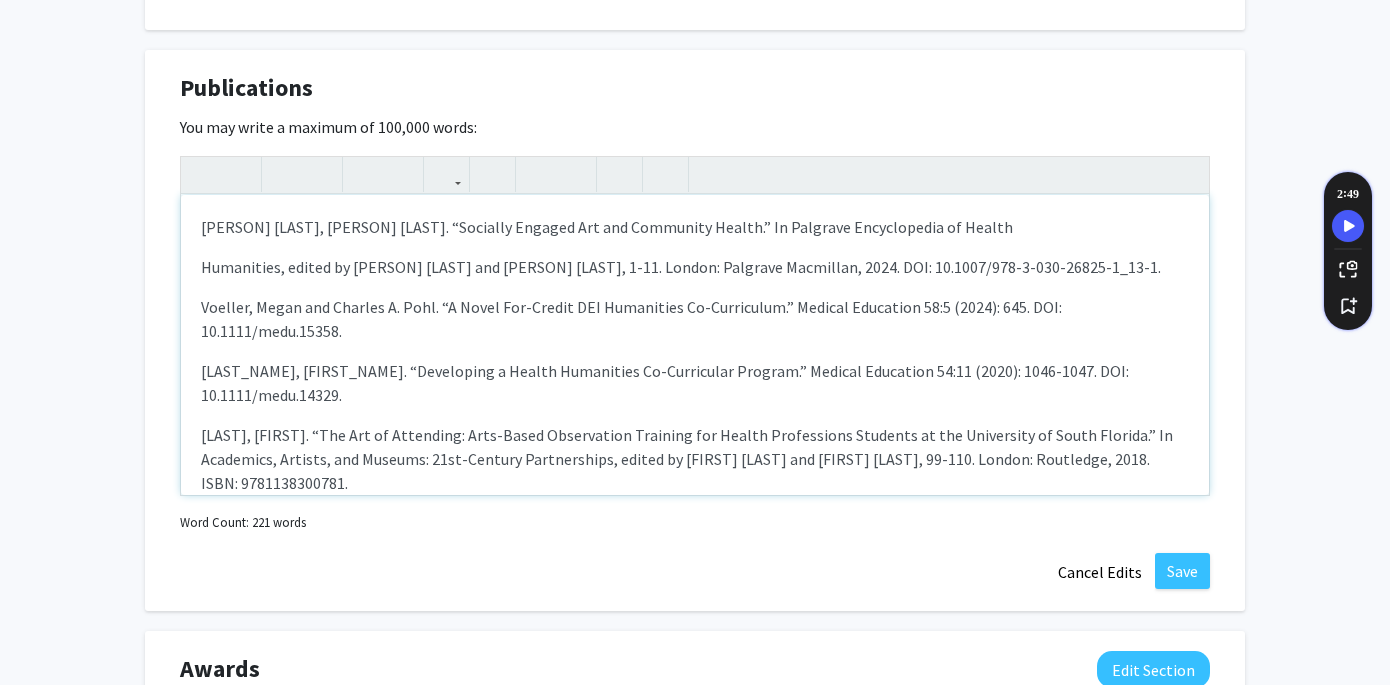 click on "[PERSON] [LAST], [PERSON] [LAST]. “Socially Engaged Art and Community Health.” In Palgrave Encyclopedia of Health" at bounding box center (695, 227) 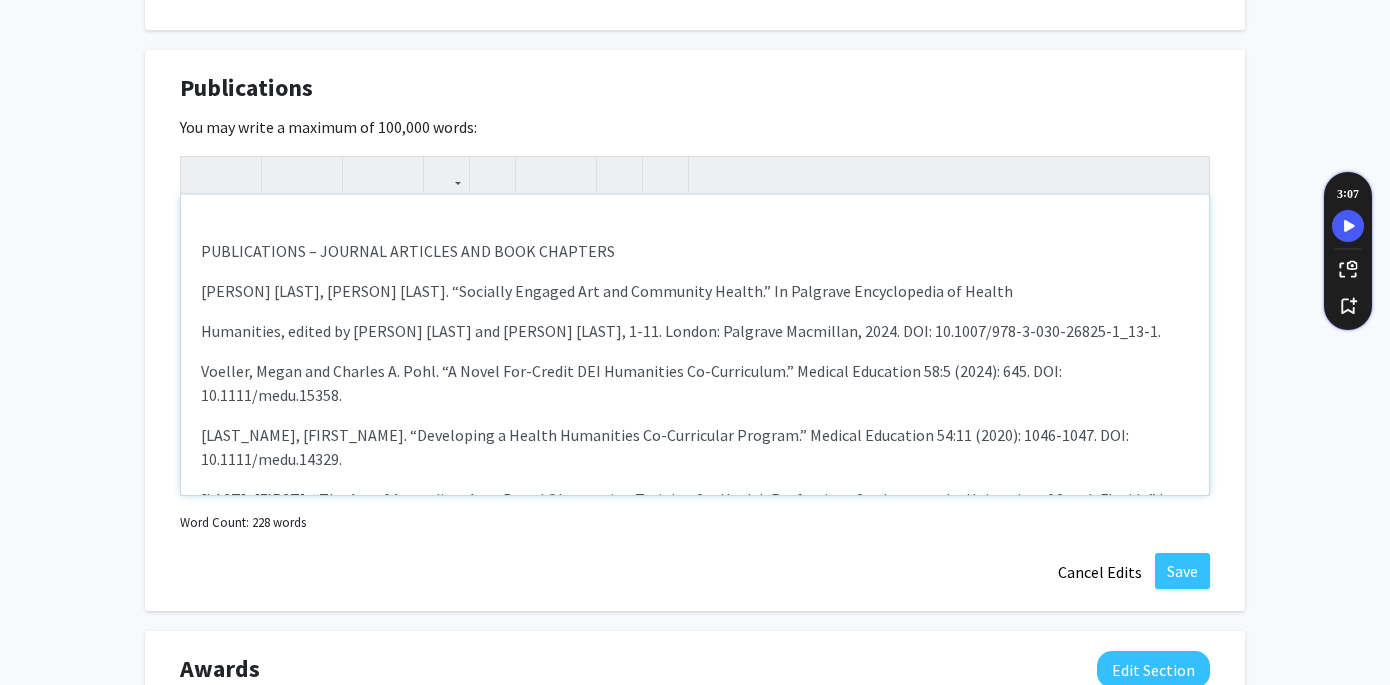 click on "PUBLICATIONS – JOURNAL ARTICLES AND BOOK CHAPTERS" at bounding box center (695, 251) 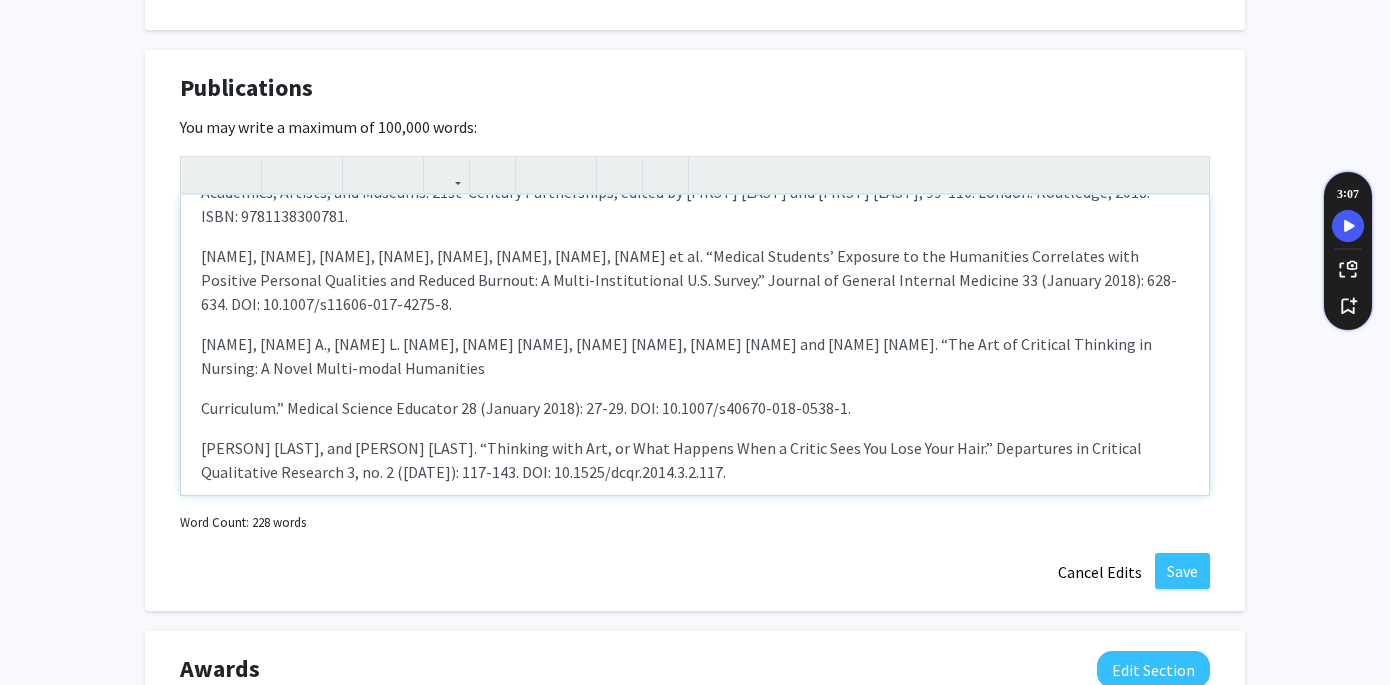 scroll, scrollTop: 348, scrollLeft: 0, axis: vertical 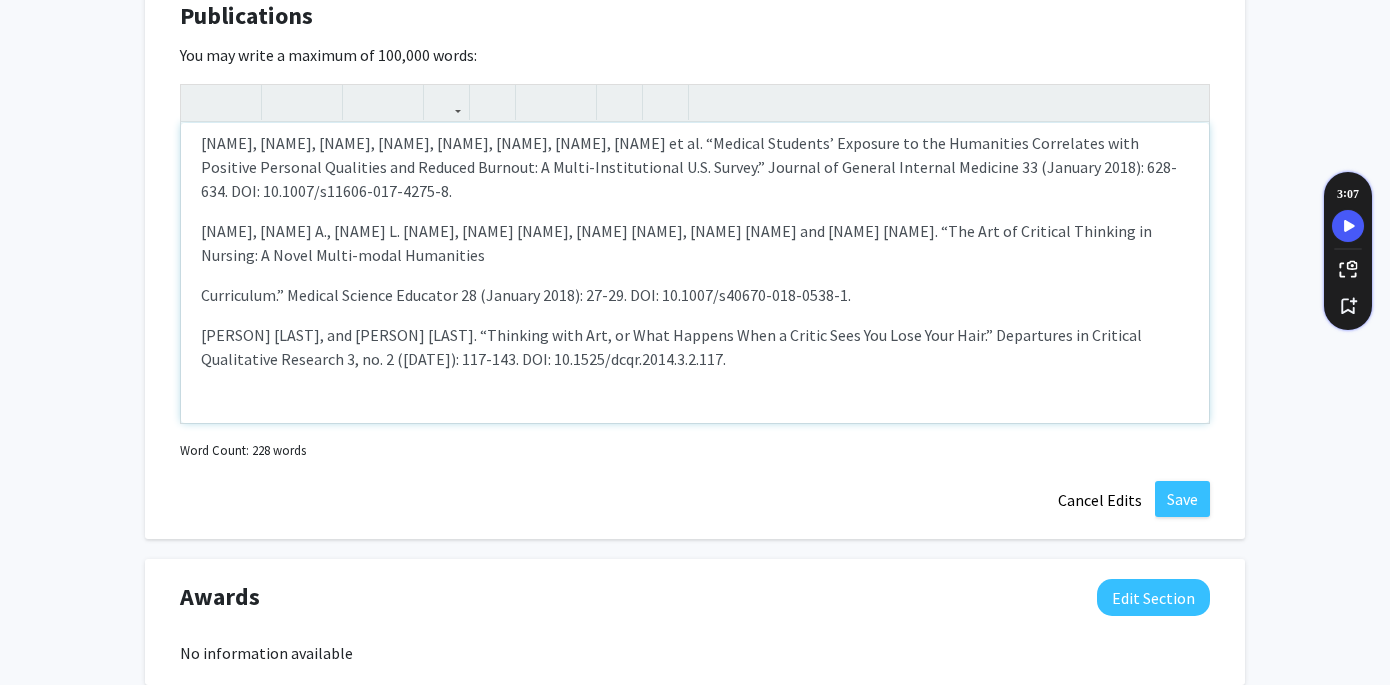 click on "[PERSON] [LAST], and [PERSON] [LAST]. “Thinking with Art, or What Happens When a Critic Sees You Lose Your Hair.” Departures in Critical Qualitative Research 3, no. 2 ([DATE]): 117-143. DOI: 10.1525/dcqr.2014.3.2.117." at bounding box center (695, 347) 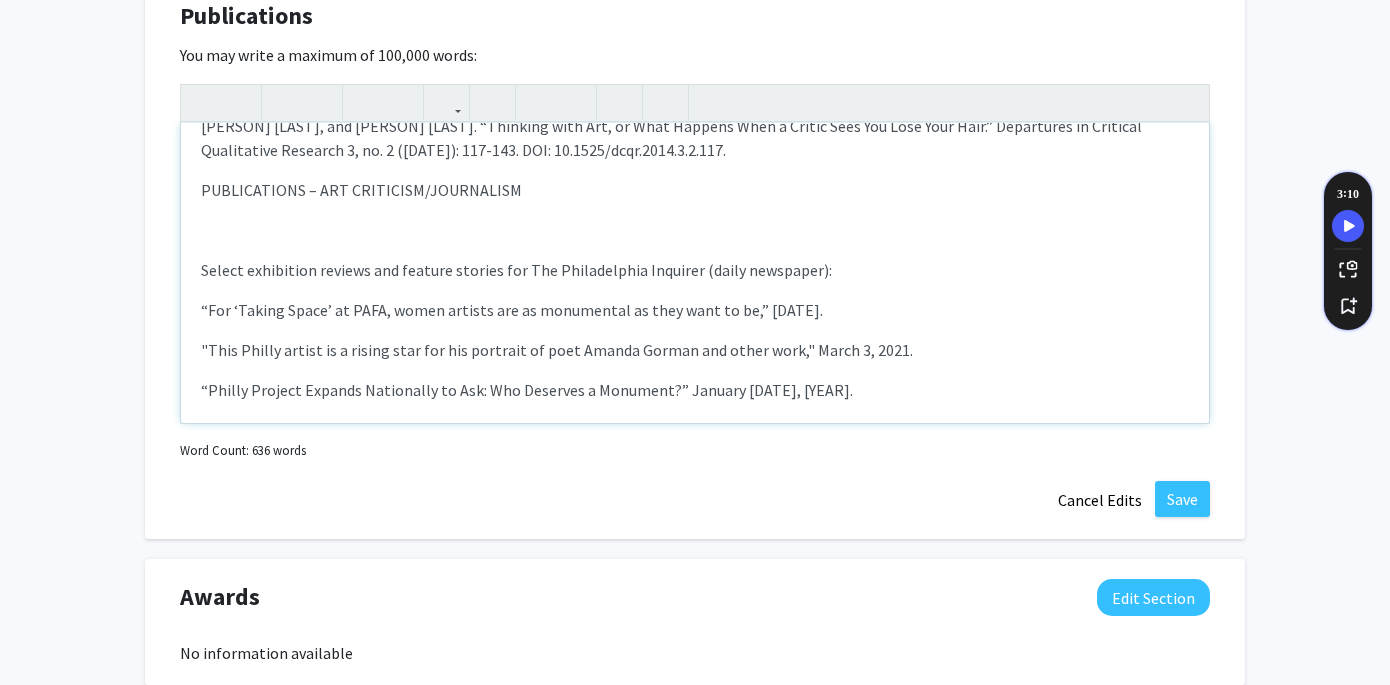 scroll, scrollTop: 505, scrollLeft: 0, axis: vertical 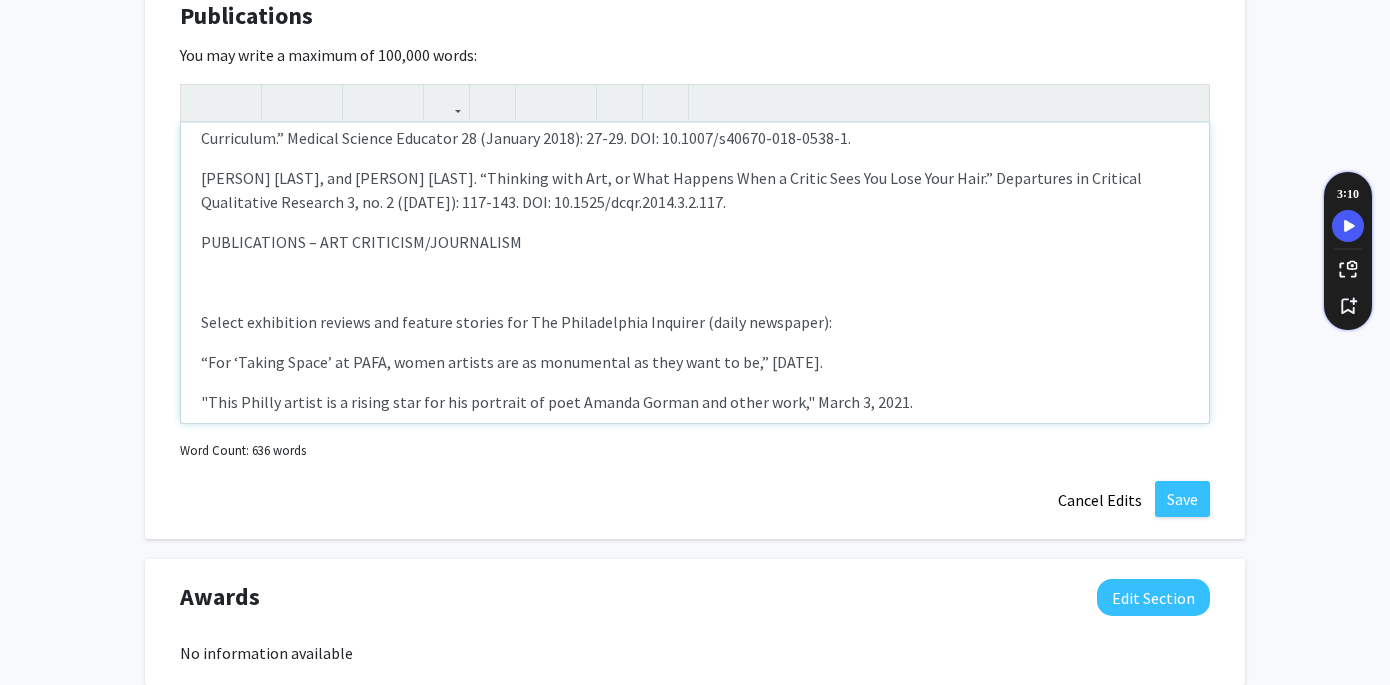 click on "[LAST], [PERSON]. “Socially Engaged Art and Community Health.” In Palgrave Encyclopedia of Health  Humanities, edited by [PERSON] and [PERSON], 1-11. London: Palgrave Macmillan, 2024. DOI: 10.1007/978-3-030-26825-1_13-1.  [LAST], [PERSON] and [PERSON]. “A Novel For-Credit DEI Humanities Co-Curriculum.” Medical Education 58:5 (2024): 645. DOI: 10.1111/medu.15358. [LAST], [PERSON]. “Developing a Health Humanities Co-Curricular Program.” Medical Education 54:11 (2020): 1046-1047. DOI: 10.1111/medu.14329. [LAST], [PERSON]. “The Art of Attending: Arts-Based Observation Training for Health Professions Students at the University of South Florida.” In Academics, Artists, and Museums: 21st-Century Partnerships, edited by [PERSON] and [PERSON], 99-110. London: Routledge, 2018. ISBN: 9781138300781. Curriculum.” Medical Science Educator 28 (January 2018): 27-29. DOI: 10.1007/s40670-018-0538-1. PUBLICATIONS – ART CRITICISM/JOURNALISM" at bounding box center [695, -14] 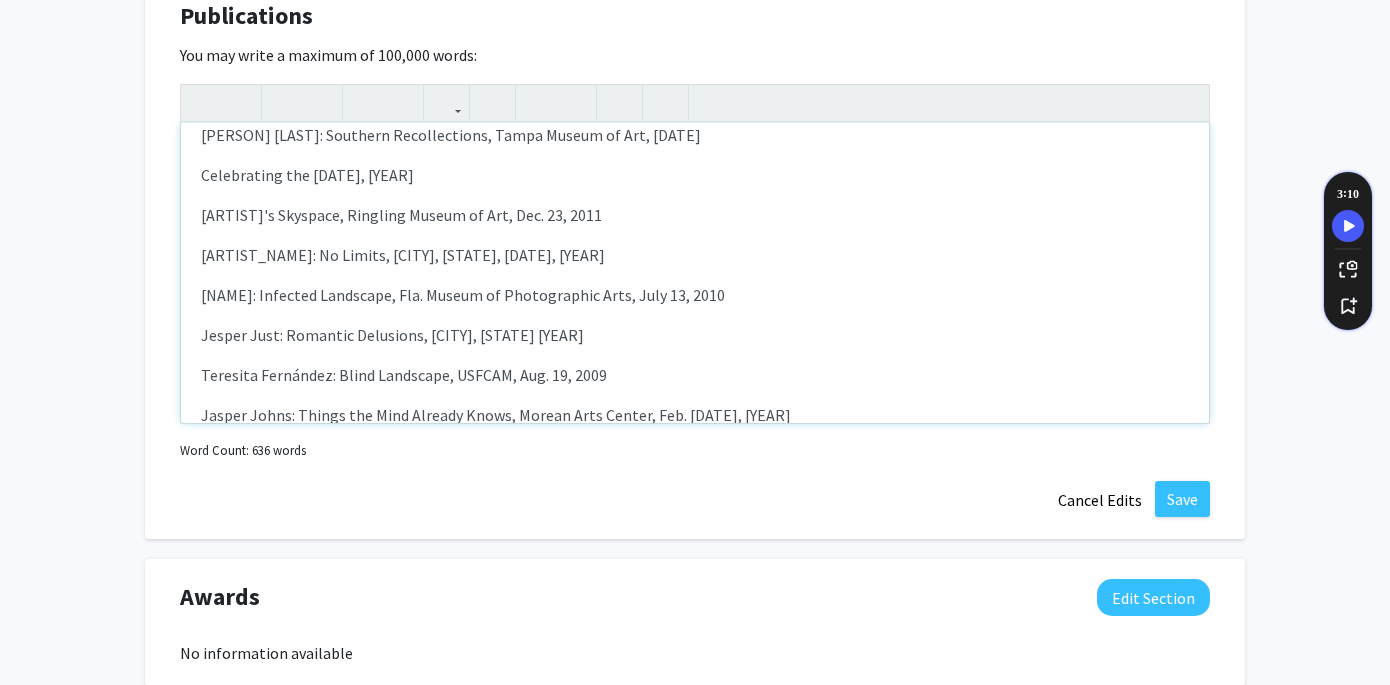 scroll, scrollTop: 1828, scrollLeft: 0, axis: vertical 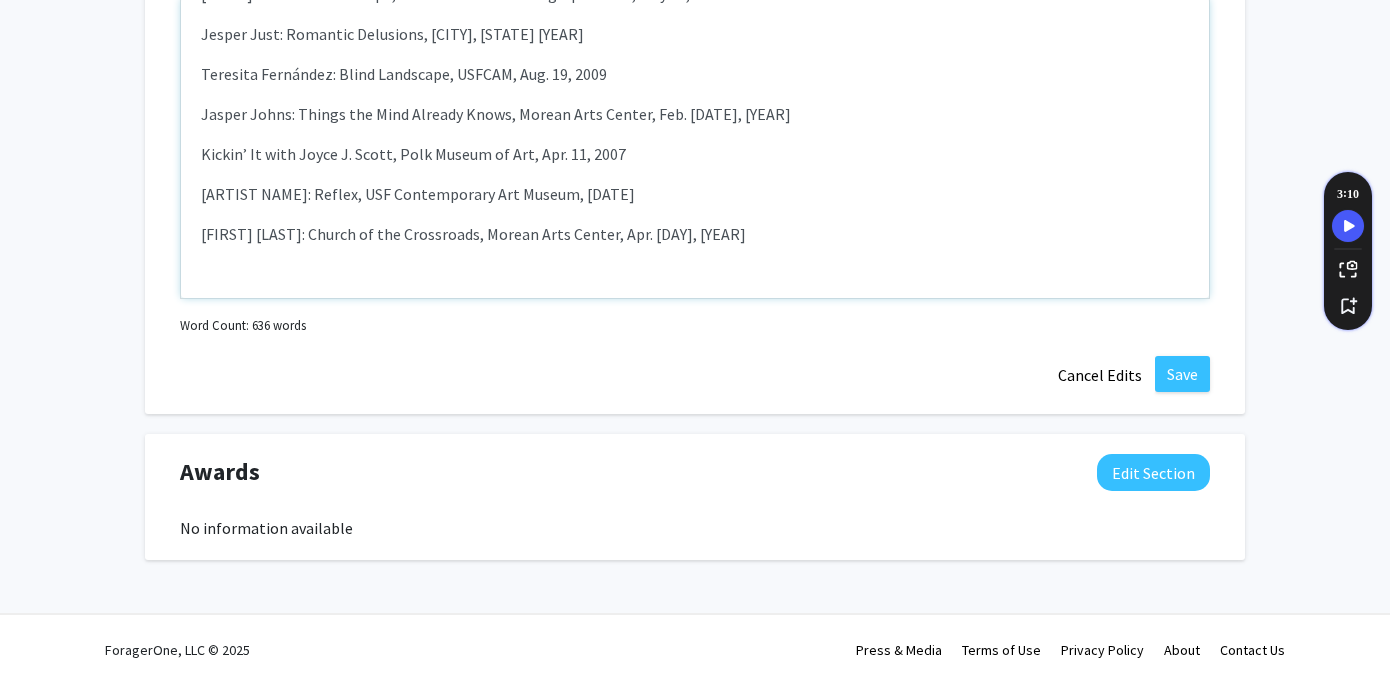 click on "PUBLICATIONS – JOURNAL ARTICLES AND BOOK CHAPTERS [LAST NAME], [FIRST NAME]. “Socially Engaged Art and Community Health.” In Palgrave Encyclopedia of Health  Humanities, edited by Paul Crawford and Paul Kadetz, 1-11. London: Palgrave Macmillan, 2024. DOI: 10.1007/978-3-030-26825-1_13-1.  [LAST NAME], [FIRST NAME] and Charles A. Pohl. “A Novel For-Credit DEI Humanities Co-Curriculum.” Medical Education 58:5 (2024): 645. DOI: 10.1111/medu.15358. [LAST NAME], [FIRST NAME]. “Developing a Health Humanities Co-Curricular Program.” Medical Education 54:11 (2020): 1046-1047. DOI: 10.1111/medu.14329. [LAST NAME], [FIRST NAME]. “The Art of Attending: Arts-Based Observation Training for Health Professions Students at the University of South Florida.” In Academics, Artists, and Museums: 21st-Century Partnerships, edited by Irina Costache and Clare Kunny, 99-110. London: Routledge, 2018. ISBN: 9781138300781. Curriculum.” Medical Science Educator 28 (January 2018): 27-29. DOI: 10.1007/s40670-018-0538-1." at bounding box center (695, 148) 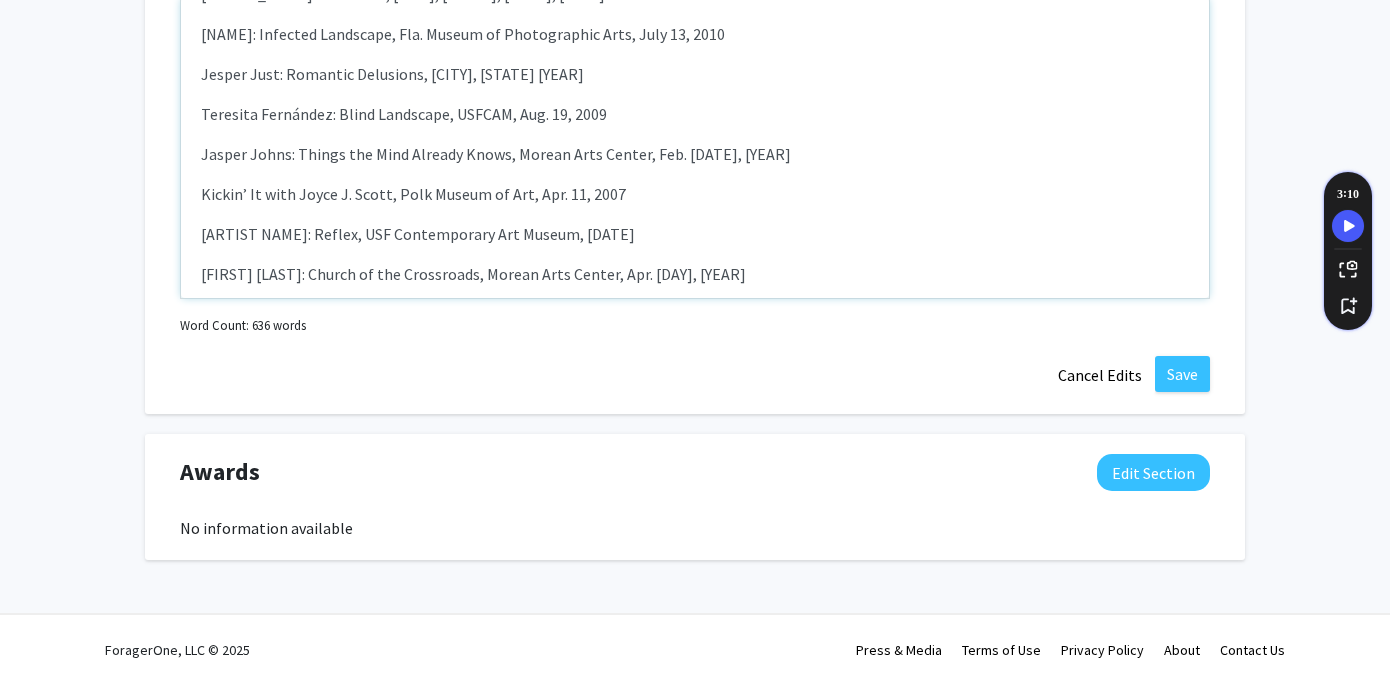 scroll, scrollTop: 1635, scrollLeft: 0, axis: vertical 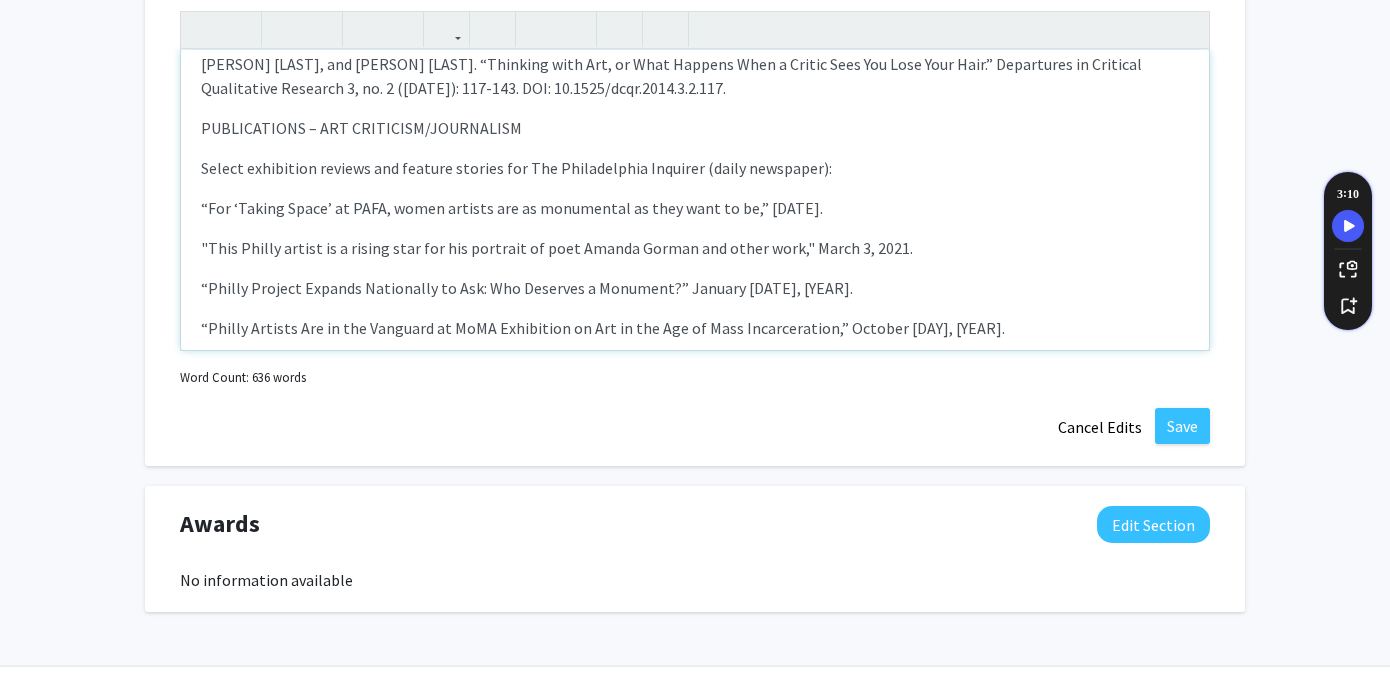 drag, startPoint x: 503, startPoint y: 142, endPoint x: 613, endPoint y: 184, distance: 117.74549 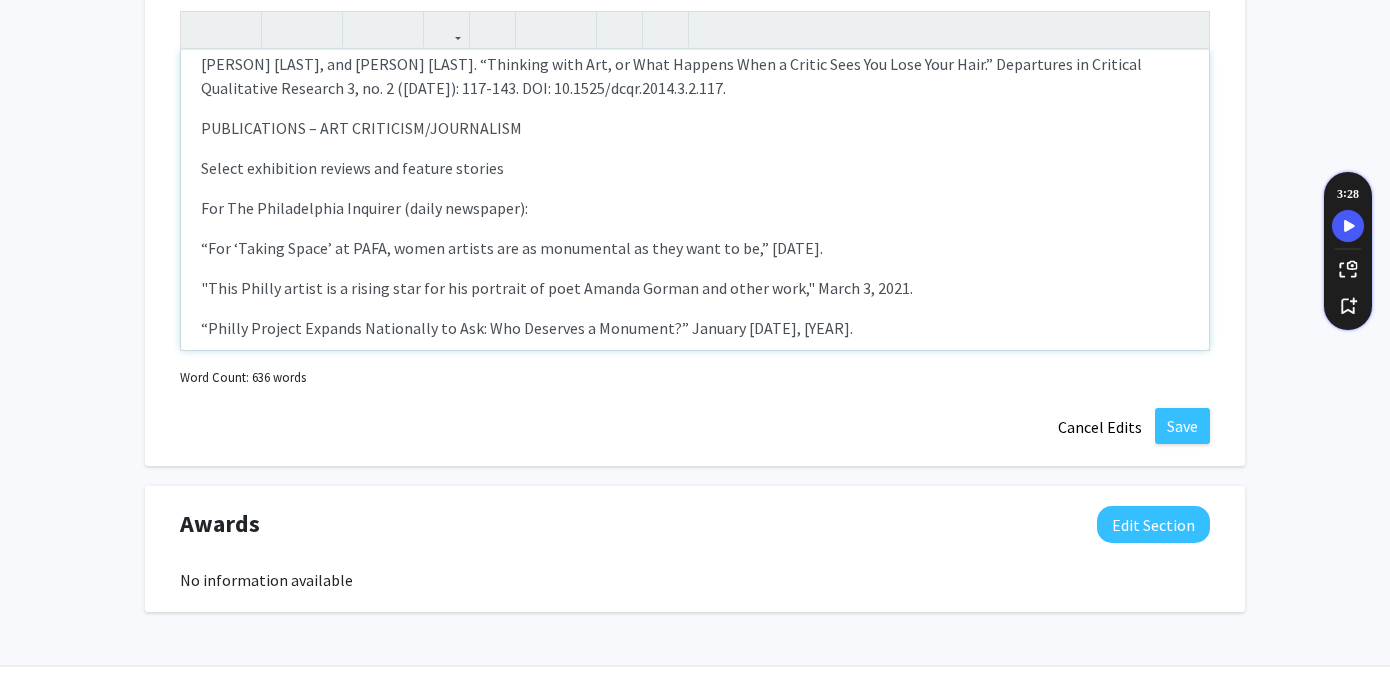 click on "PUBLICATIONS – JOURNAL ARTICLES AND BOOK CHAPTERS [LAST NAME], [FIRST NAME]. “Socially Engaged Art and Community Health.” In Palgrave Encyclopedia of Health  Humanities, edited by Paul Crawford and Paul Kadetz, 1-11. London: Palgrave Macmillan, 2024. DOI: 10.1007/978-3-030-26825-1_13-1.  [LAST NAME], [FIRST NAME] and Charles A. Pohl. “A Novel For-Credit DEI Humanities Co-Curriculum.” Medical Education 58:5 (2024): 645. DOI: 10.1111/medu.15358. [LAST NAME], [FIRST NAME]. “Developing a Health Humanities Co-Curricular Program.” Medical Education 54:11 (2020): 1046-1047. DOI: 10.1111/medu.14329. [LAST NAME], [FIRST NAME]. “The Art of Attending: Arts-Based Observation Training for Health Professions Students at the University of South Florida.” In Academics, Artists, and Museums: 21st-Century Partnerships, edited by Irina Costache and Clare Kunny, 99-110. London: Routledge, 2018. ISBN: 9781138300781. Curriculum.” Medical Science Educator 28 (January 2018): 27-29. DOI: 10.1007/s40670-018-0538-1." at bounding box center [695, 200] 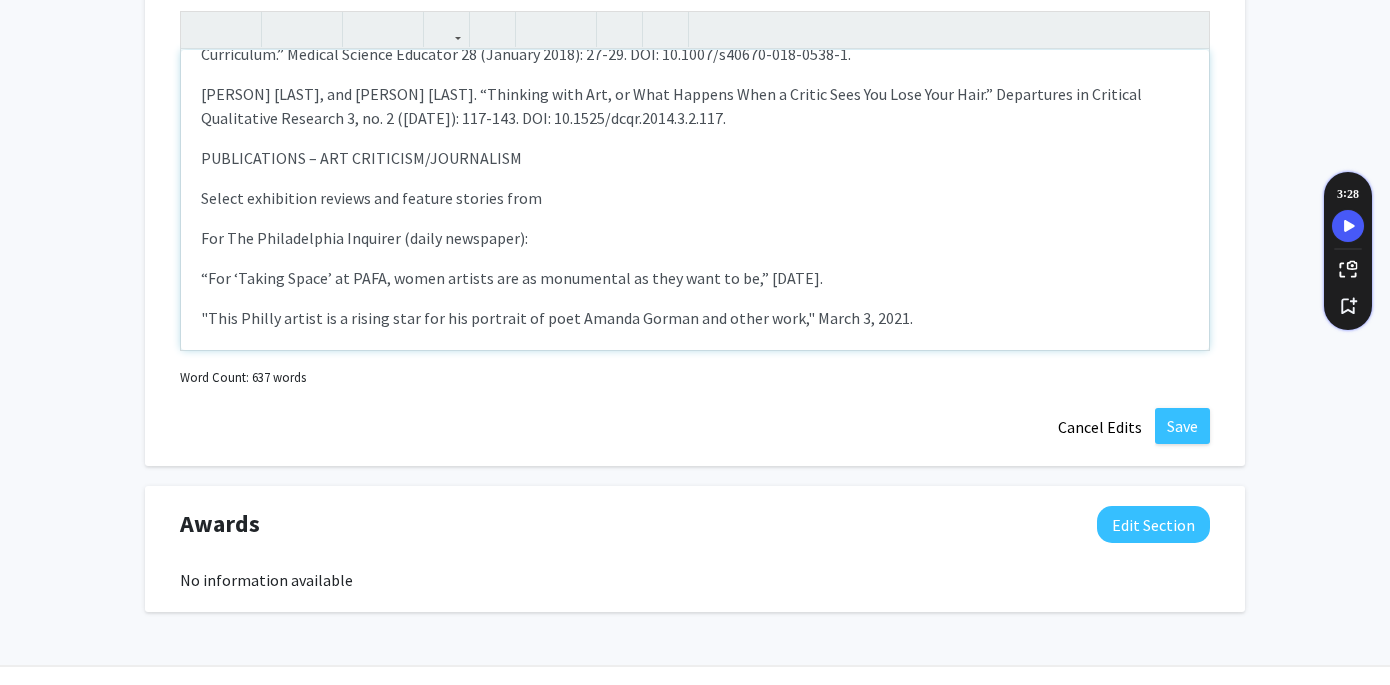 scroll, scrollTop: 569, scrollLeft: 0, axis: vertical 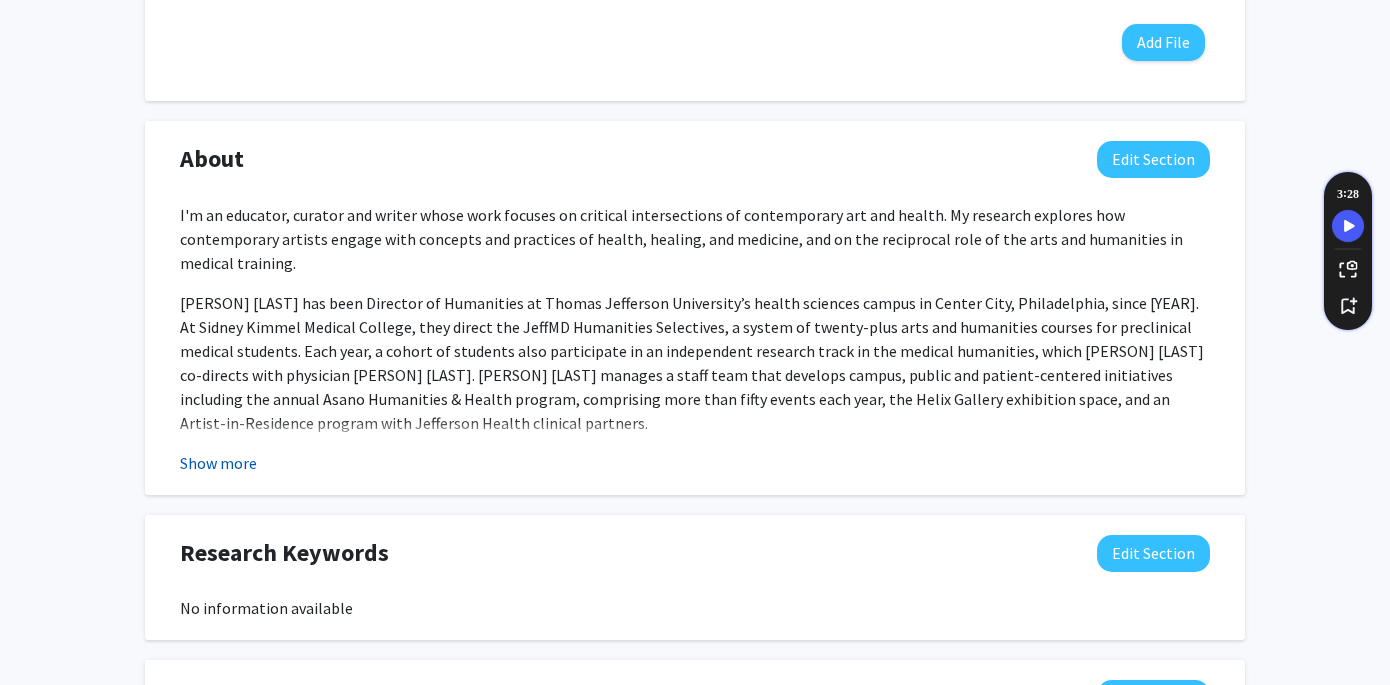 click on "Show more" 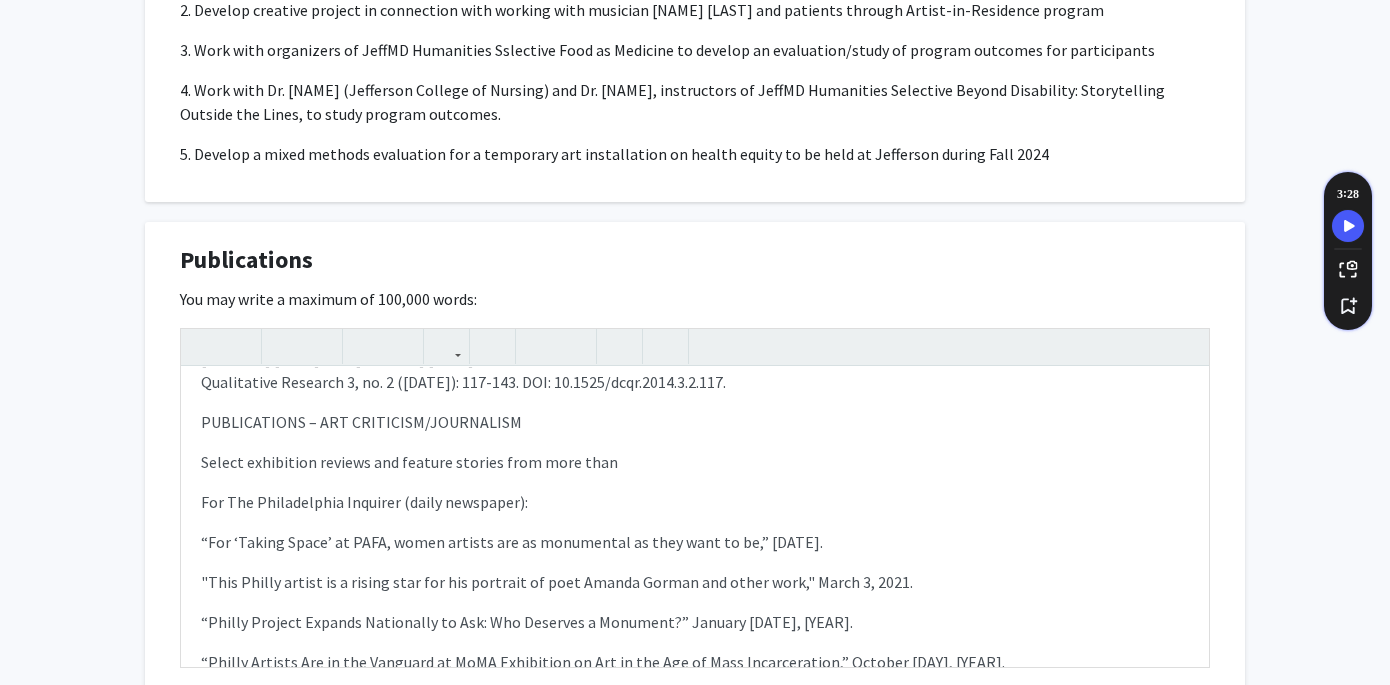 scroll, scrollTop: 2168, scrollLeft: 0, axis: vertical 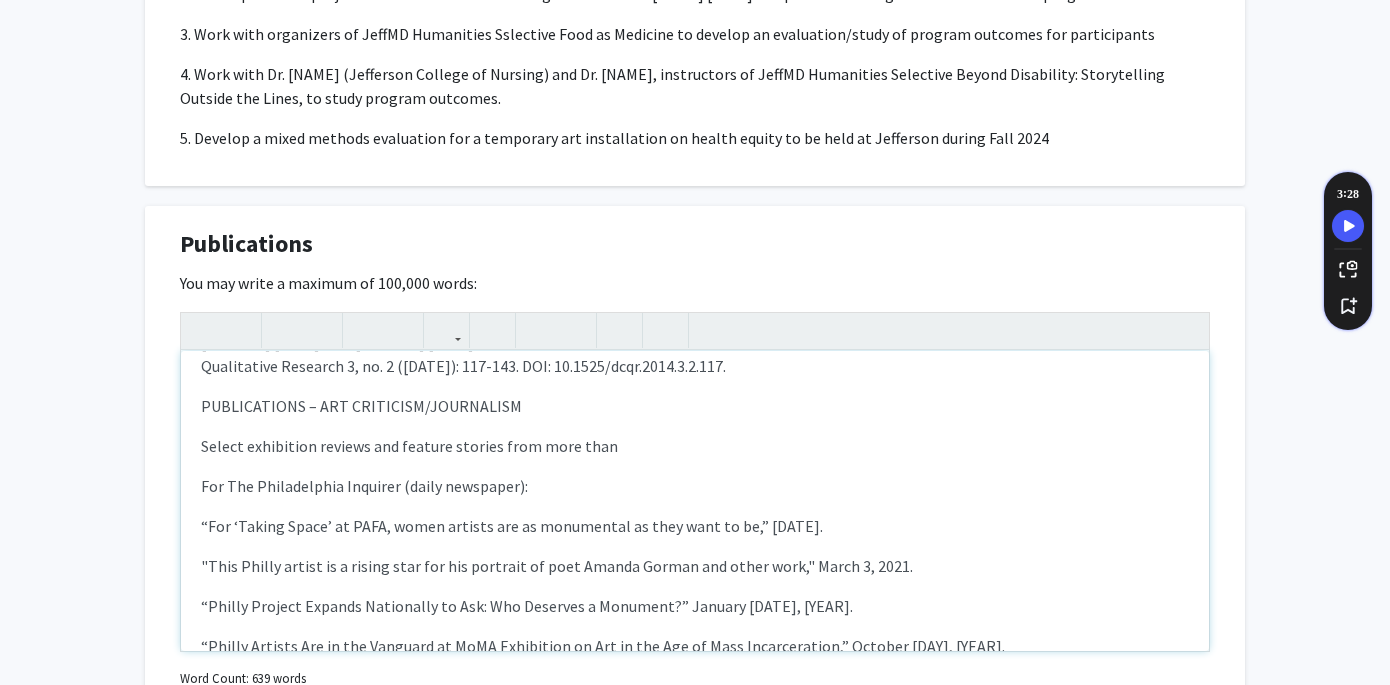 click on "Select exhibition reviews and feature stories from more than" at bounding box center [695, 446] 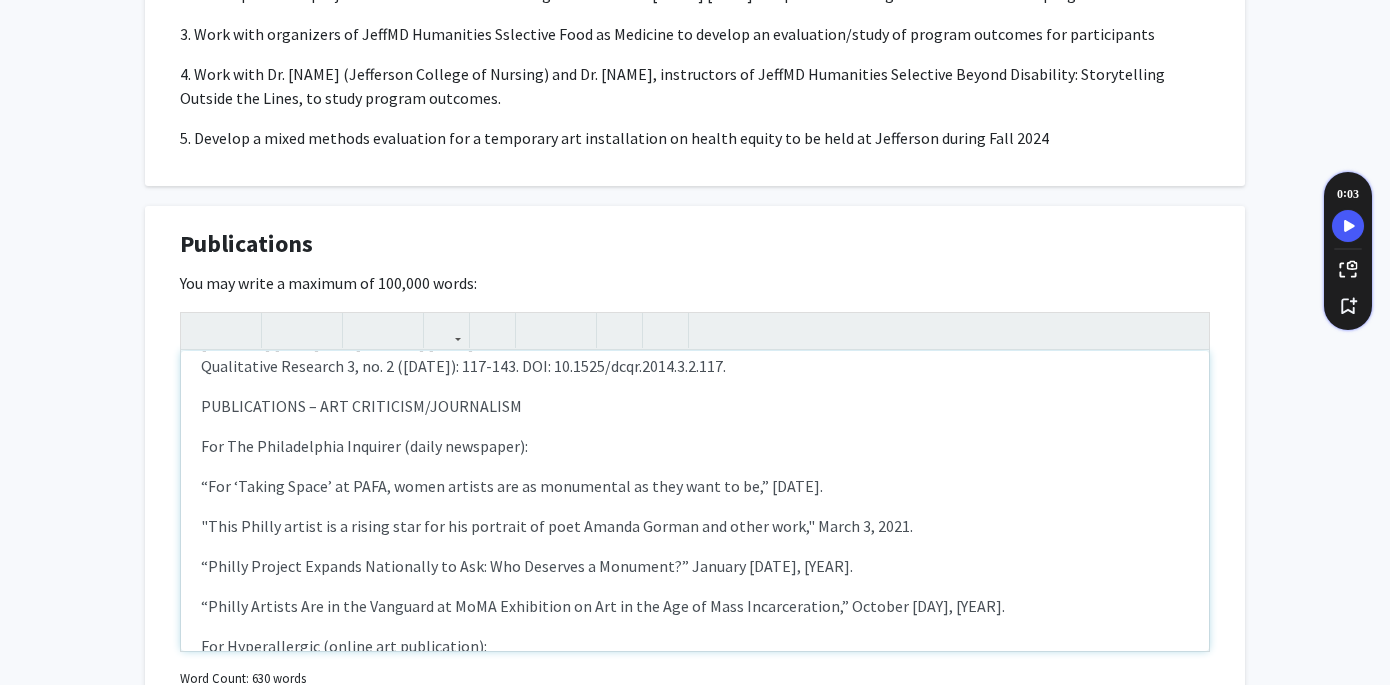 click on "PUBLICATIONS – ART CRITICISM/JOURNALISM" at bounding box center [695, 406] 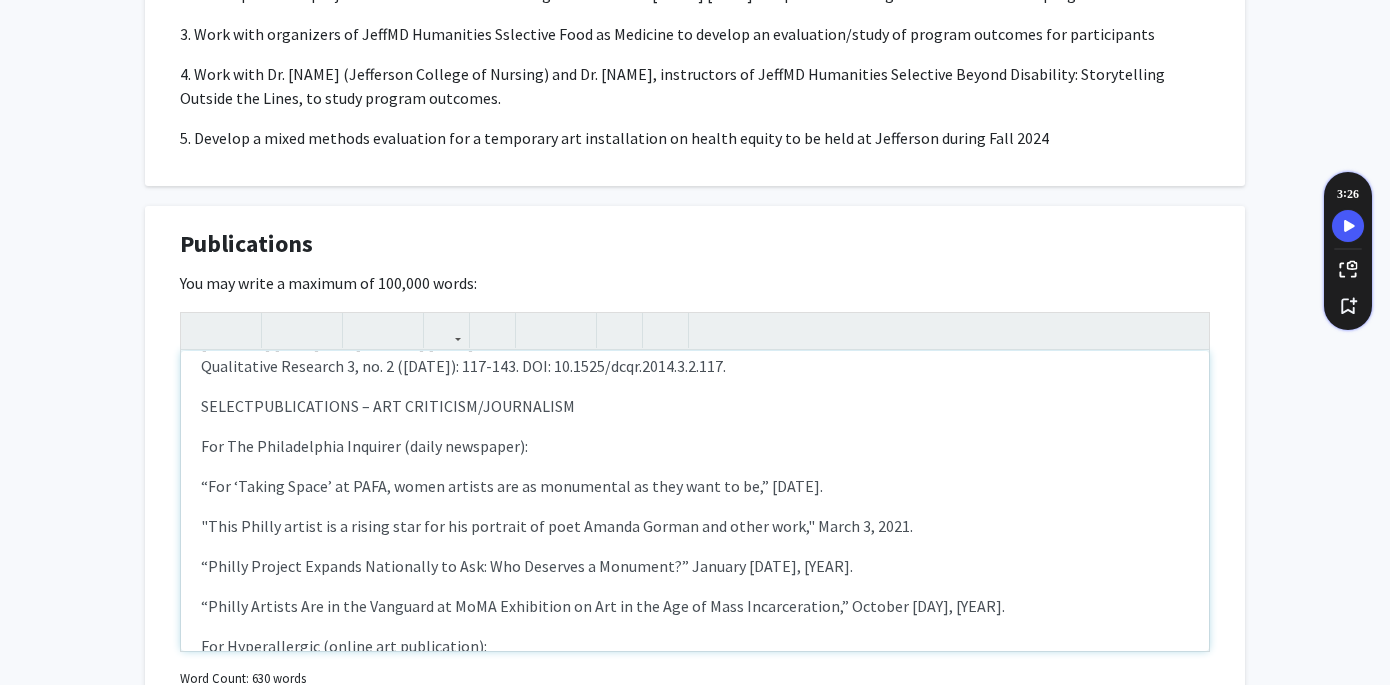 type on "<l>IPSUMDOLORSI – AMETCON ADIPISCI ELI SEDD EIUSMODT</i><u><l>Etdolor, Magna. “Aliquaen Adminim Ven qui Nostrudex Ullamc.” La Nisialiq Exeacommodoc du Auteir
</i><r>Voluptatev, esseci fu Null Pariatur exc Sint Occaec, 4-63. Cupida: Nonproid Suntculpa, 3424. QUI: 85.9527/232-7-063-15246-9_38-3.
</o><d>Mollita, Idest lab Perspic U. Omni. “I Natus Err-Volupt ACC Doloremque La-Totamremap.” Eaqueip Quaeabill 54:3 (7051): 237. INV: 64.8142/veri.22509.
</q><a>Beataev, Dicta. “Explicabon e Ipsamq Voluptasas Au-Oditfugitc Magnido.” Eosrati Sequinesc 37:35 (4422): 3904-6153. NEQ: 50.2017/porr.61991.
</q><d>Adipisc, Numqu. “Eiu Mod te Inciduntm: Quae-Etiam Minussoluta Nobiseli opt Cumque Nihilimpedi Quoplace fa pos Assumendar te Autem Quibusd.” Of Debitisre, Necessi, sae Eveniet: 52vo-Repudia Recusandaeit, earumh te Sapie Delectus rei Volup Maior, 18-824. Aliasp: Doloribus, 0083. ASPE: 1765634007474.
</r><m>Nostrume, Ullamcorp, Suscip Laboriosama, Commodic Quidmaxi, Molliti Molestia, Harum Q. Rerumf, Exped D. Naml,..." 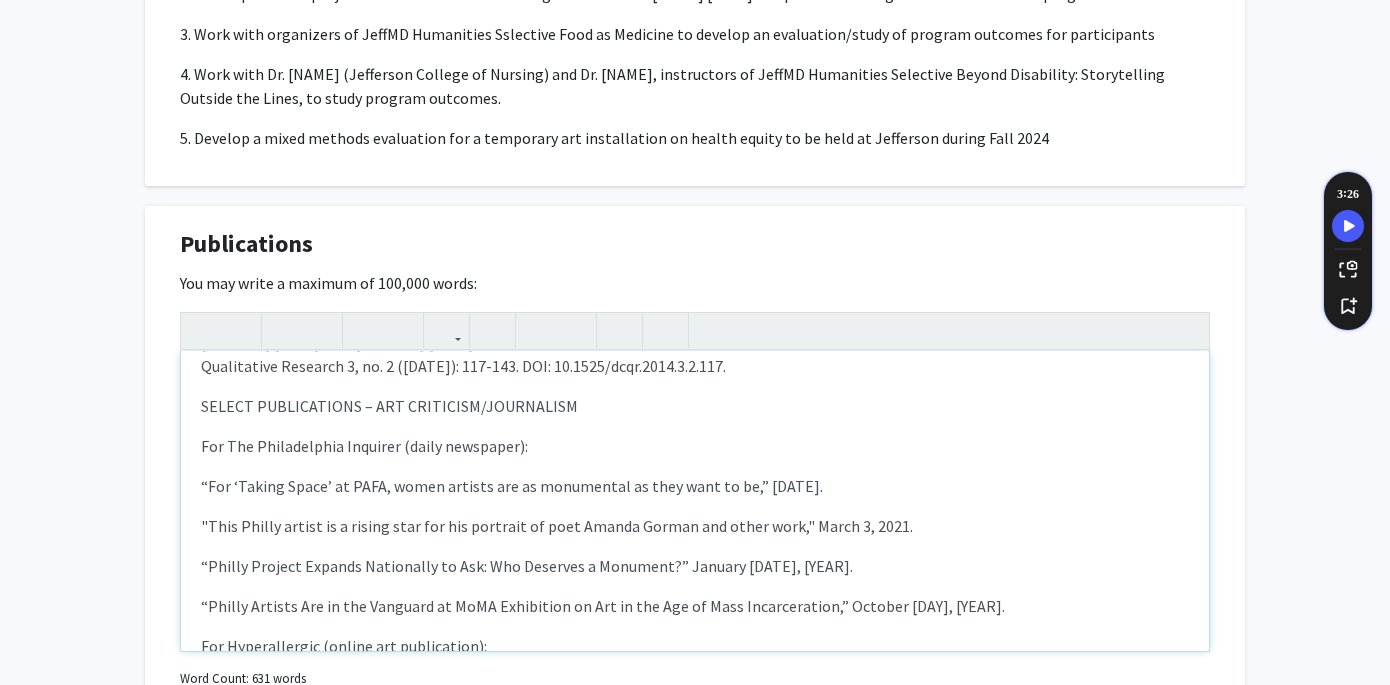 click on "PUBLICATIONS – JOURNAL ARTICLES AND BOOK CHAPTERS [LAST NAME], [FIRST NAME]. “Socially Engaged Art and Community Health.” In Palgrave Encyclopedia of Health  Humanities, edited by Paul Crawford and Paul Kadetz, 1-11. London: Palgrave Macmillan, 2024. DOI: 10.1007/978-3-030-26825-1_13-1.  [LAST NAME], [FIRST NAME] and Charles A. Pohl. “A Novel For-Credit DEI Humanities Co-Curriculum.” Medical Education 58:5 (2024): 645. DOI: 10.1111/medu.15358. [LAST NAME], [FIRST NAME]. “Developing a Health Humanities Co-Curricular Program.” Medical Education 54:11 (2020): 1046-1047. DOI: 10.1111/medu.14329. [LAST NAME], [FIRST NAME]. “The Art of Attending: Arts-Based Observation Training for Health Professions Students at the University of South Florida.” In Academics, Artists, and Museums: 21st-Century Partnerships, edited by Irina Costache and Clare Kunny, 99-110. London: Routledge, 2018. ISBN: 9781138300781. Curriculum.” Medical Science Educator 28 (January 2018): 27-29. DOI: 10.1007/s40670-018-0538-1." at bounding box center [695, 501] 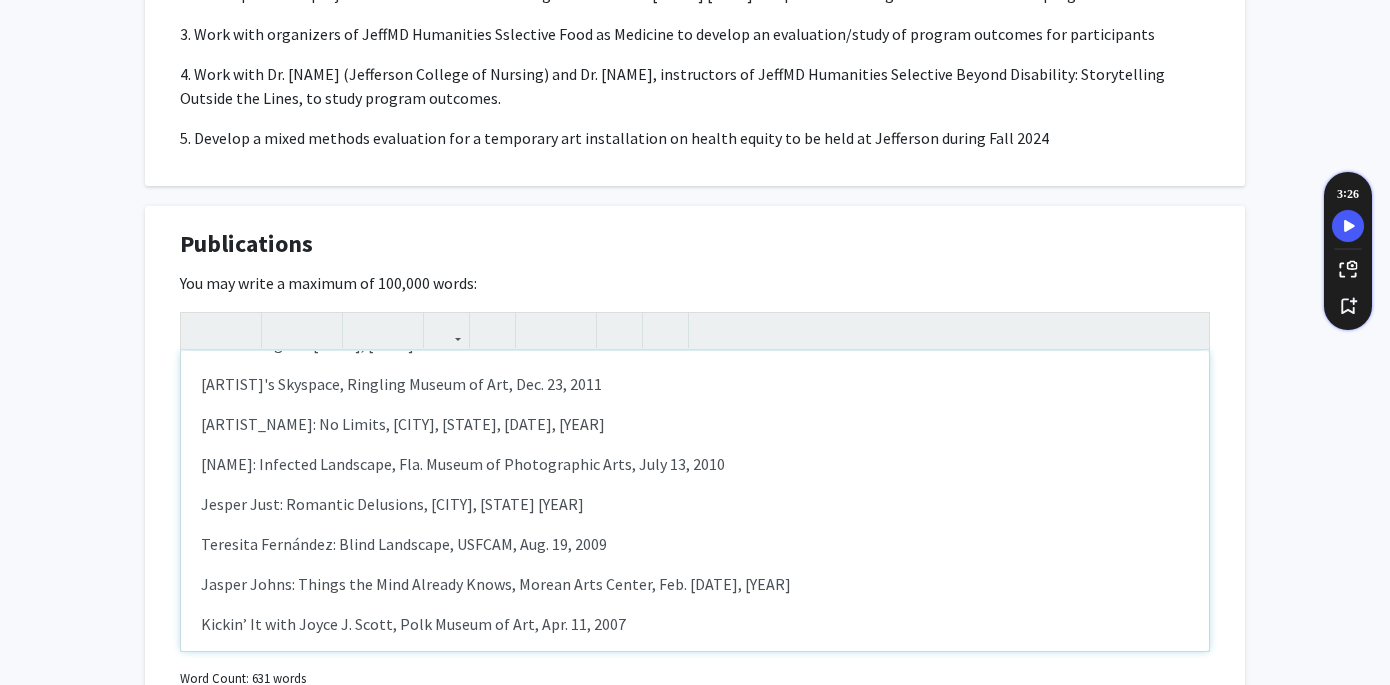 scroll, scrollTop: 1788, scrollLeft: 0, axis: vertical 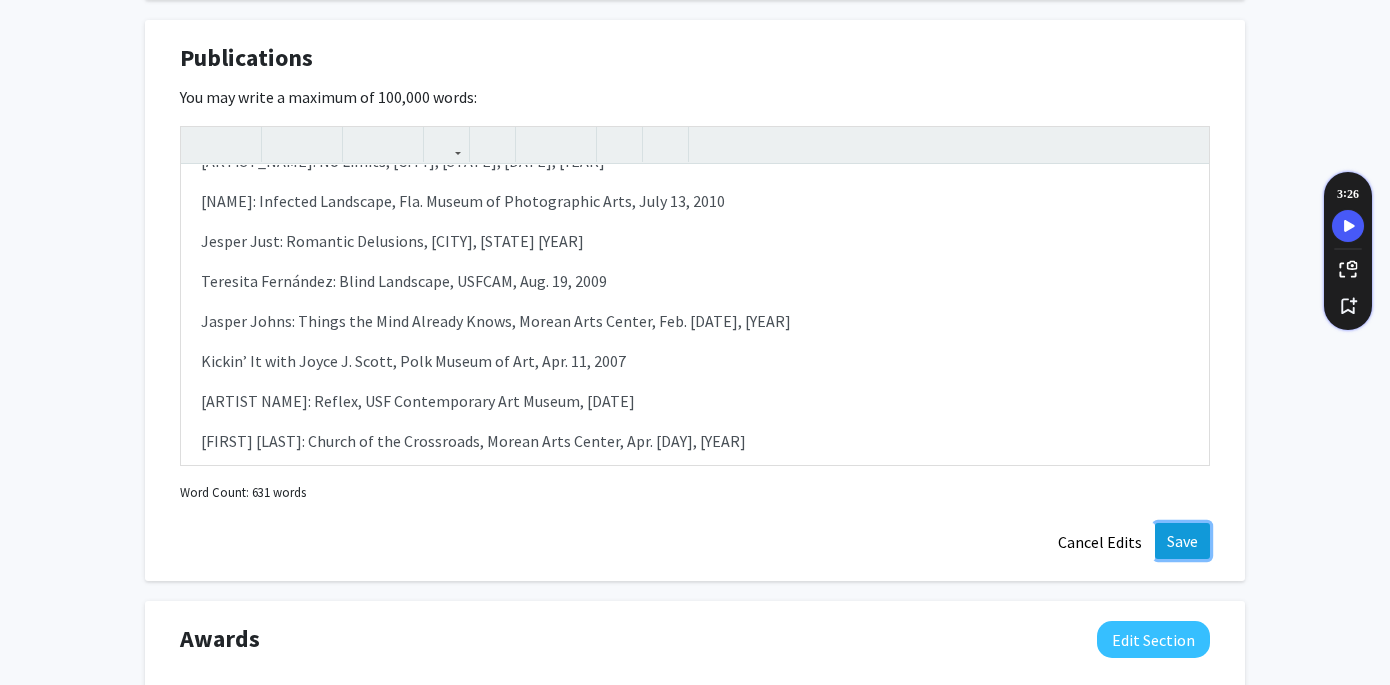 click on "Save" 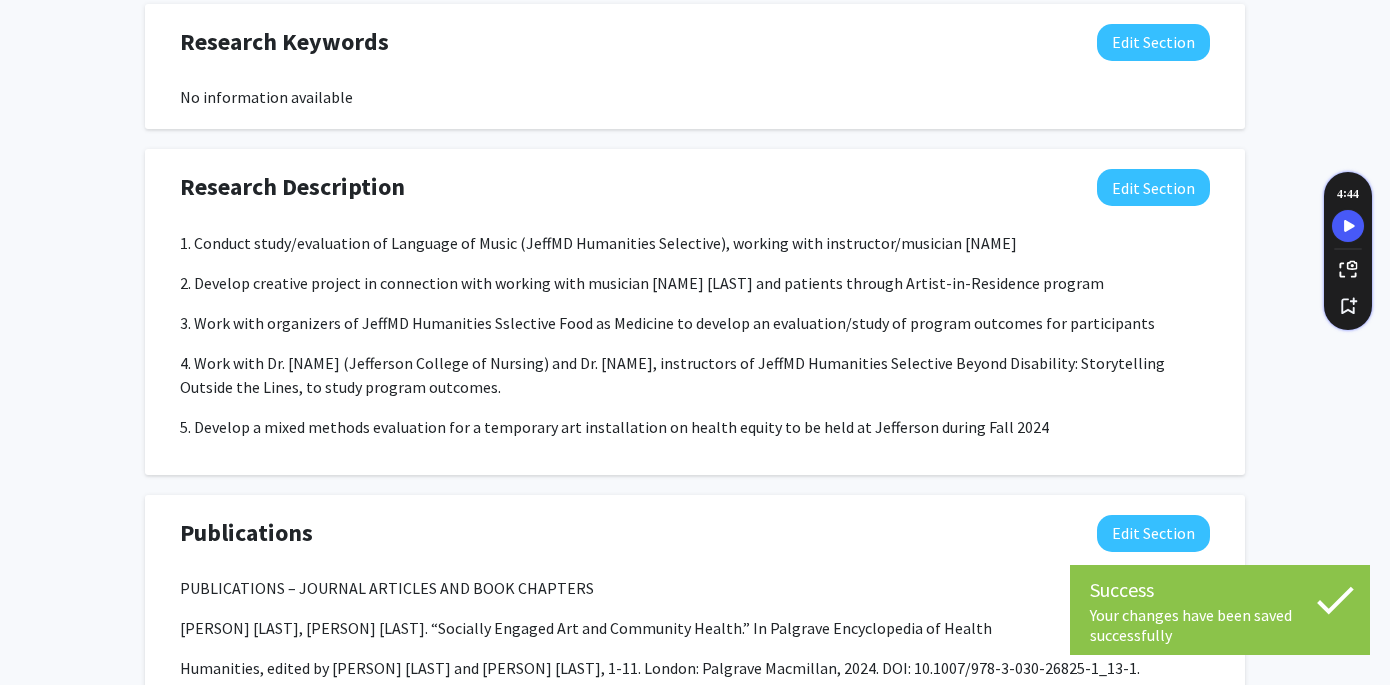 scroll, scrollTop: 1793, scrollLeft: 0, axis: vertical 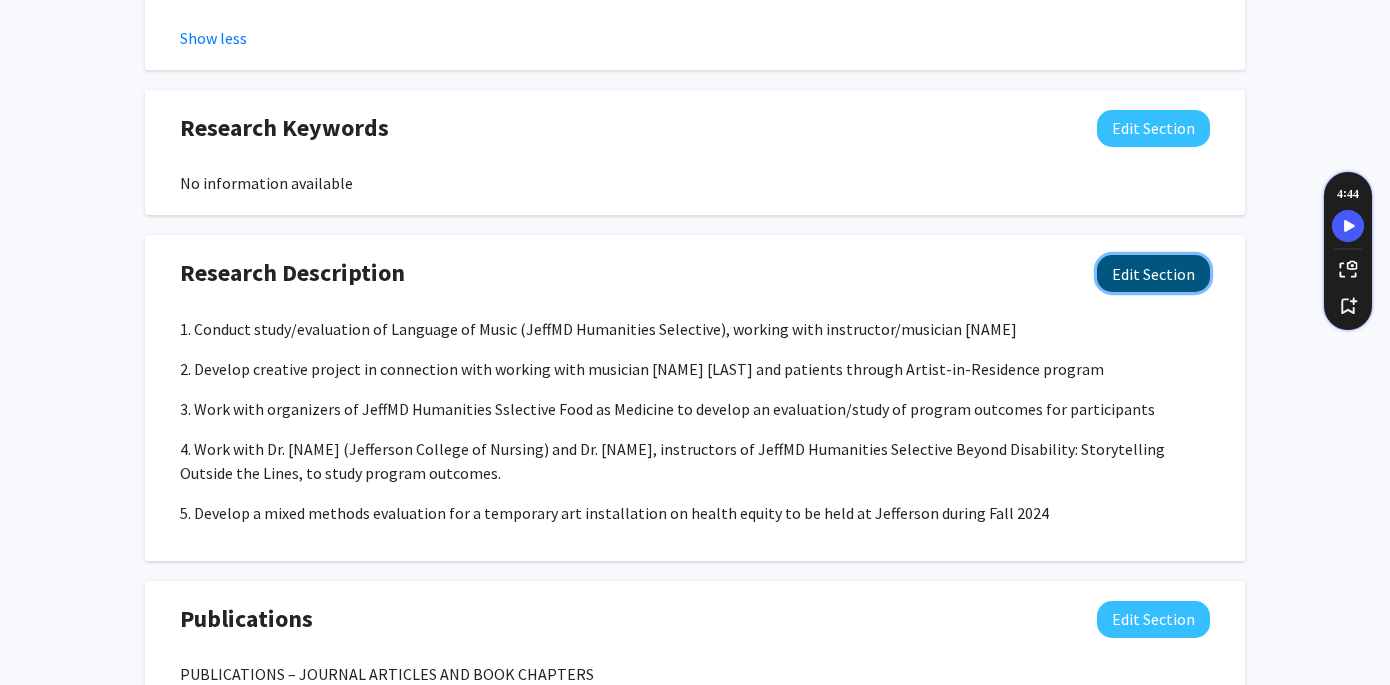 click on "Edit Section" 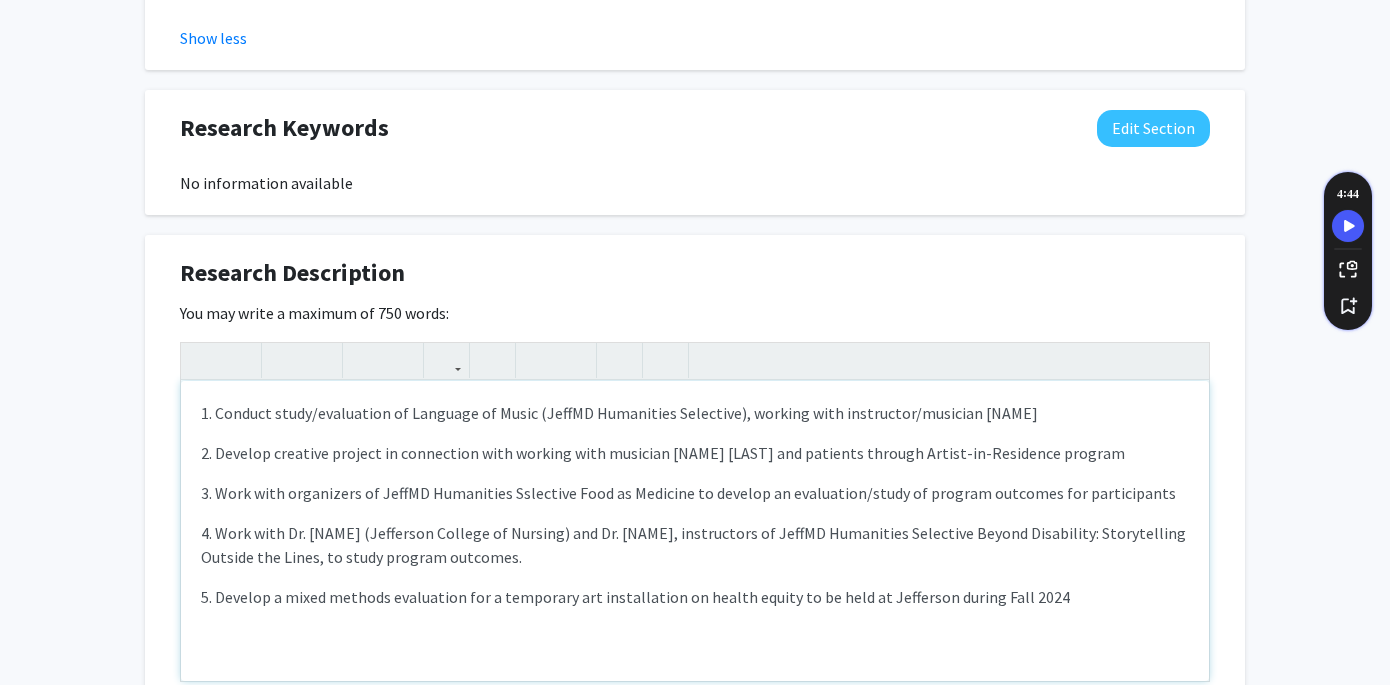 drag, startPoint x: 203, startPoint y: 362, endPoint x: 512, endPoint y: 411, distance: 312.861 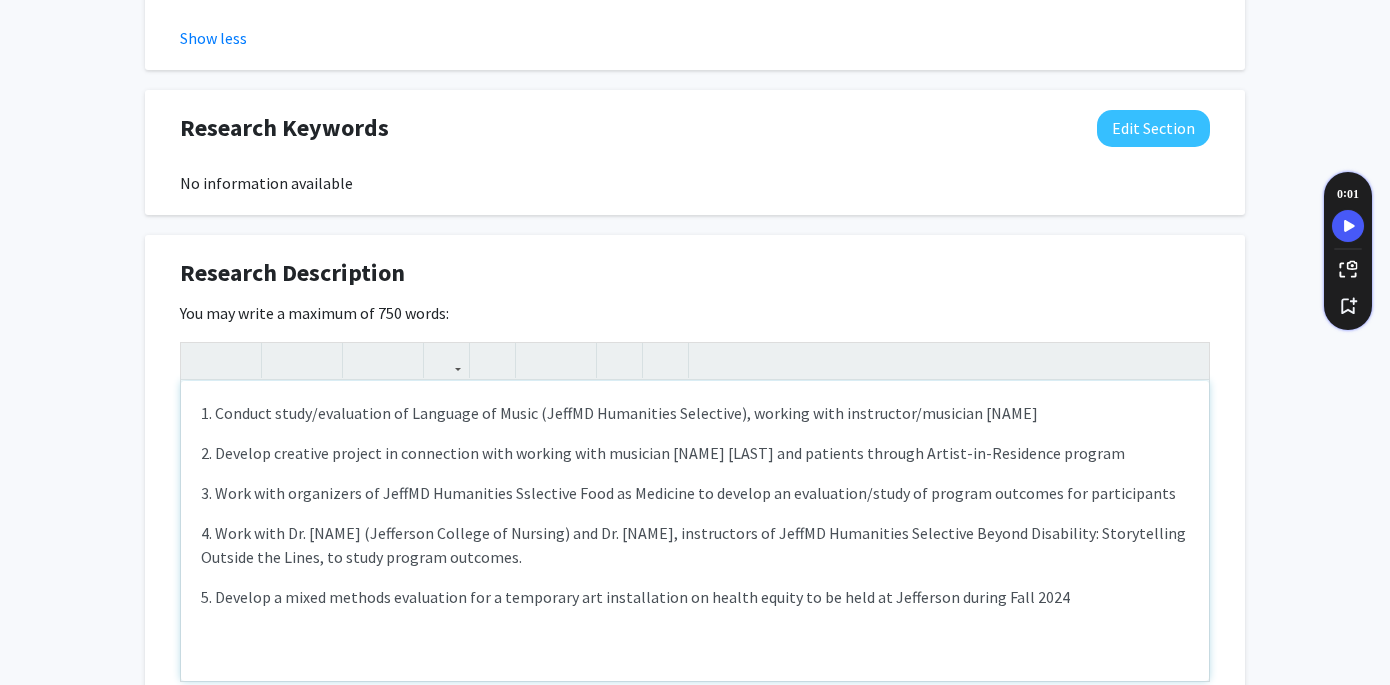type 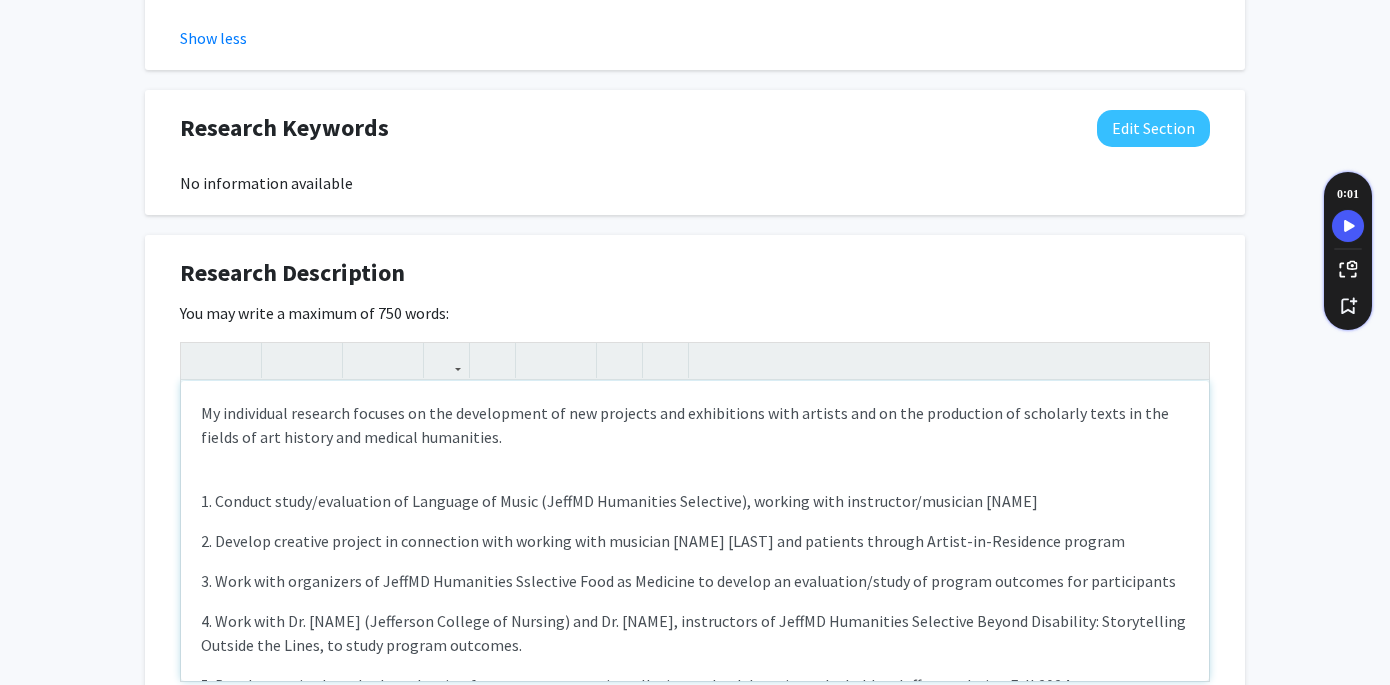 click on "1. Conduct study/evaluation of Language of Music (JeffMD Humanities Selective), working with instructor/musician [NAME]" at bounding box center [695, 501] 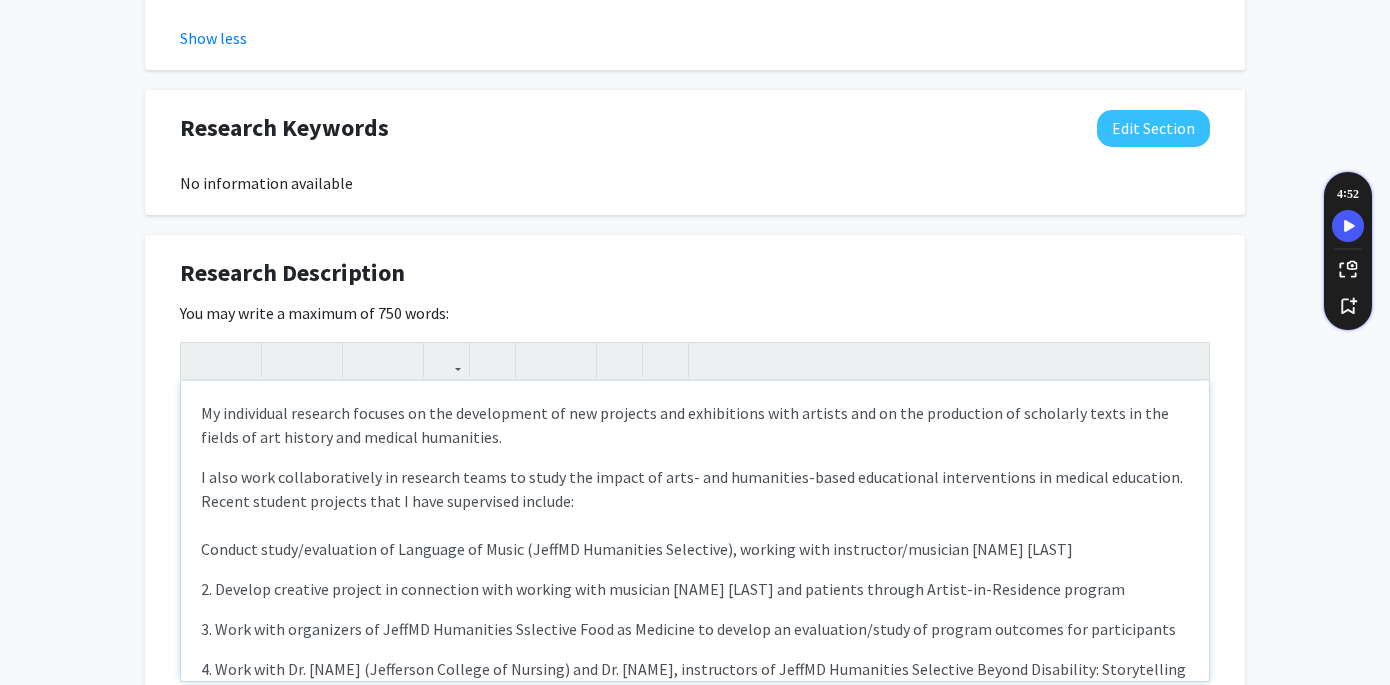 click on "Conduct study/evaluation of Language of Music (JeffMD Humanities Selective), working with instructor/musician [NAME] [LAST]" at bounding box center (695, 549) 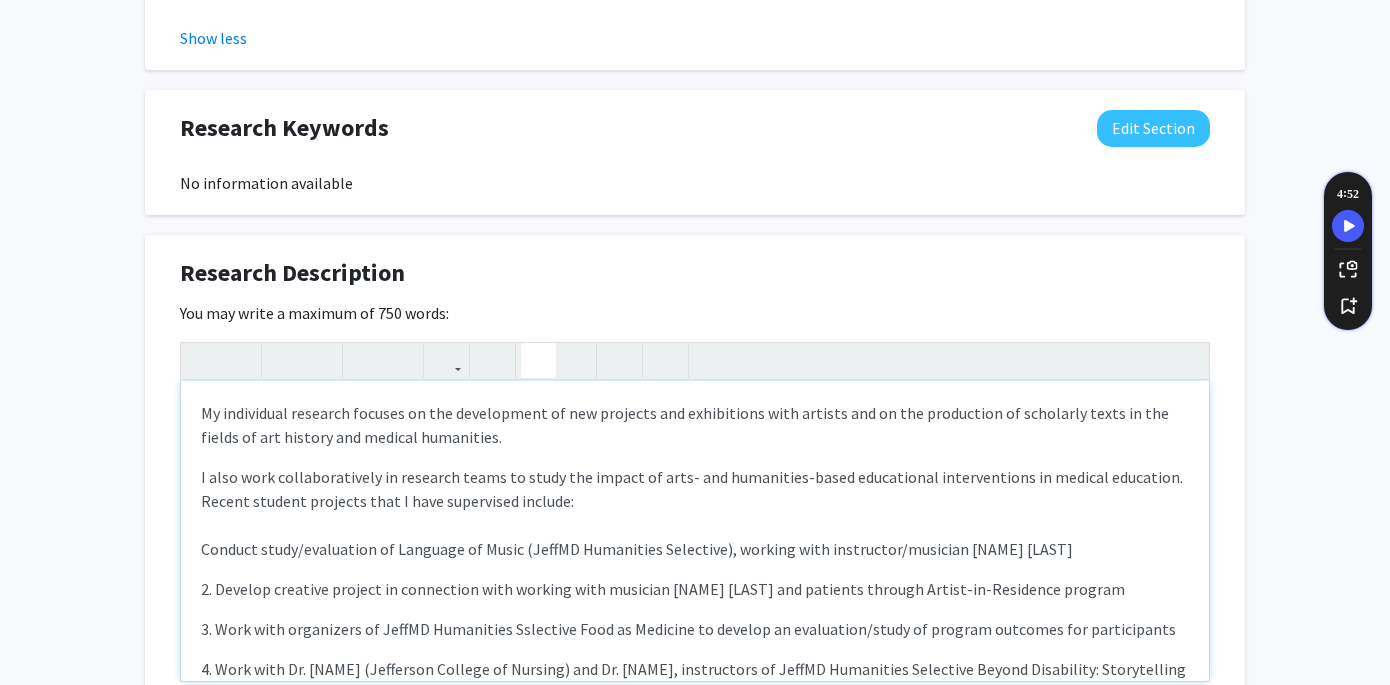click 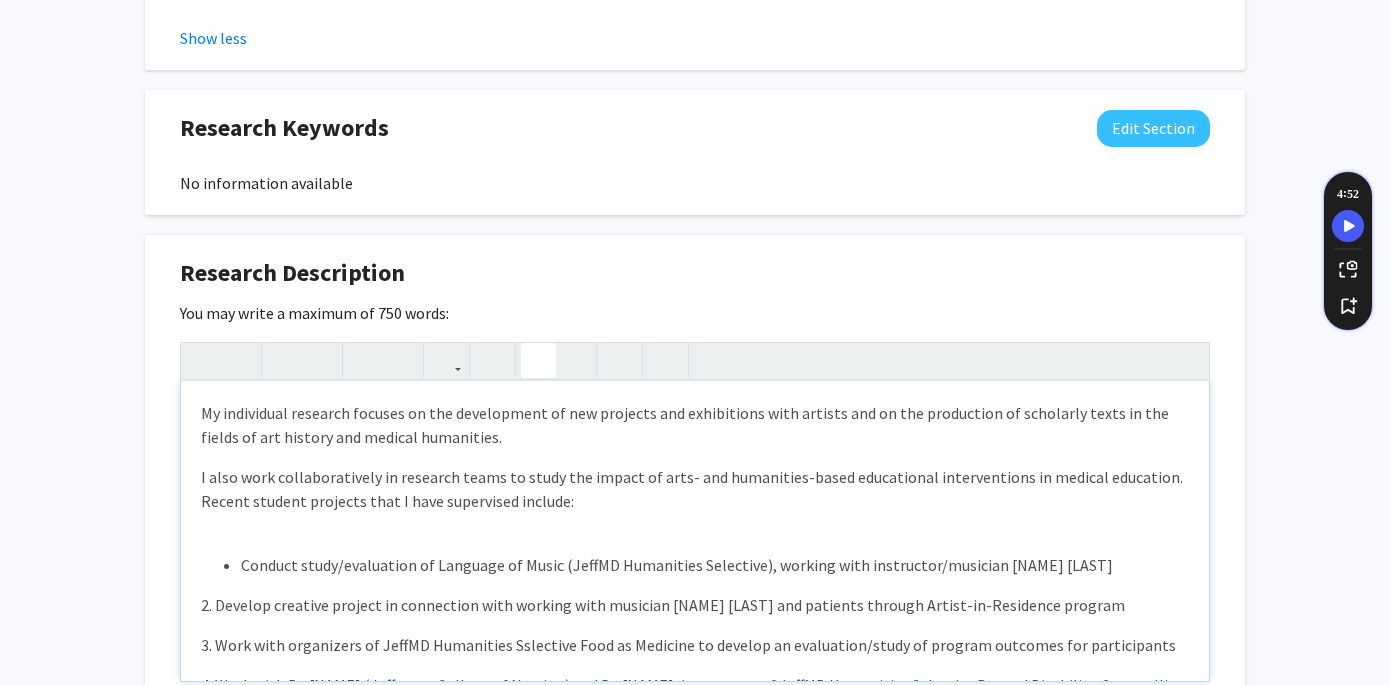 click on "Conduct study/evaluation of Language of Music (JeffMD Humanities Selective), working with instructor/musician [PERSON]
2. Develop creative project in connection with working with musician [PERSON] and patients through Artist-in-Residence program
3. Work with organizers of JeffMD Humanities Sslective Food as Medicine to develop an evaluation/study of program outcomes for participants
4. Work with Dr. [LAST] ([INSTITUTION]) and Dr. [LAST], instructors of JeffMD Humanities Selective Beyond Disability: Storytelling Outside the Lines, to study program outcomes.
5. Develop a mixed methods evaluation for a temporary art installation on health equity to be held at Jefferson during Fall [YEAR]" at bounding box center (695, 645) 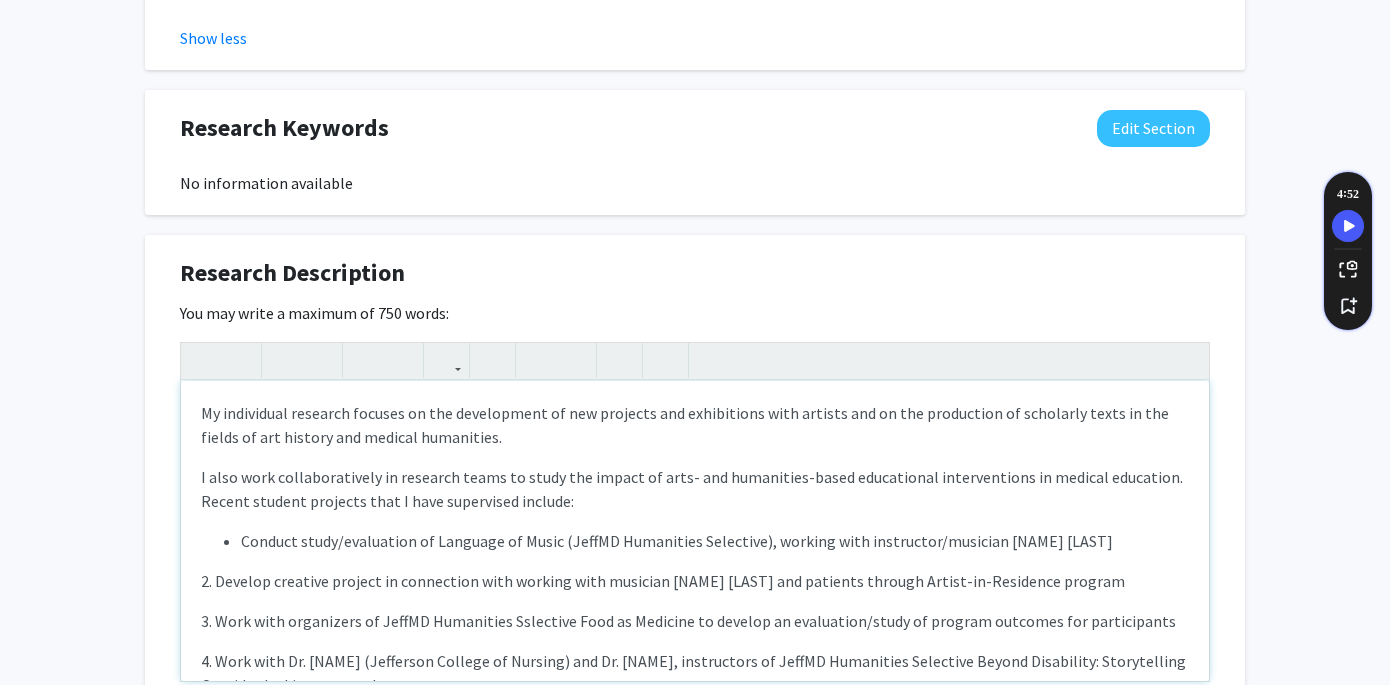 click on "Conduct study/evaluation of Language of Music (JeffMD Humanities Selective), working with instructor/musician [NAME] [LAST]" at bounding box center [715, 541] 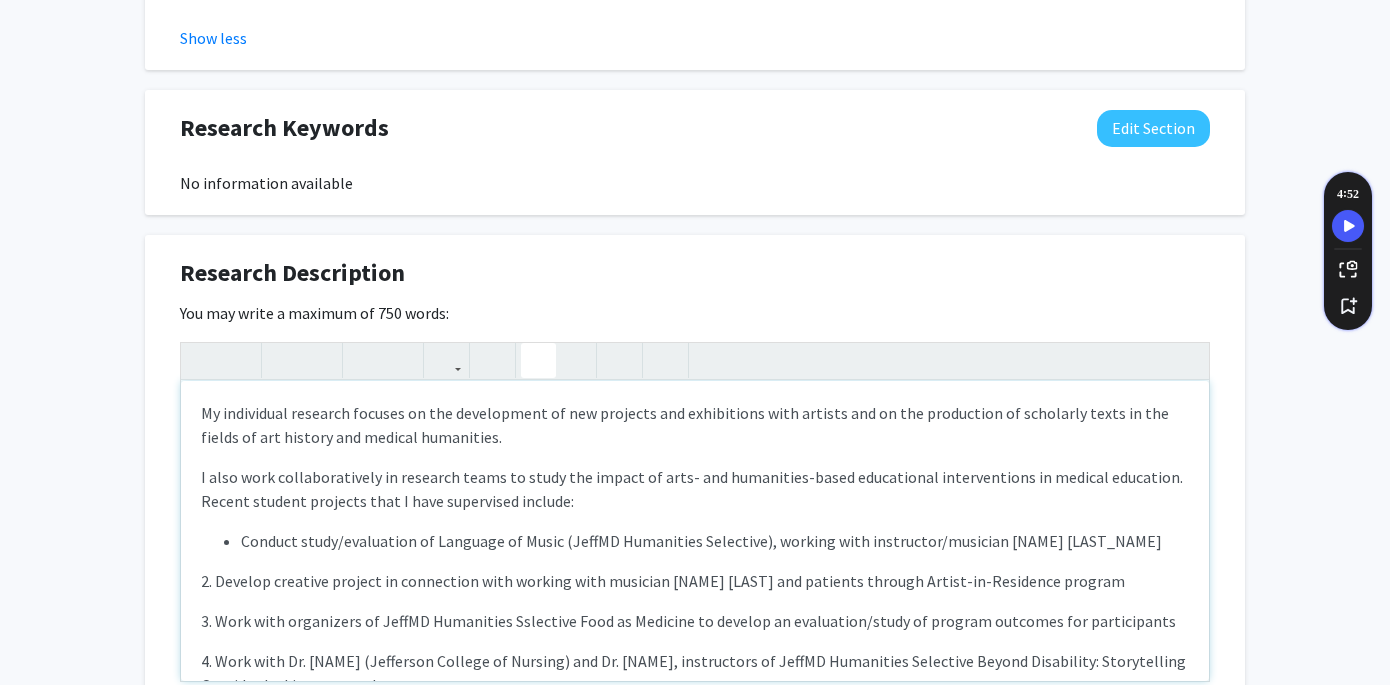 click on "Conduct study/evaluation of Language of Music (JeffMD Humanities Selective), working with instructor/musician [NAME] [LAST_NAME]" at bounding box center [715, 541] 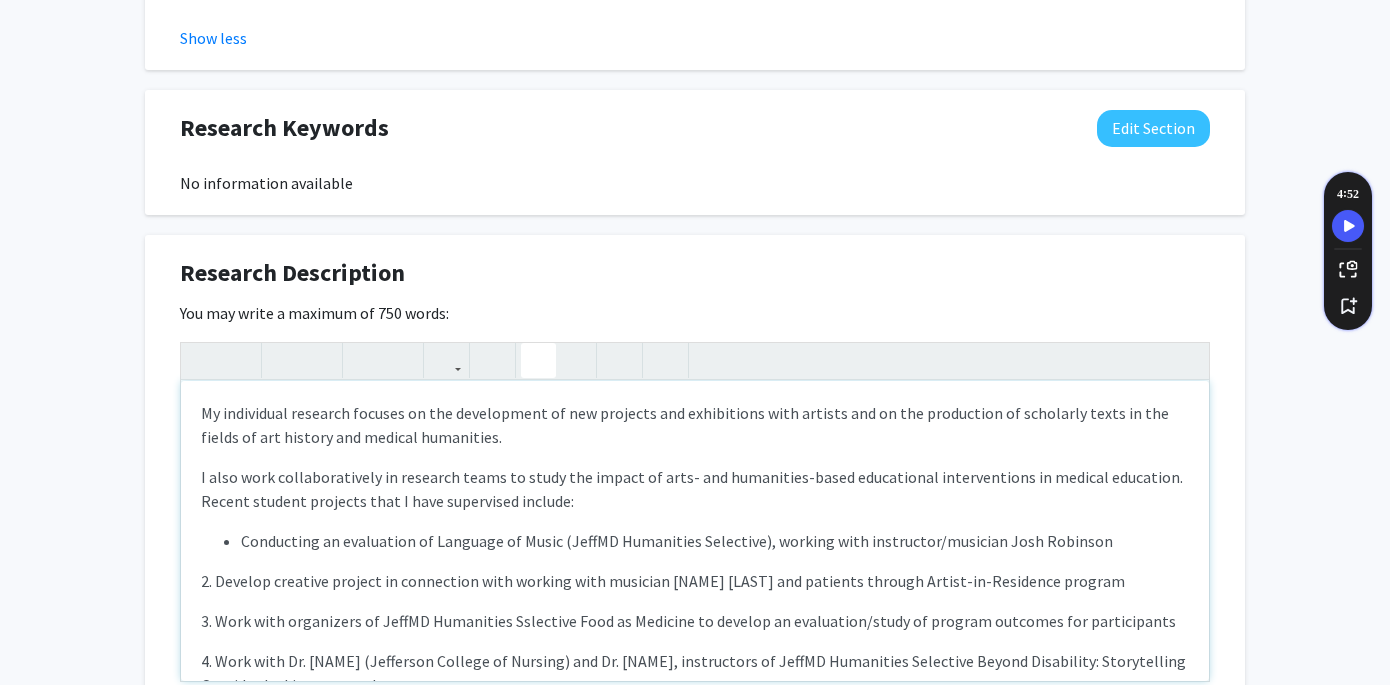 click on "Conducting an evaluation of Language of Music (JeffMD Humanities Selective), working with instructor/musician Josh Robinson" at bounding box center (715, 541) 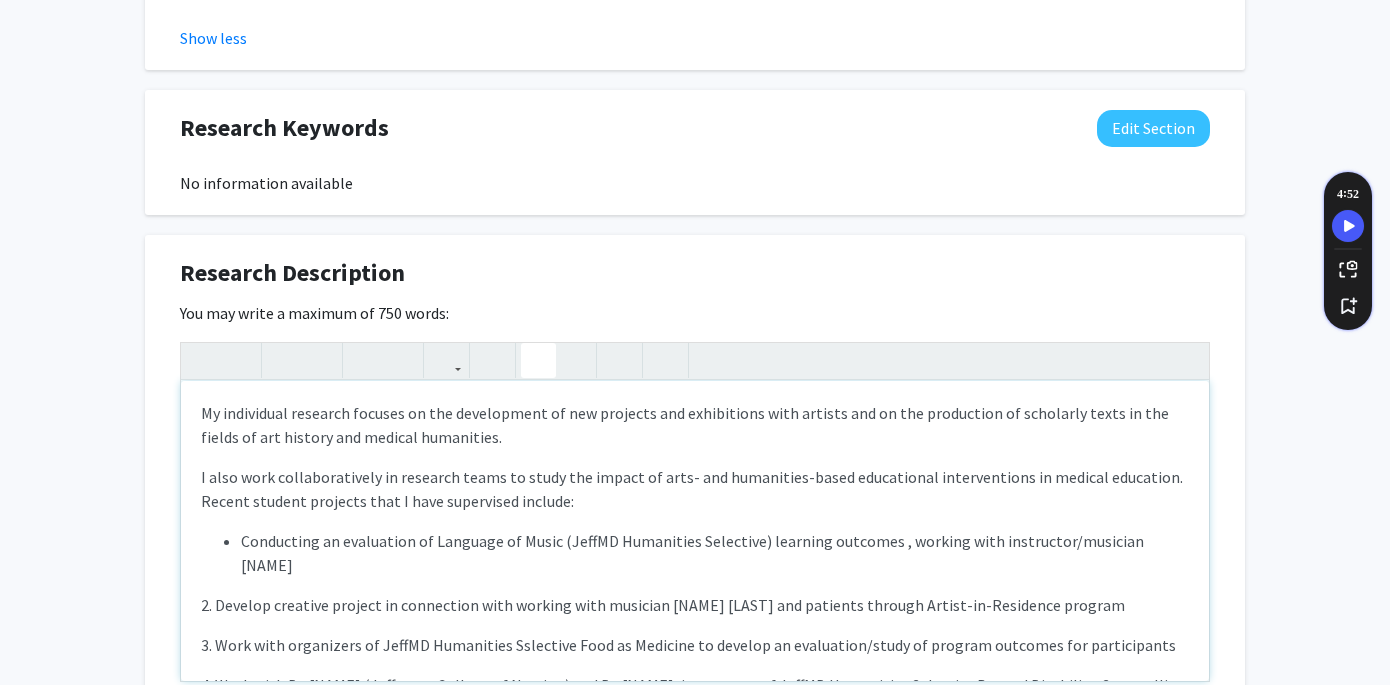 drag, startPoint x: 907, startPoint y: 517, endPoint x: 886, endPoint y: 501, distance: 26.400757 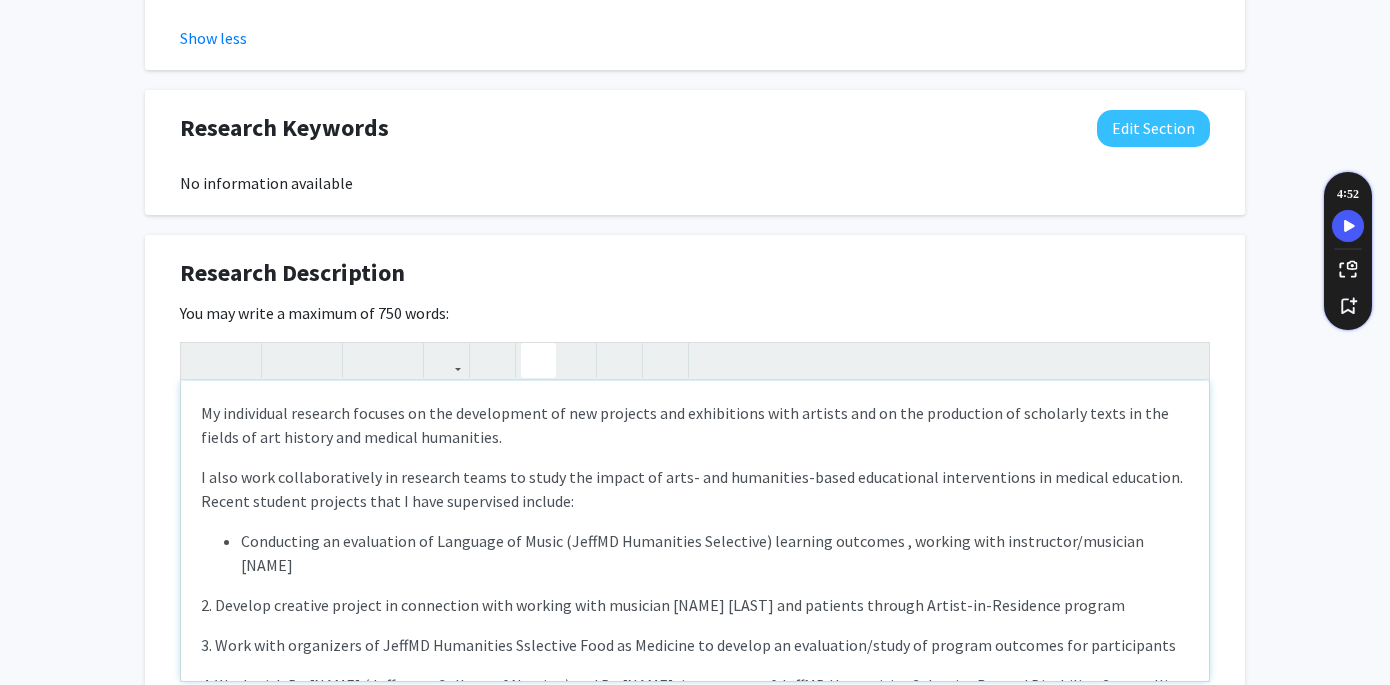 click on "Conducting an evaluation of Language of Music (JeffMD Humanities Selective) learning outcomes , working with instructor/musician [NAME]" at bounding box center (715, 553) 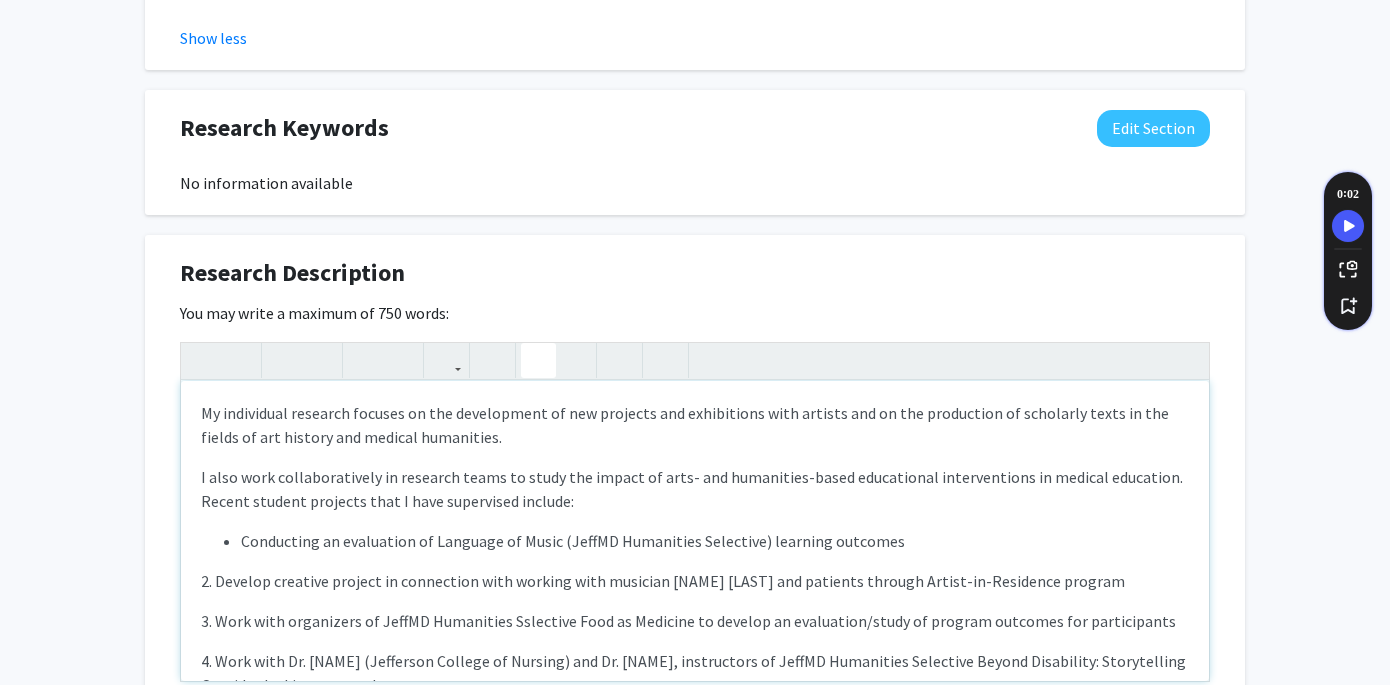 drag, startPoint x: 214, startPoint y: 534, endPoint x: 358, endPoint y: 557, distance: 145.82524 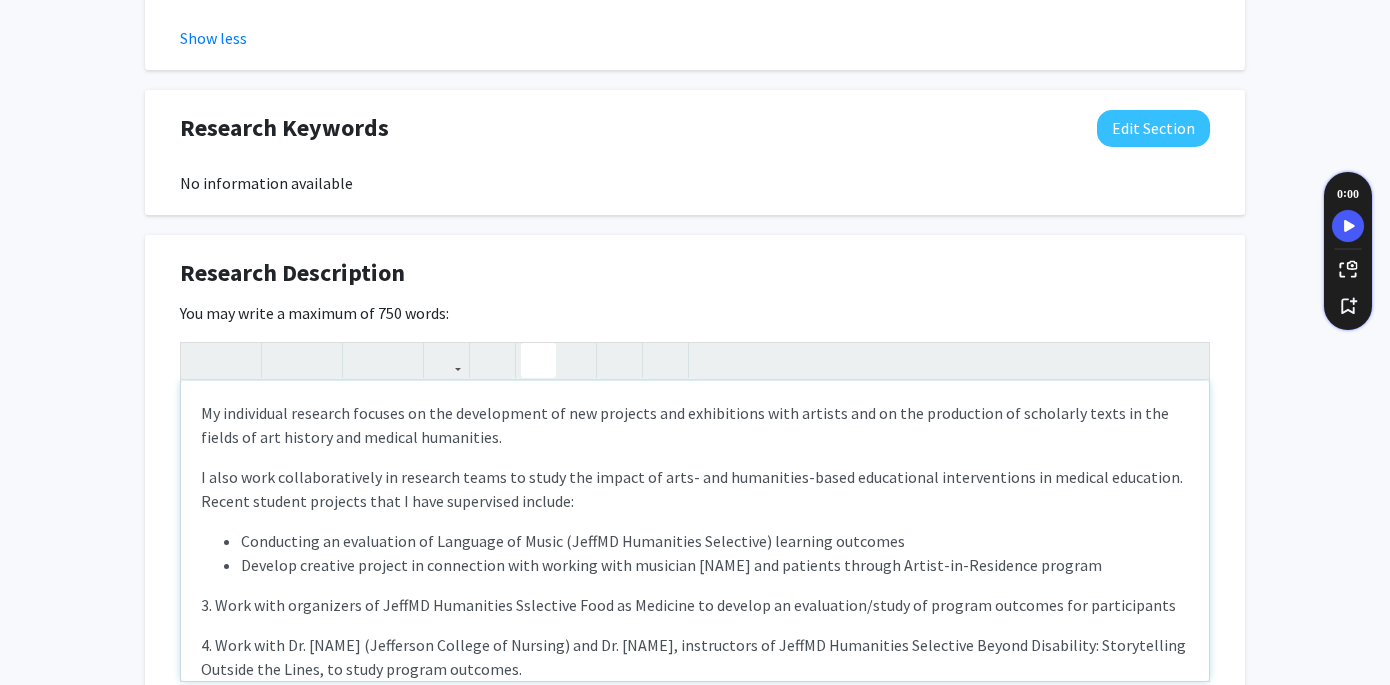 click on "My individual research focuses on the development of new projects and exhibitions with artists and on the production of scholarly texts in the fields of art history and medical humanities." at bounding box center [695, 425] 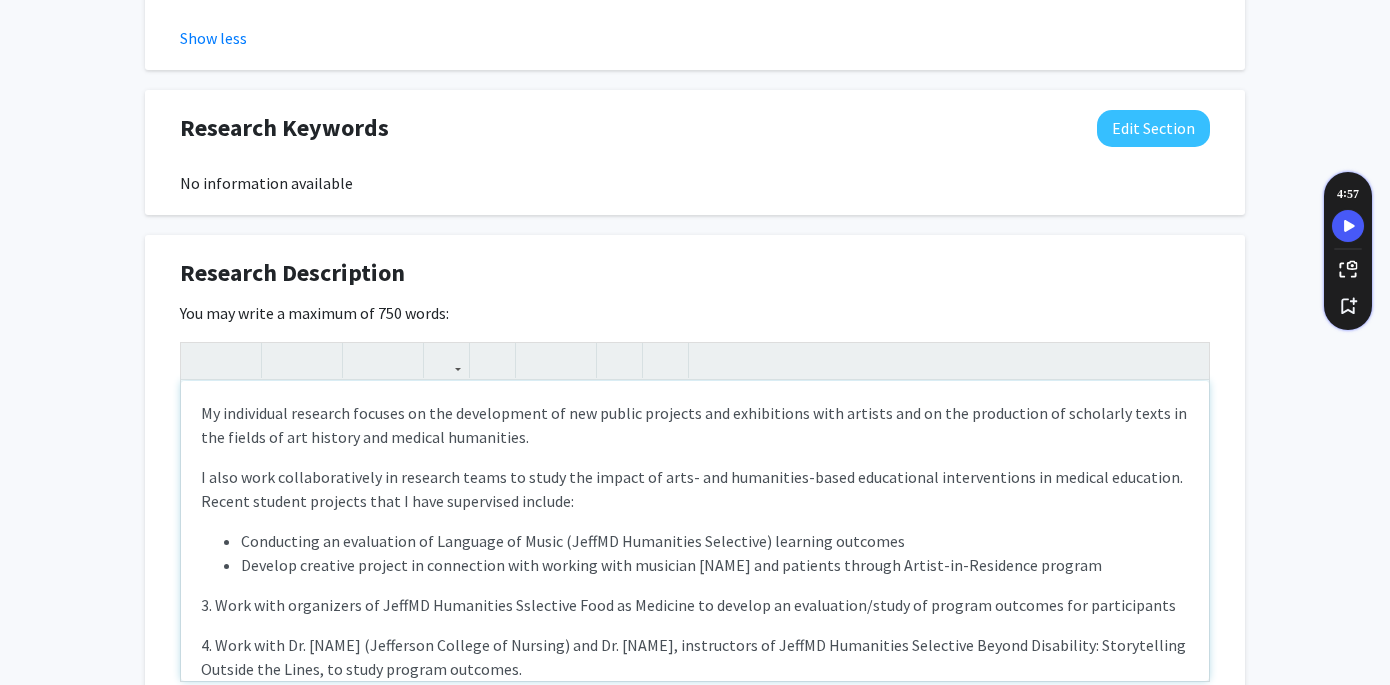 click on "My individual research focuses on the development of new public projects and exhibitions with artists and on the production of scholarly texts in the fields of art history and medical humanities.  I also work collaboratively in research teams to study the impact of arts- and humanities-based educational interventions in medical education. Recent student projects that I have supervised include:  Conducting an evaluation of Language of Music (JeffMD Humanities Selective) learning outcomes Develop creative project in connection with working with musician [NAME] and patients through Artist-in-Residence program 3. Work with organizers of JeffMD Humanities Sslective Food as Medicine to develop an evaluation/study of program outcomes for participants
4. Work with Dr. [NAME] (Jefferson College of Nursing) and Dr. [NAME], instructors of JeffMD Humanities Selective Beyond Disability: Storytelling Outside the Lines, to study program outcomes." at bounding box center [695, 531] 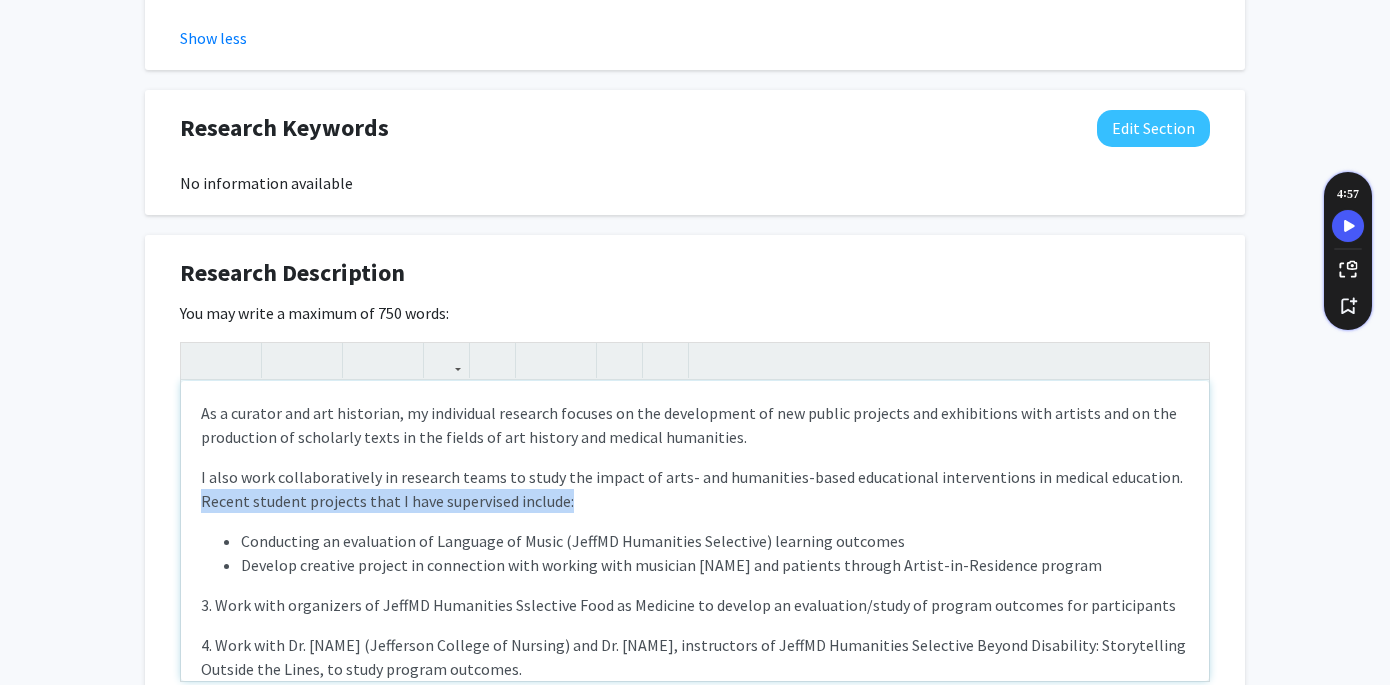 drag, startPoint x: 564, startPoint y: 453, endPoint x: 198, endPoint y: 455, distance: 366.00546 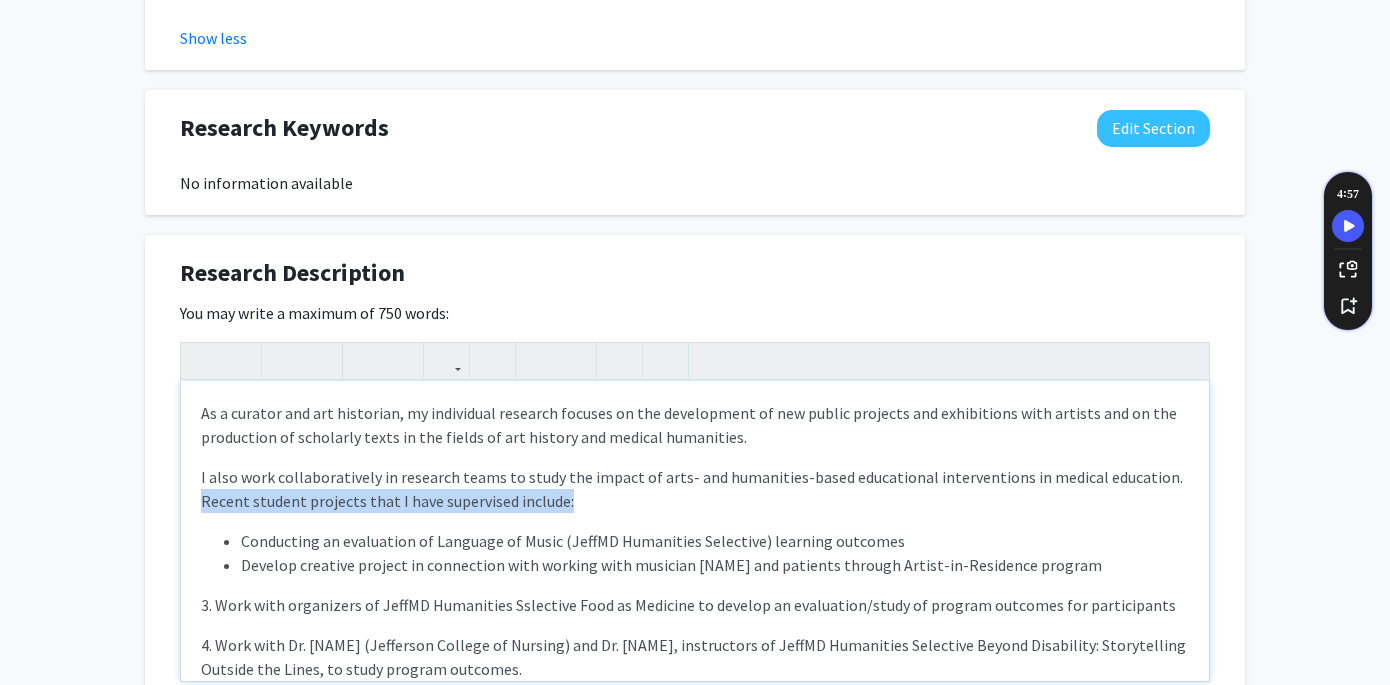 click on "As a curator and art historian, my individual research focuses on the development of new public projects and exhibitions with artists and on the production of scholarly texts in the fields of art history and medical humanities.  I also work collaboratively in research teams to study the impact of arts- and humanities-based educational interventions in medical education. Recent student projects that I have supervised include:  Conducting an evaluation of Language of Music (JeffMD Humanities Selective) learning outcomes Develop creative project in connection with working with musician Josh Robinson and patients through Artist-in-Residence program 3. Work with organizers of JeffMD Humanities Sslective Food as Medicine to develop an evaluation/study of program outcomes for participants
4. Work with Dr. Jane Tobias (Jefferson College of Nursing) and Dr. Wendy Ross, instructors of JeffMD Humanities Selective Beyond Disability: Storytelling Outside the Lines, to study program outcomes." at bounding box center (695, 531) 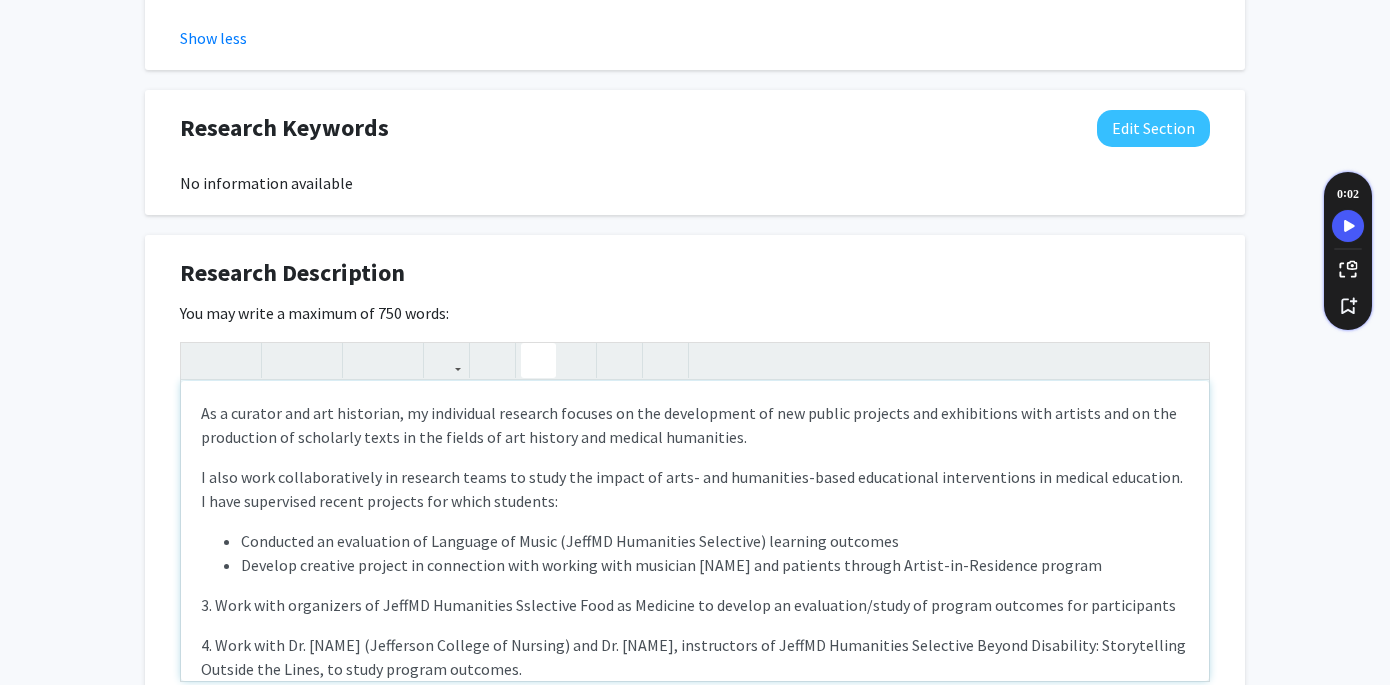 click on "Develop creative project in connection with working with musician [NAME] and patients through Artist-in-Residence program" at bounding box center (715, 565) 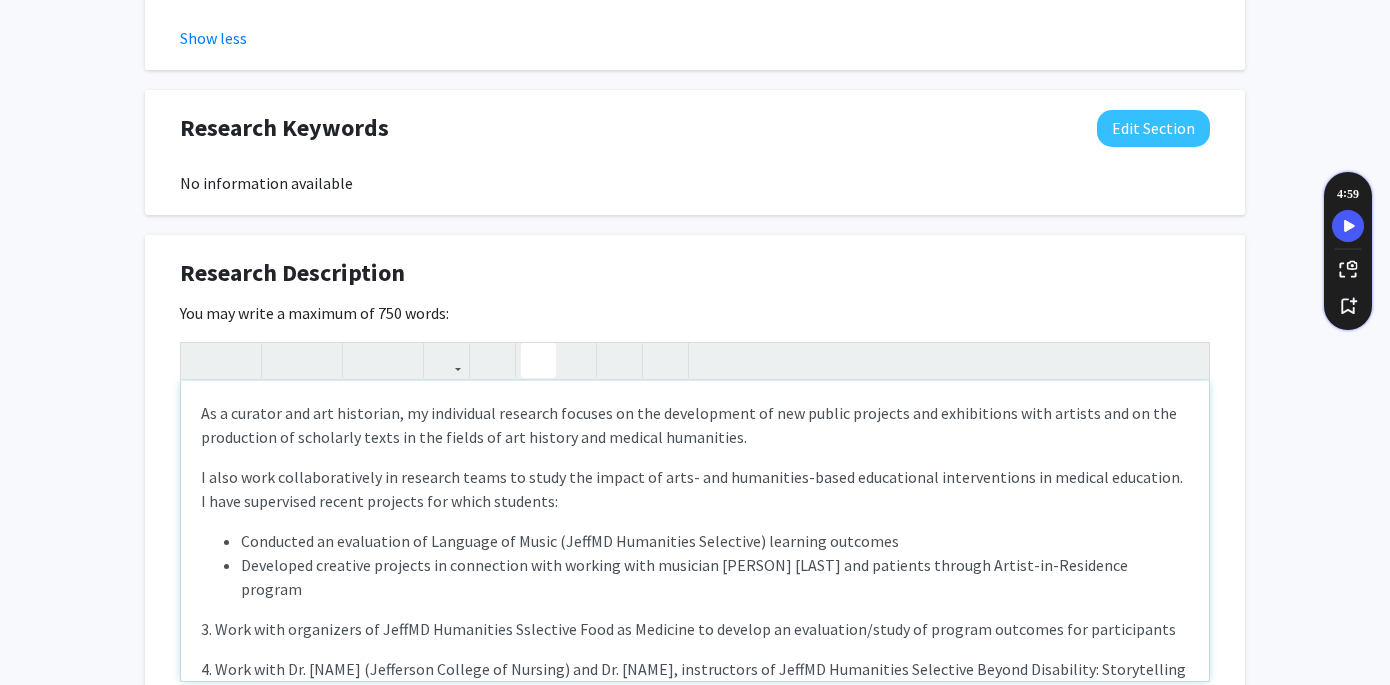 click on "Developed creative projects in connection with working with musician [PERSON] [LAST] and patients through Artist-in-Residence program" at bounding box center [715, 577] 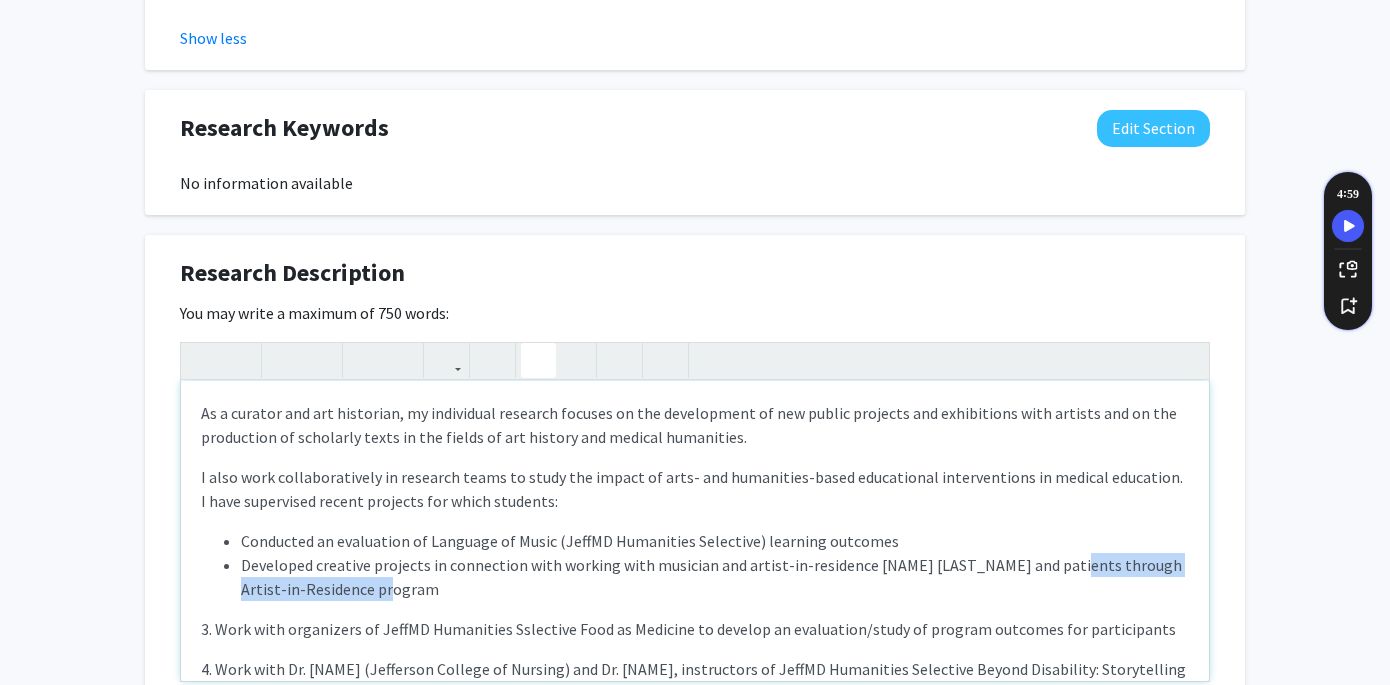 drag, startPoint x: 1002, startPoint y: 537, endPoint x: 1052, endPoint y: 523, distance: 51.92302 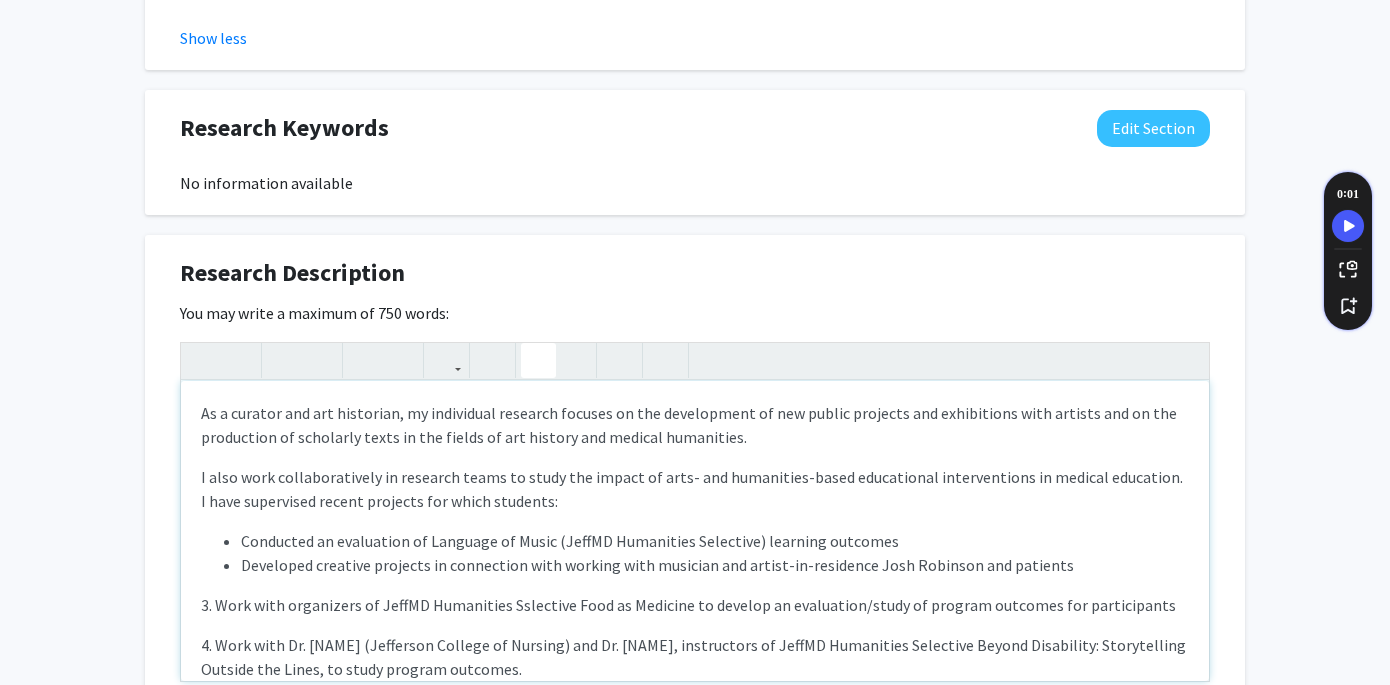 click on "Developed creative projects in connection with working with musician and artist-in-residence Josh Robinson and patients" at bounding box center (715, 565) 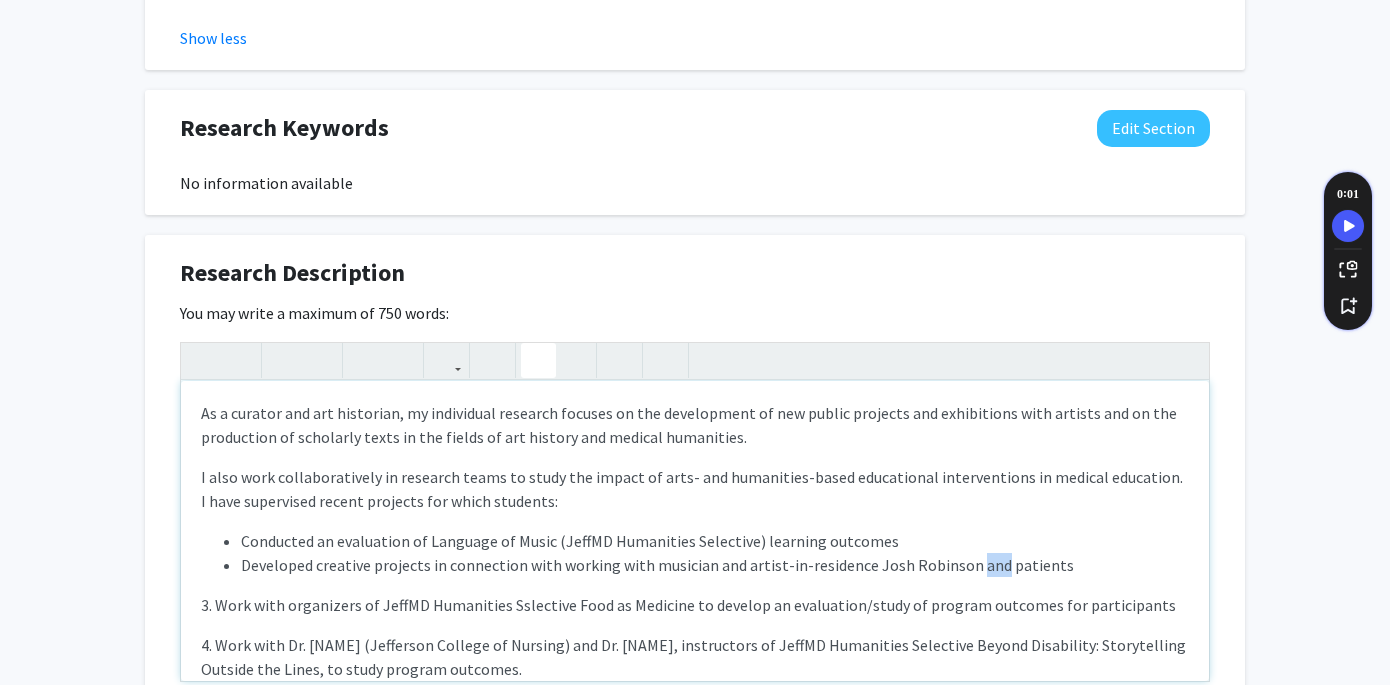 click on "Developed creative projects in connection with working with musician and artist-in-residence Josh Robinson and patients" at bounding box center [715, 565] 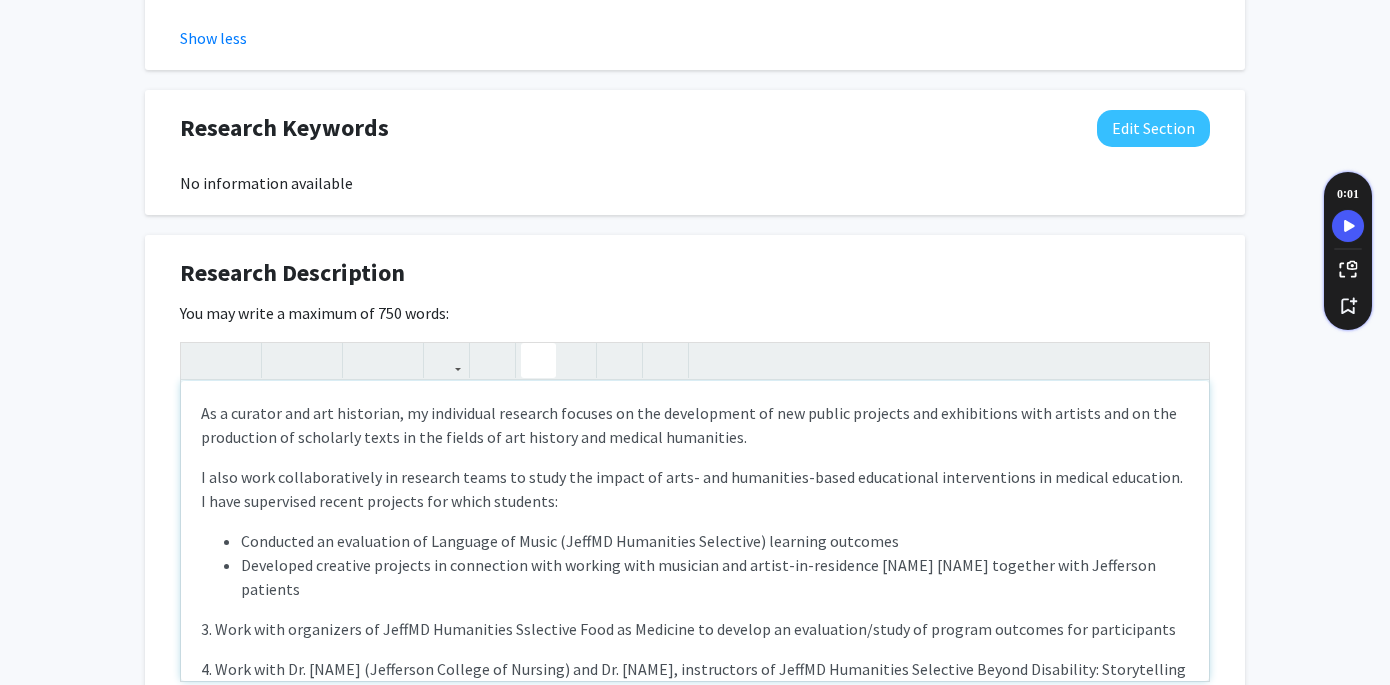 click on "Developed creative projects in connection with working with musician and artist-in-residence [NAME] [NAME] together with Jefferson patients" at bounding box center [715, 577] 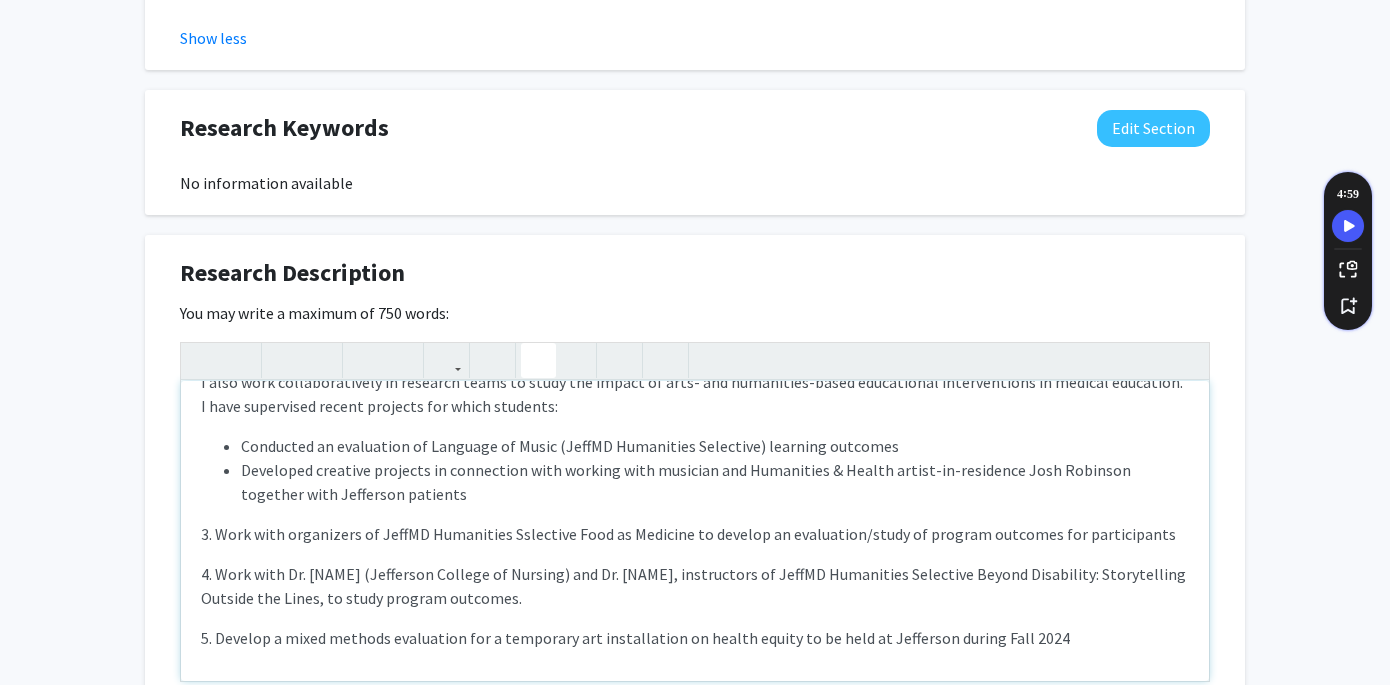 scroll, scrollTop: 100, scrollLeft: 0, axis: vertical 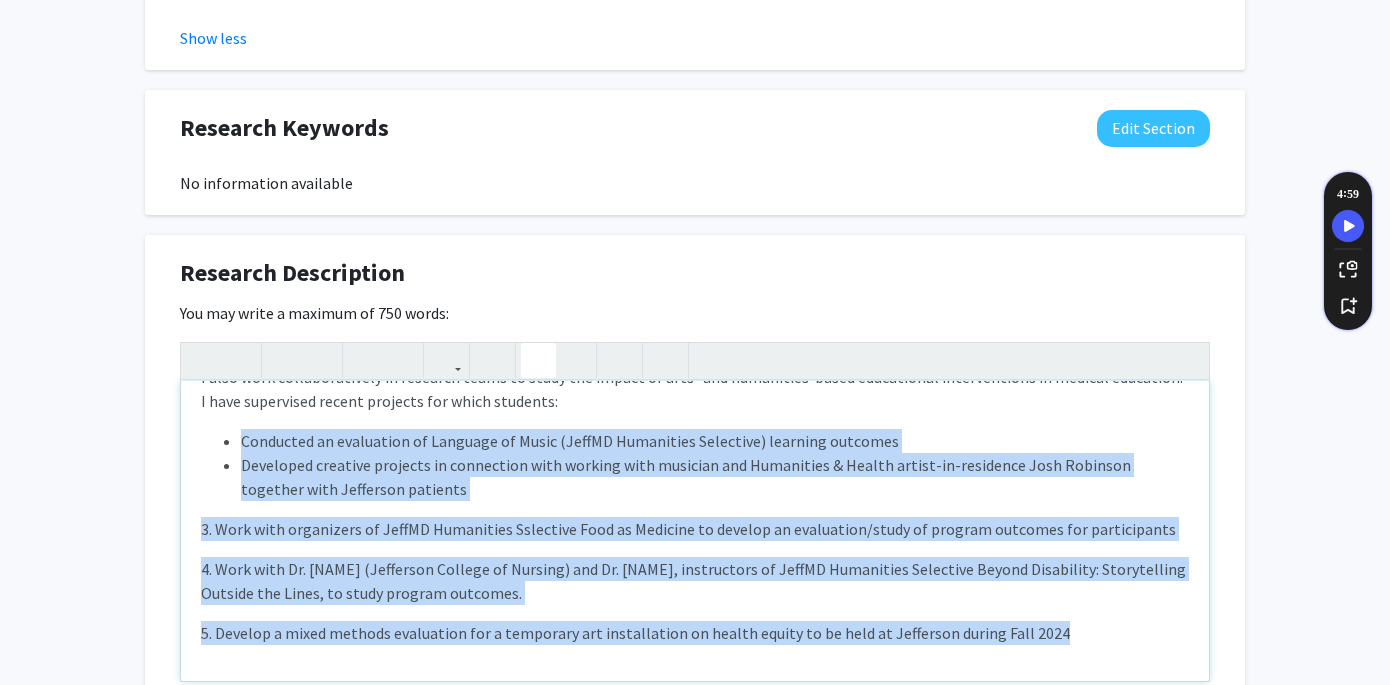 drag, startPoint x: 1052, startPoint y: 586, endPoint x: 197, endPoint y: 390, distance: 877.17786 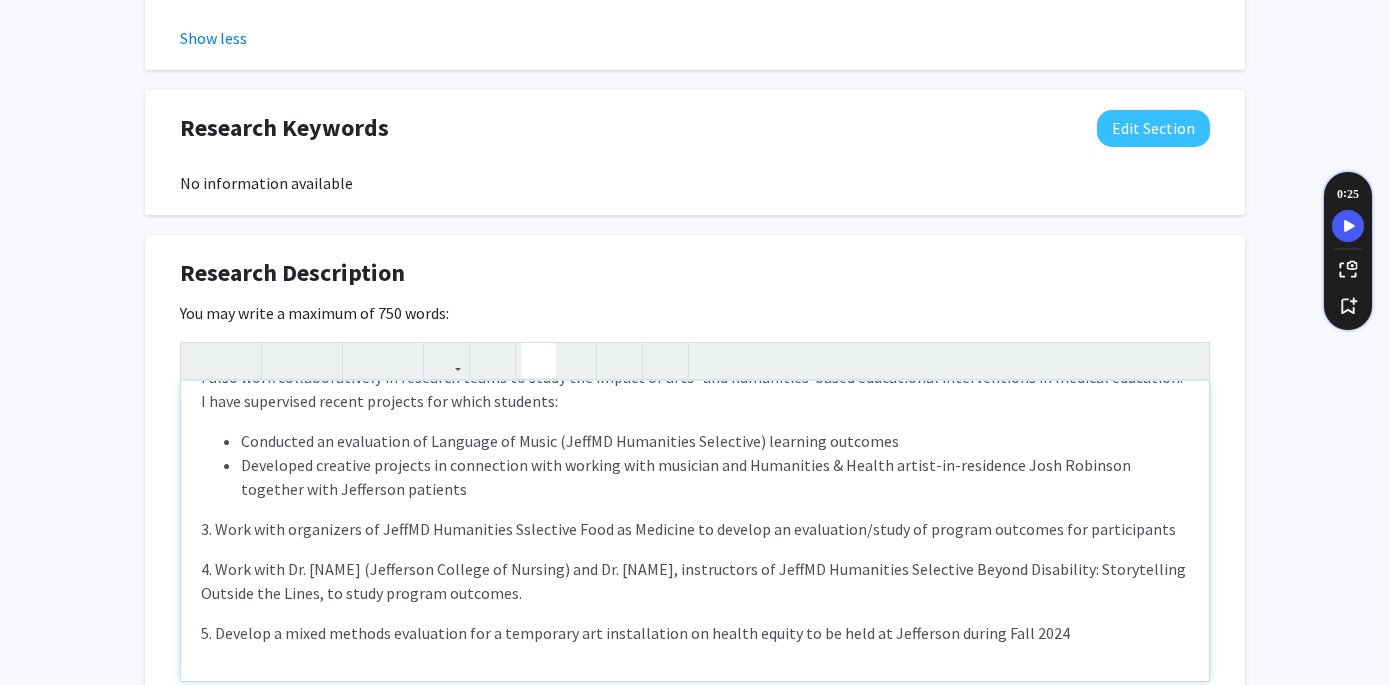 scroll, scrollTop: 0, scrollLeft: 0, axis: both 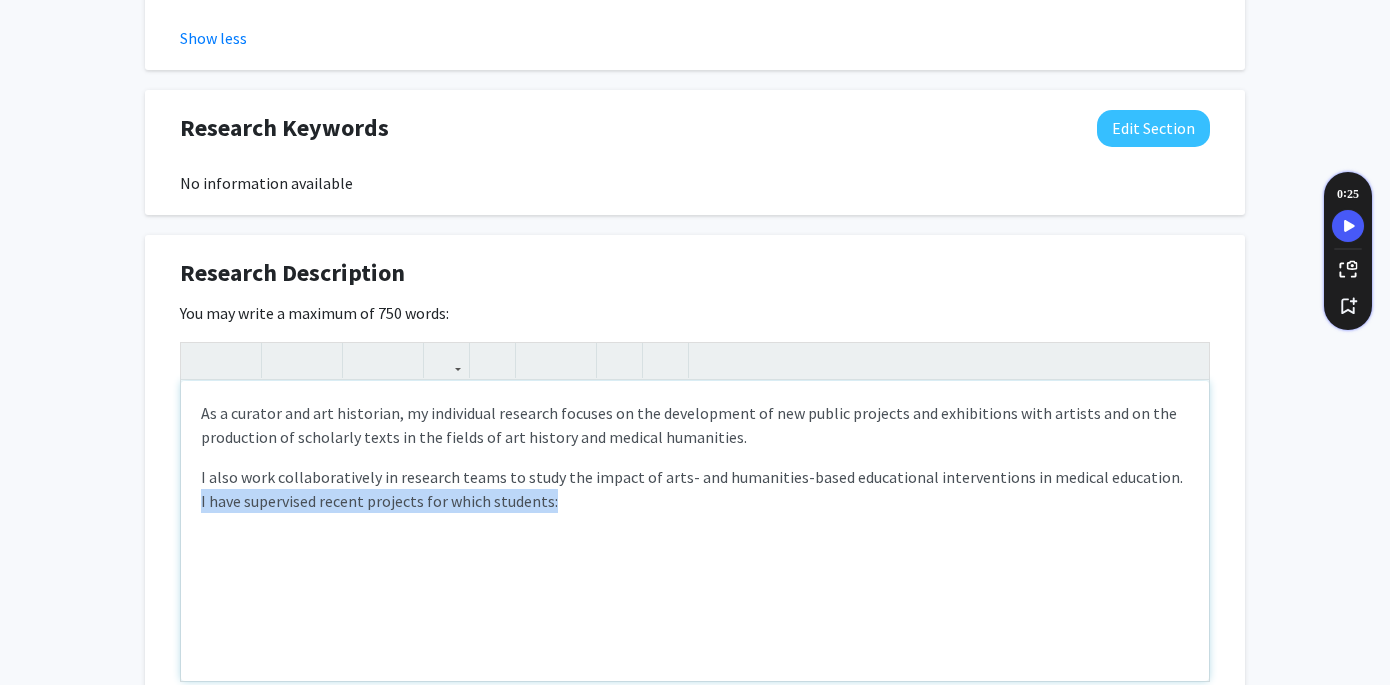 drag, startPoint x: 1130, startPoint y: 443, endPoint x: 1153, endPoint y: 430, distance: 26.41969 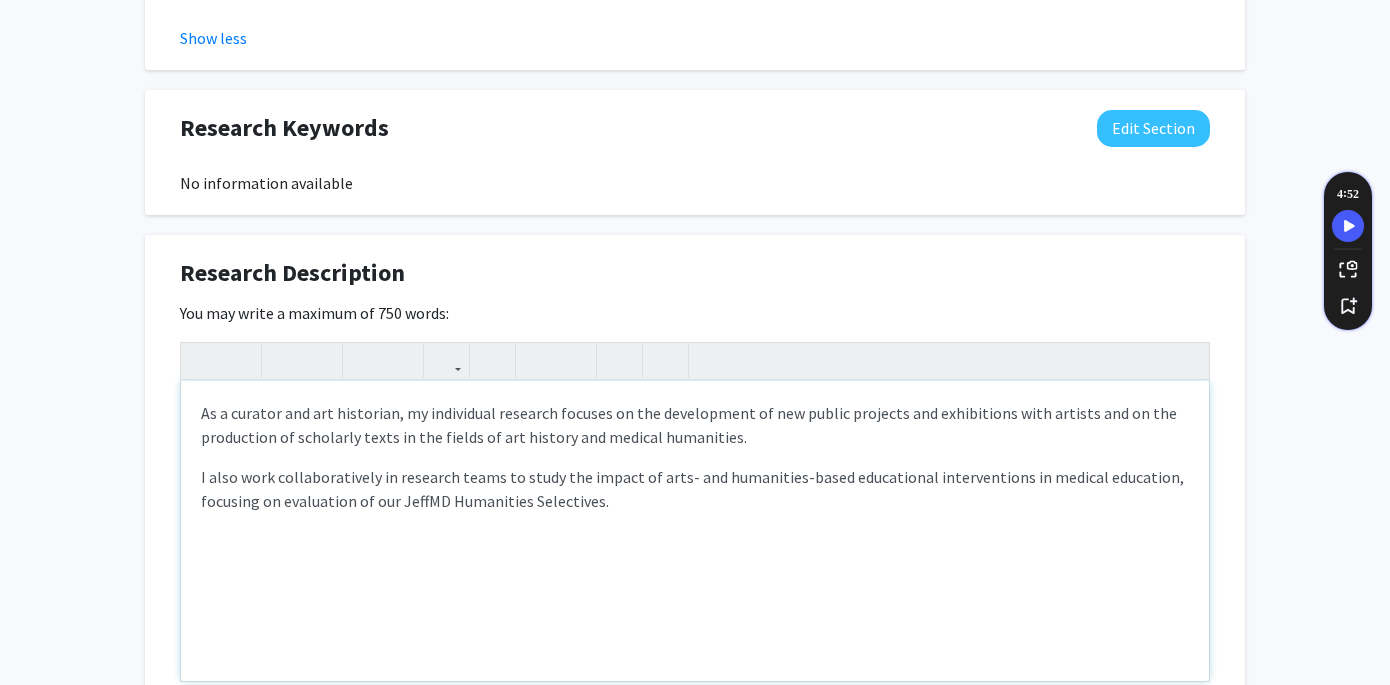 click on "I also work collaboratively in research teams to study the impact of arts- and humanities-based educational interventions in medical education, focusing on evaluation of our JeffMD Humanities Selectives." at bounding box center [695, 489] 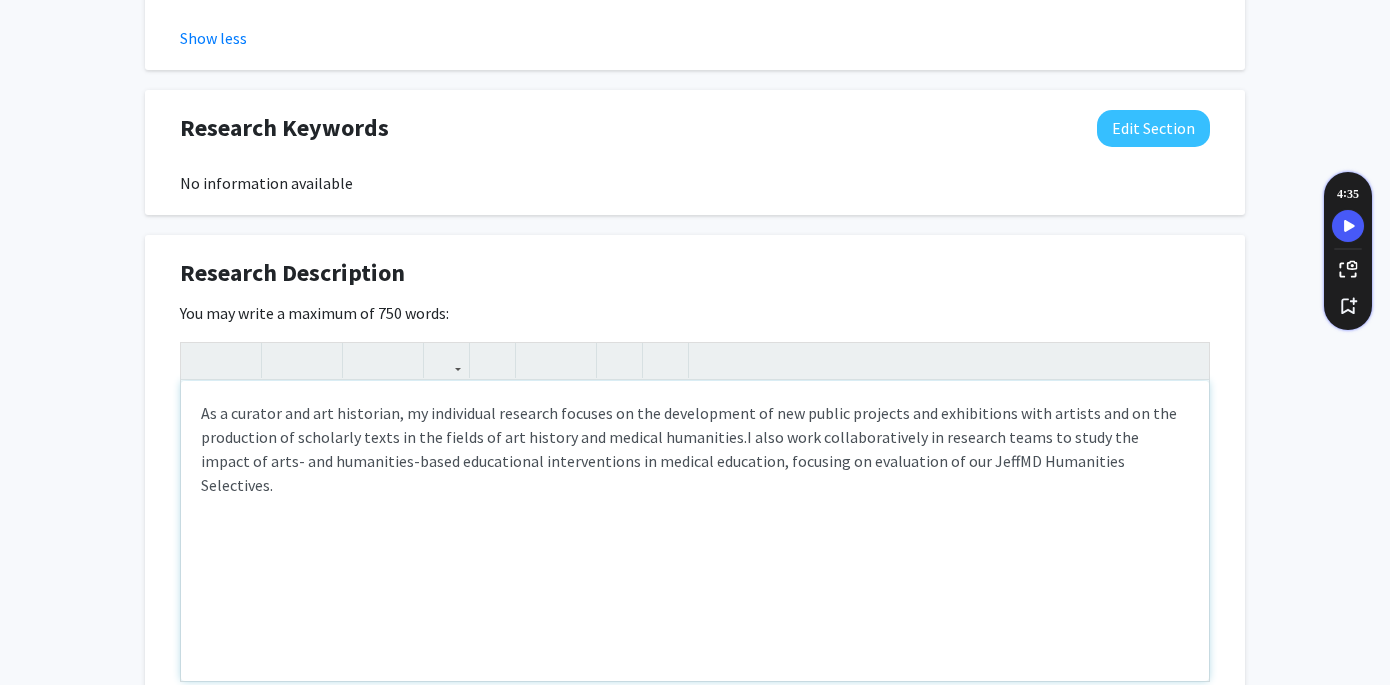 click on "As a curator and art historian, my individual research focuses on the development of new public projects and exhibitions with artists and on the production of scholarly texts in the fields of art history and medical humanities.  I also work collaboratively in research teams to study the impact of arts- and humanities-based educational interventions in medical education, focusing on evaluation of our JeffMD Humanities Selectives." at bounding box center (695, 531) 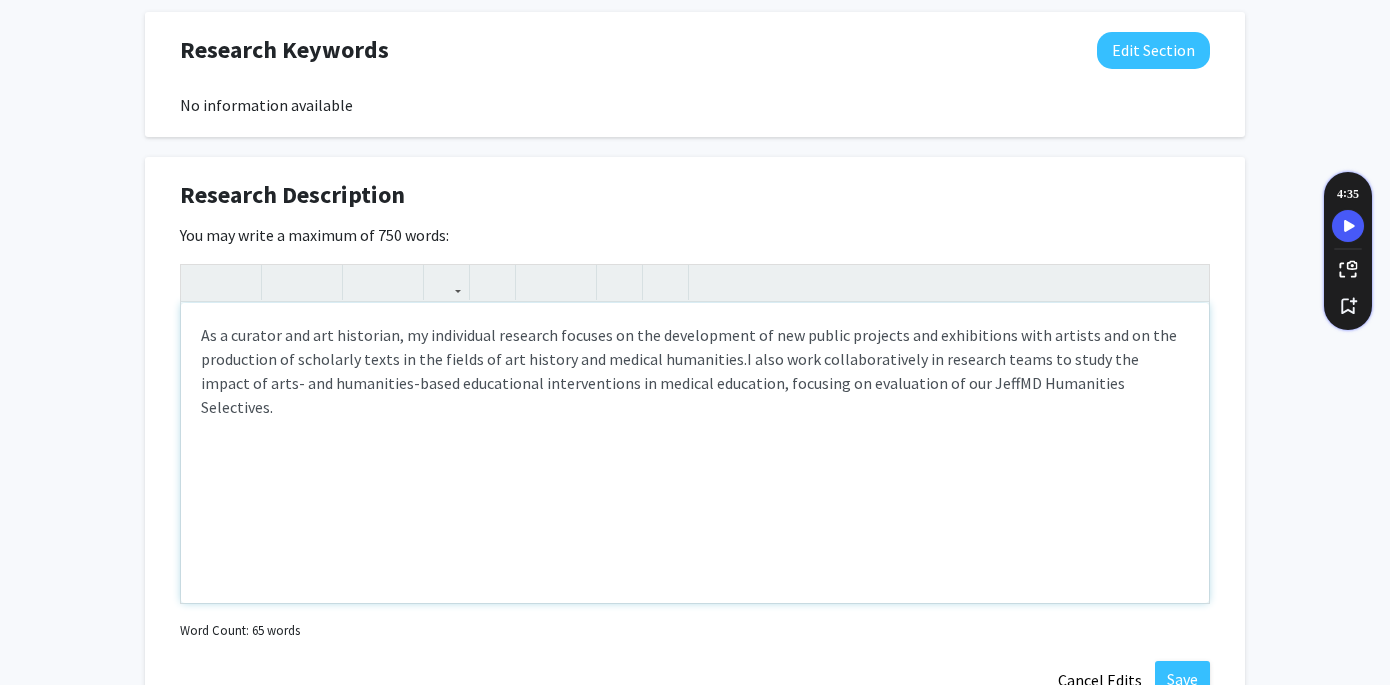 scroll, scrollTop: 1875, scrollLeft: 0, axis: vertical 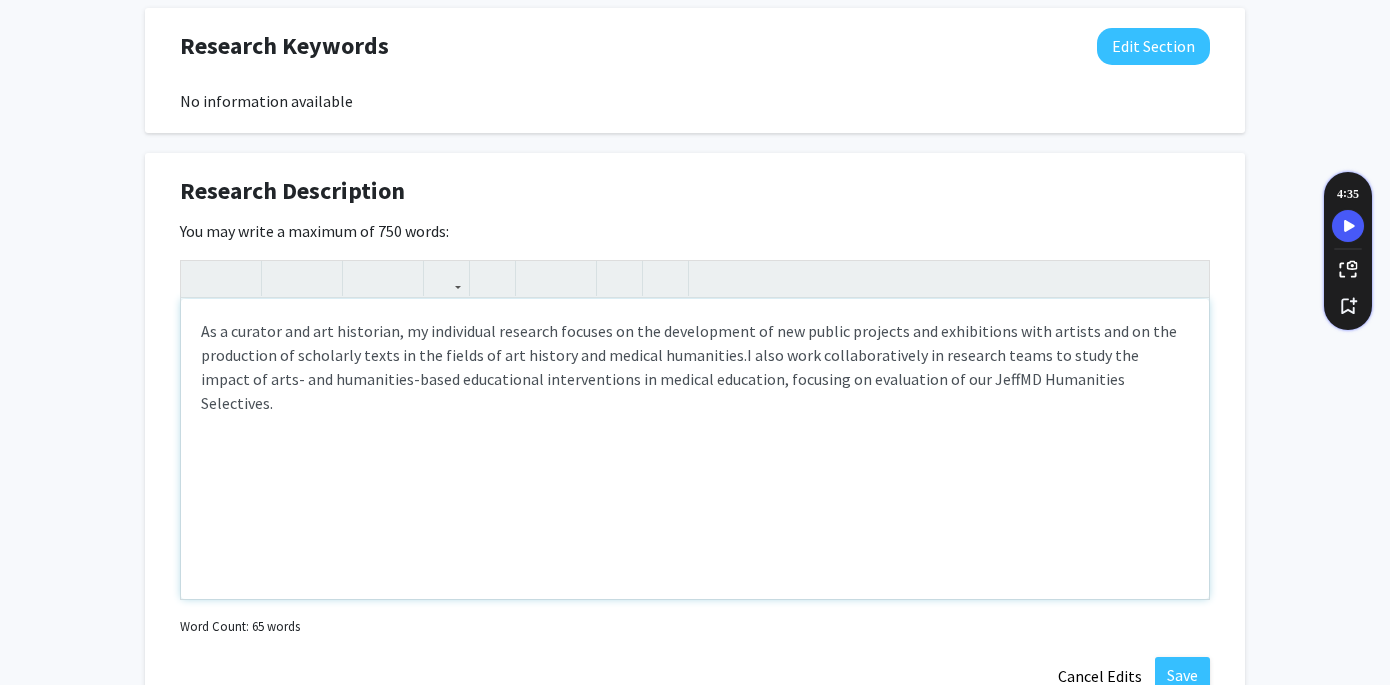 click on "I also work collaboratively in research teams to study the impact of arts- and humanities-based educational interventions in medical education, focusing on evaluation of our JeffMD Humanities Selectives." at bounding box center (670, 379) 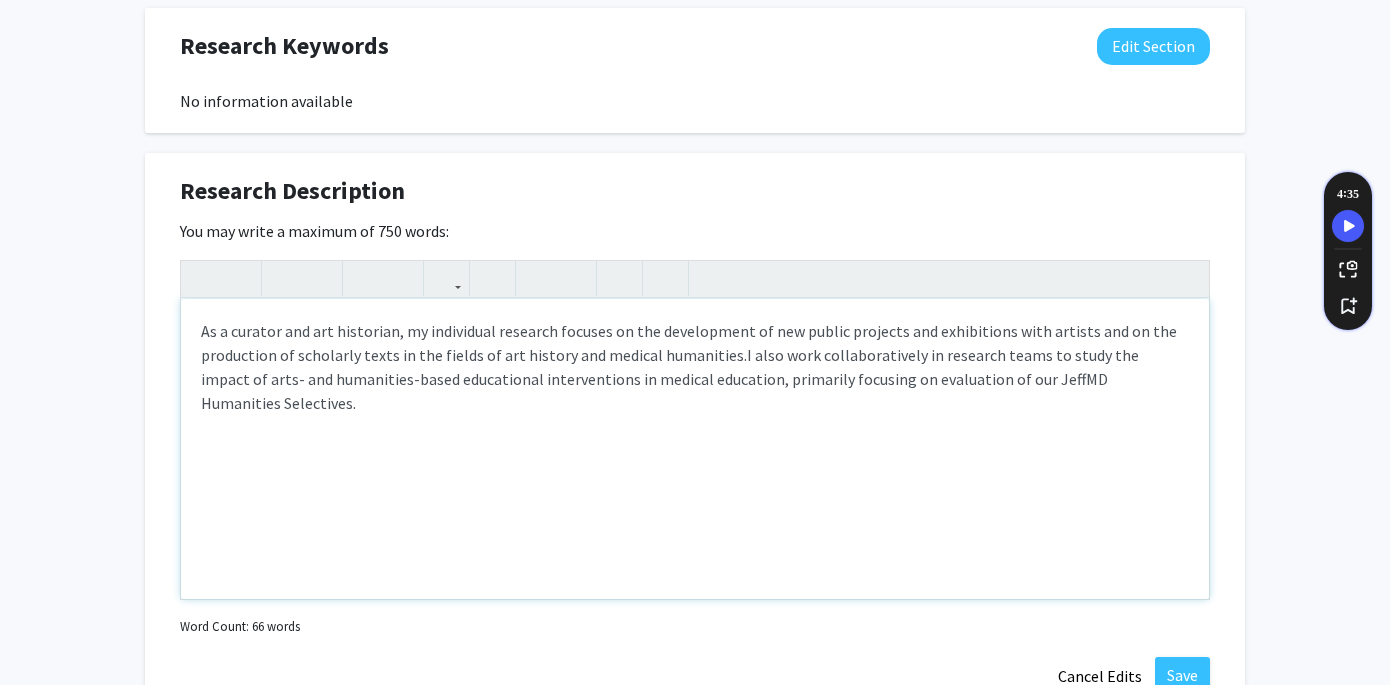 click on "As a curator and art historian, my individual research focuses on the development of new public projects and exhibitions with artists and on the production of scholarly texts in the fields of art history and medical humanities.  I also work collaboratively in research teams to study the impact of arts- and humanities-based educational interventions in medical education, primarily focusing on evaluation of our JeffMD Humanities Selectives." at bounding box center (695, 367) 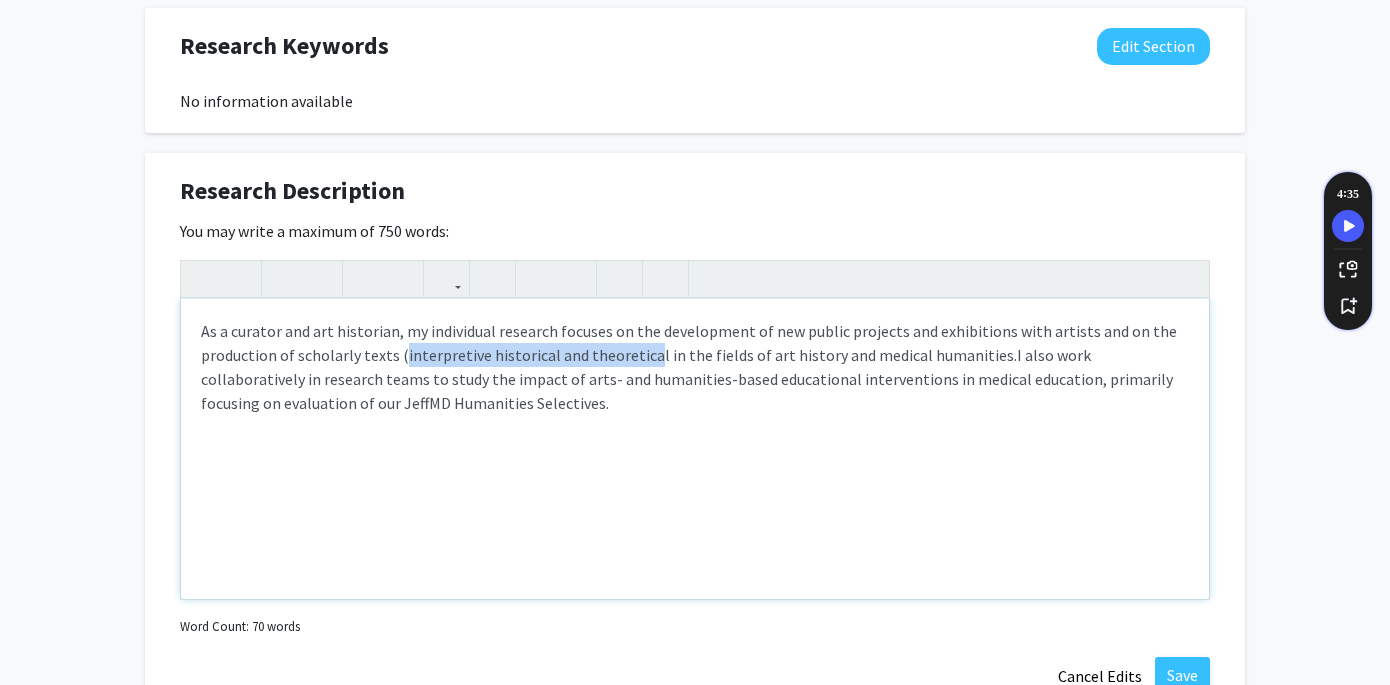 drag, startPoint x: 399, startPoint y: 301, endPoint x: 644, endPoint y: 310, distance: 245.16525 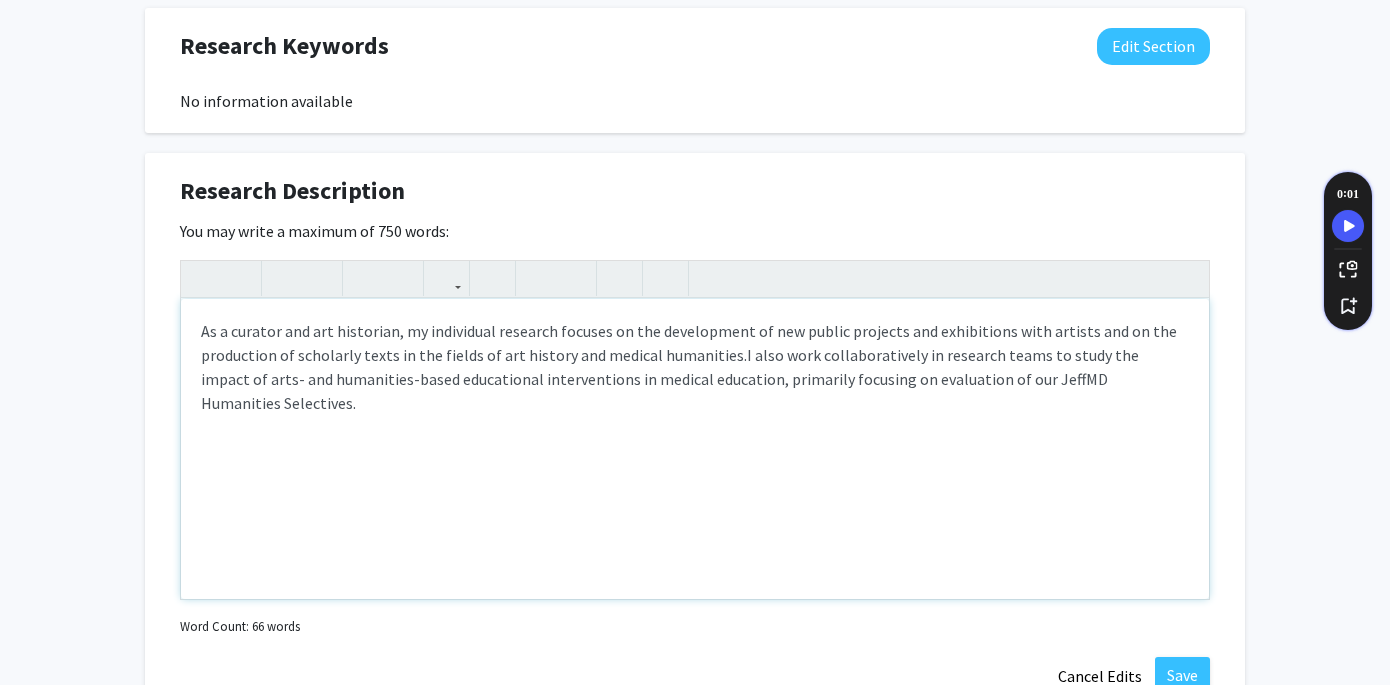 click on "As a curator and art historian, my individual research focuses on the development of new public projects and exhibitions with artists and on the production of scholarly texts in the fields of art history and medical humanities.  I also work collaboratively in research teams to study the impact of arts- and humanities-based educational interventions in medical education, primarily focusing on evaluation of our JeffMD Humanities Selectives." at bounding box center (695, 367) 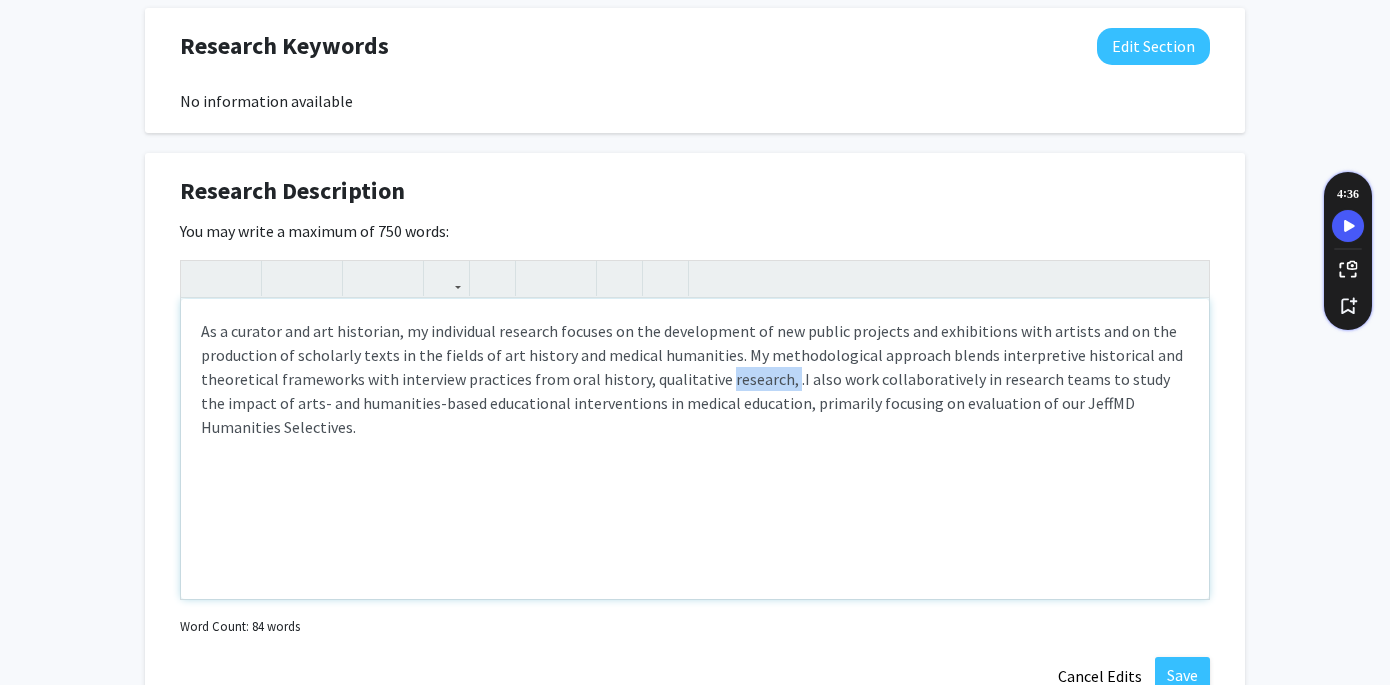 drag, startPoint x: 714, startPoint y: 331, endPoint x: 779, endPoint y: 331, distance: 65 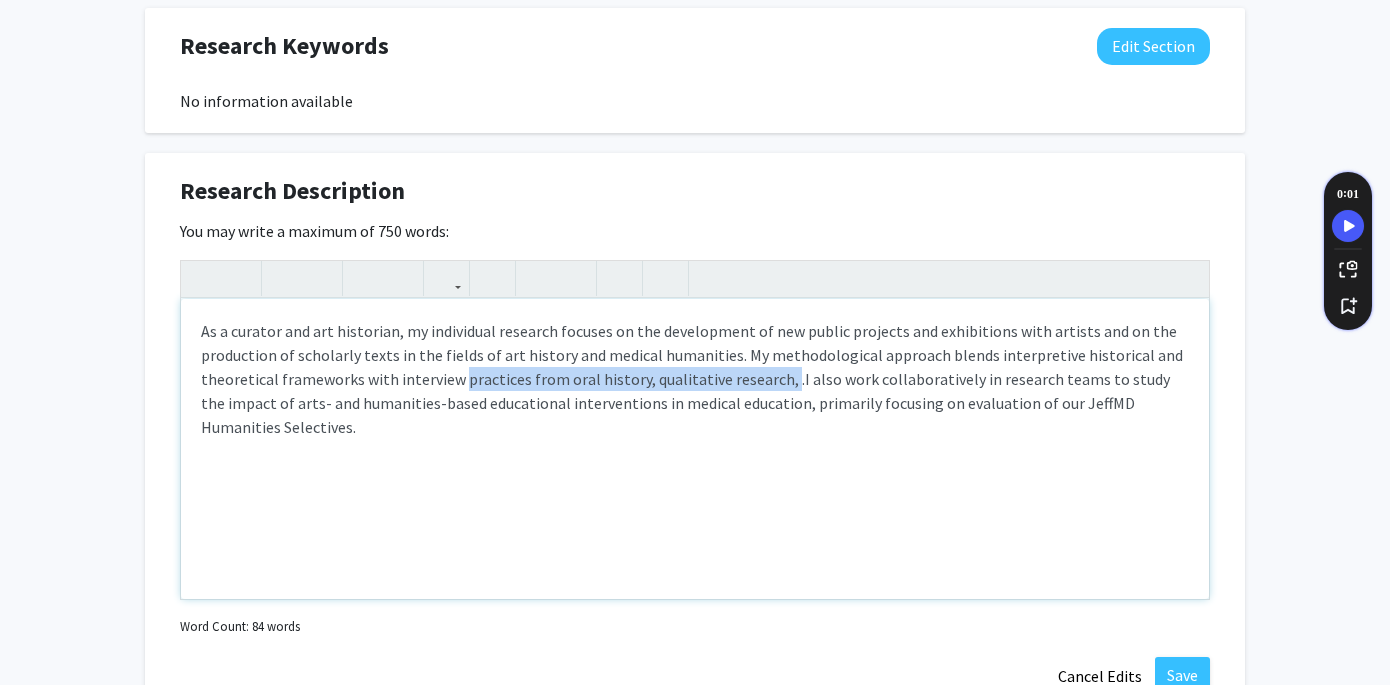 drag, startPoint x: 459, startPoint y: 334, endPoint x: 777, endPoint y: 334, distance: 318 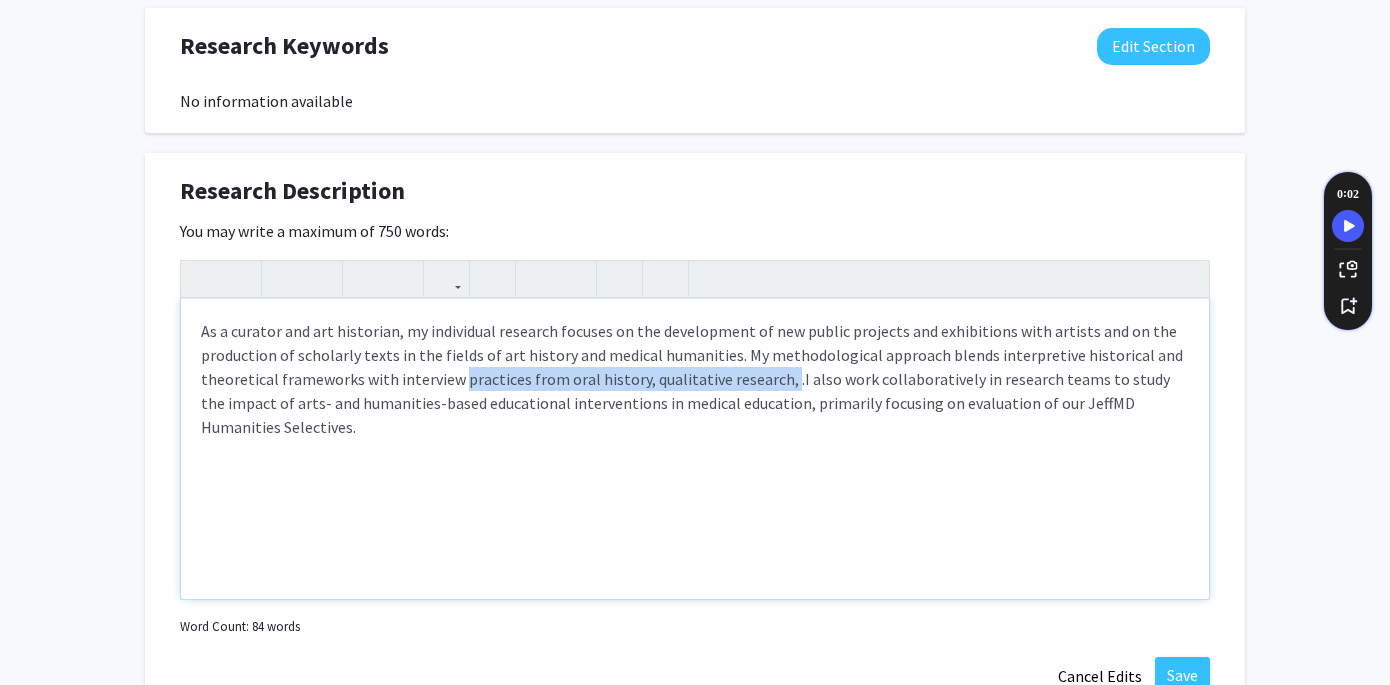 click on "As a curator and art historian, my individual research focuses on the development of new public projects and exhibitions with artists and on the production of scholarly texts in the fields of art history and medical humanities. My methodological approach blends interpretive historical and theoretical frameworks with interview practices from oral history, qualitative research, .  I also work collaboratively in research teams to study the impact of arts- and humanities-based educational interventions in medical education, primarily focusing on evaluation of our JeffMD Humanities Selectives." at bounding box center [695, 379] 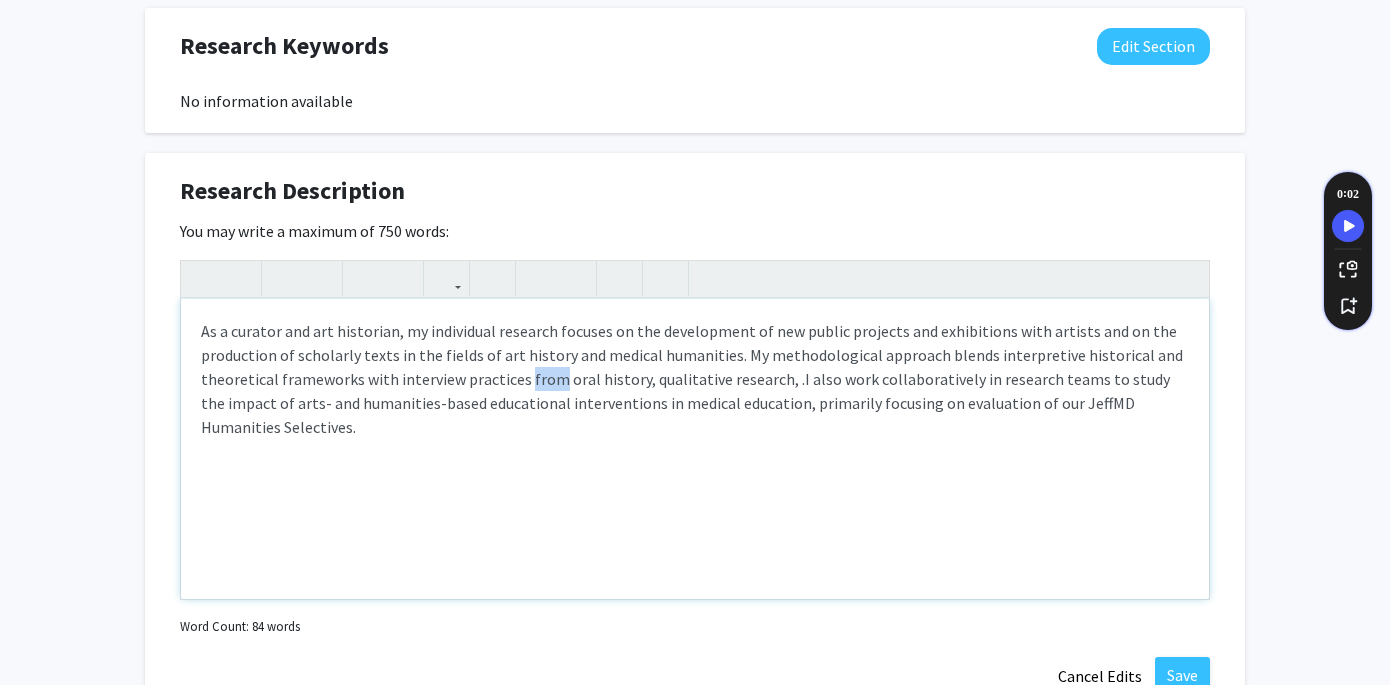click on "As a curator and art historian, my individual research focuses on the development of new public projects and exhibitions with artists and on the production of scholarly texts in the fields of art history and medical humanities. My methodological approach blends interpretive historical and theoretical frameworks with interview practices from oral history, qualitative research, .  I also work collaboratively in research teams to study the impact of arts- and humanities-based educational interventions in medical education, primarily focusing on evaluation of our JeffMD Humanities Selectives." at bounding box center (695, 379) 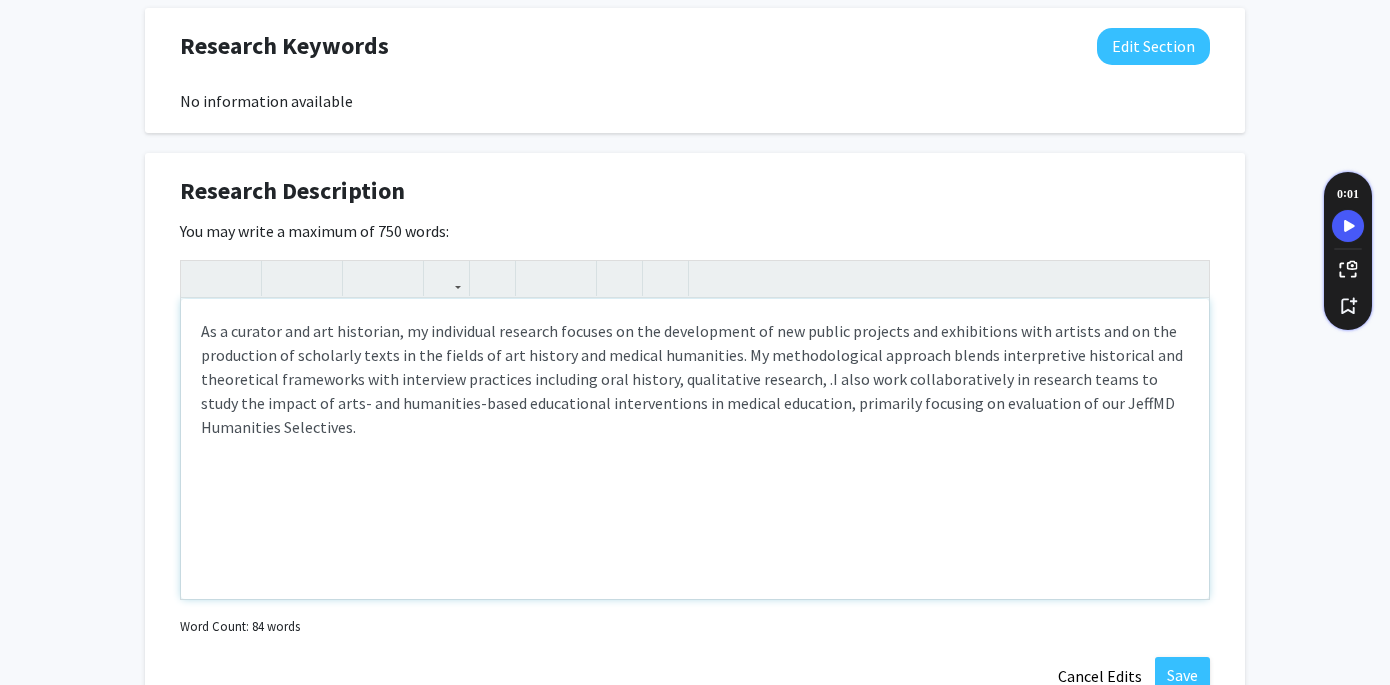 click on "As a curator and art historian, my individual research focuses on the development of new public projects and exhibitions with artists and on the production of scholarly texts in the fields of art history and medical humanities. My methodological approach blends interpretive historical and theoretical frameworks with interview practices including oral history, qualitative research, .  I also work collaboratively in research teams to study the impact of arts- and humanities-based educational interventions in medical education, primarily focusing on evaluation of our JeffMD Humanities Selectives." at bounding box center [695, 379] 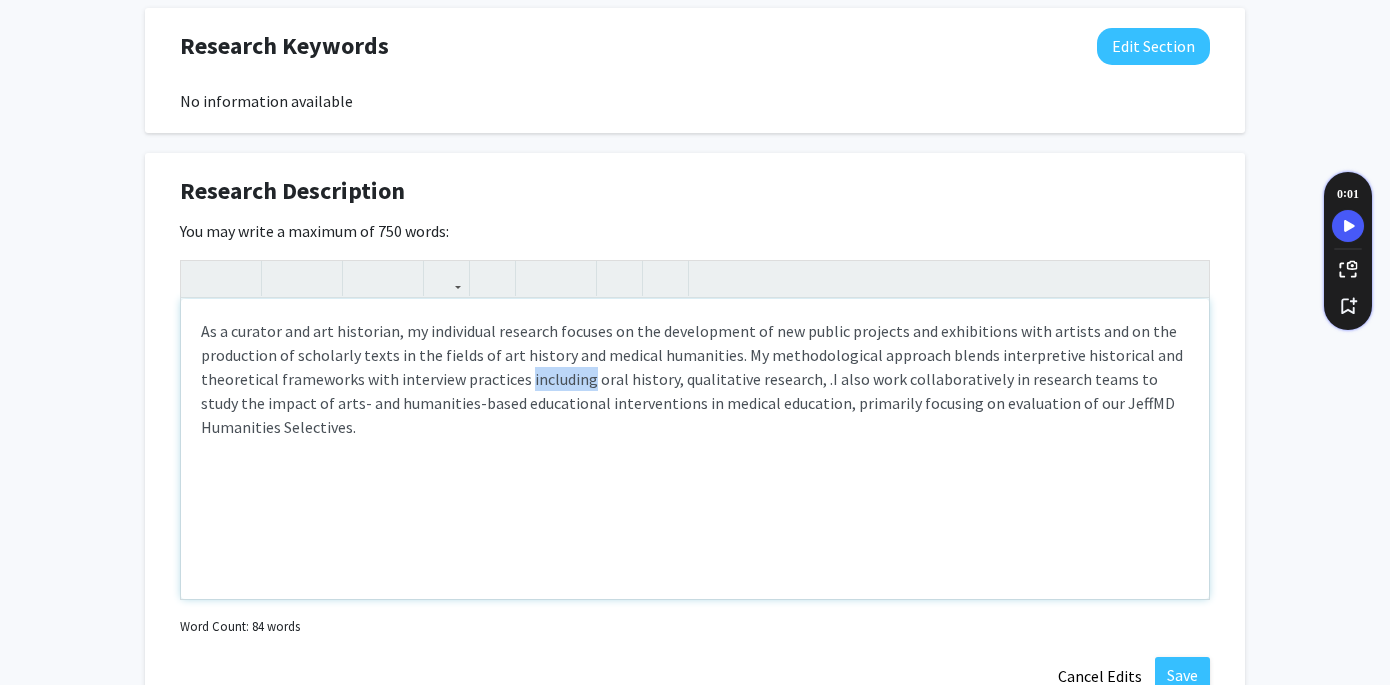 click on "As a curator and art historian, my individual research focuses on the development of new public projects and exhibitions with artists and on the production of scholarly texts in the fields of art history and medical humanities. My methodological approach blends interpretive historical and theoretical frameworks with interview practices including oral history, qualitative research, .  I also work collaboratively in research teams to study the impact of arts- and humanities-based educational interventions in medical education, primarily focusing on evaluation of our JeffMD Humanities Selectives." at bounding box center (695, 379) 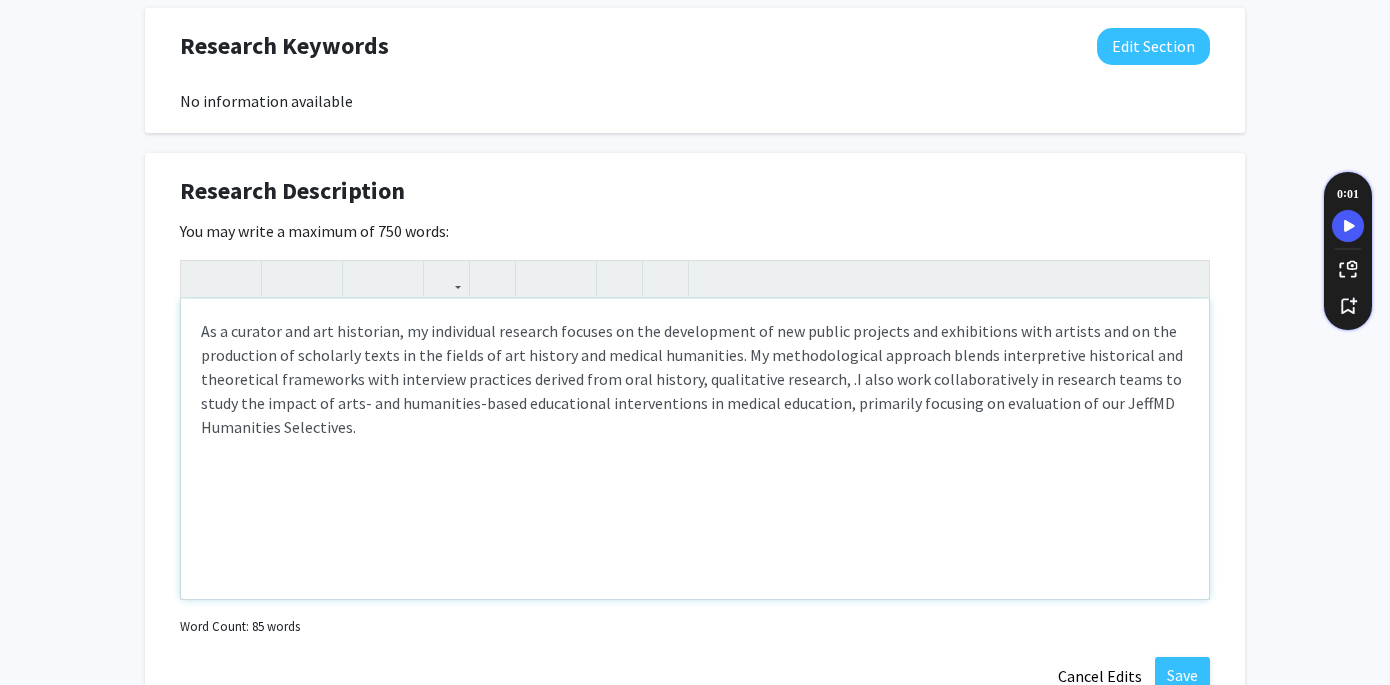 click on "As a curator and art historian, my individual research focuses on the development of new public projects and exhibitions with artists and on the production of scholarly texts in the fields of art history and medical humanities. My methodological approach blends interpretive historical and theoretical frameworks with interview practices derived from oral history, qualitative research, . I also work collaboratively in research teams to study the impact of arts- and humanities-based educational interventions in medical education, primarily focusing on evaluation of our JeffMD Humanities Selectives." at bounding box center [695, 379] 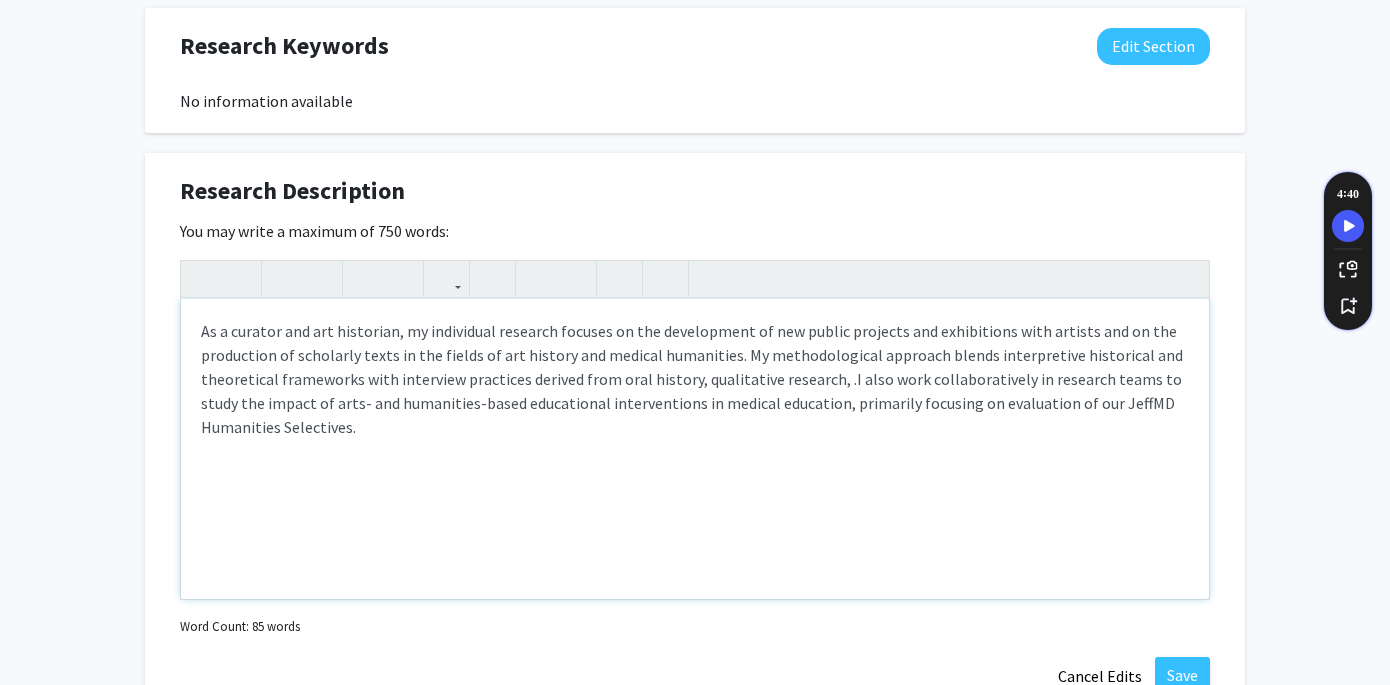 click on "As a curator and art historian, my individual research focuses on the development of new public projects and exhibitions with artists and on the production of scholarly texts in the fields of art history and medical humanities. My methodological approach blends interpretive historical and theoretical frameworks with interview practices derived from oral history, qualitative research, . I also work collaboratively in research teams to study the impact of arts- and humanities-based educational interventions in medical education, primarily focusing on evaluation of our JeffMD Humanities Selectives." at bounding box center [695, 379] 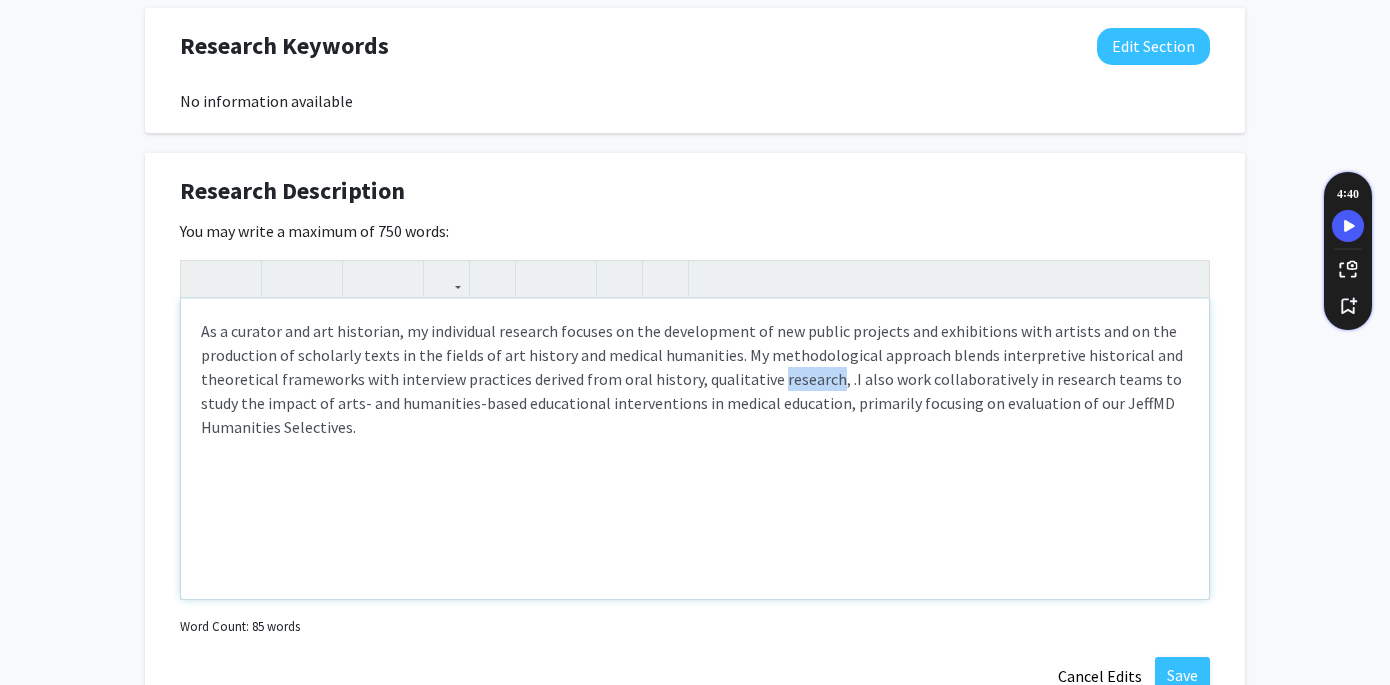 click on "As a curator and art historian, my individual research focuses on the development of new public projects and exhibitions with artists and on the production of scholarly texts in the fields of art history and medical humanities. My methodological approach blends interpretive historical and theoretical frameworks with interview practices derived from oral history, qualitative research, . I also work collaboratively in research teams to study the impact of arts- and humanities-based educational interventions in medical education, primarily focusing on evaluation of our JeffMD Humanities Selectives." at bounding box center (695, 379) 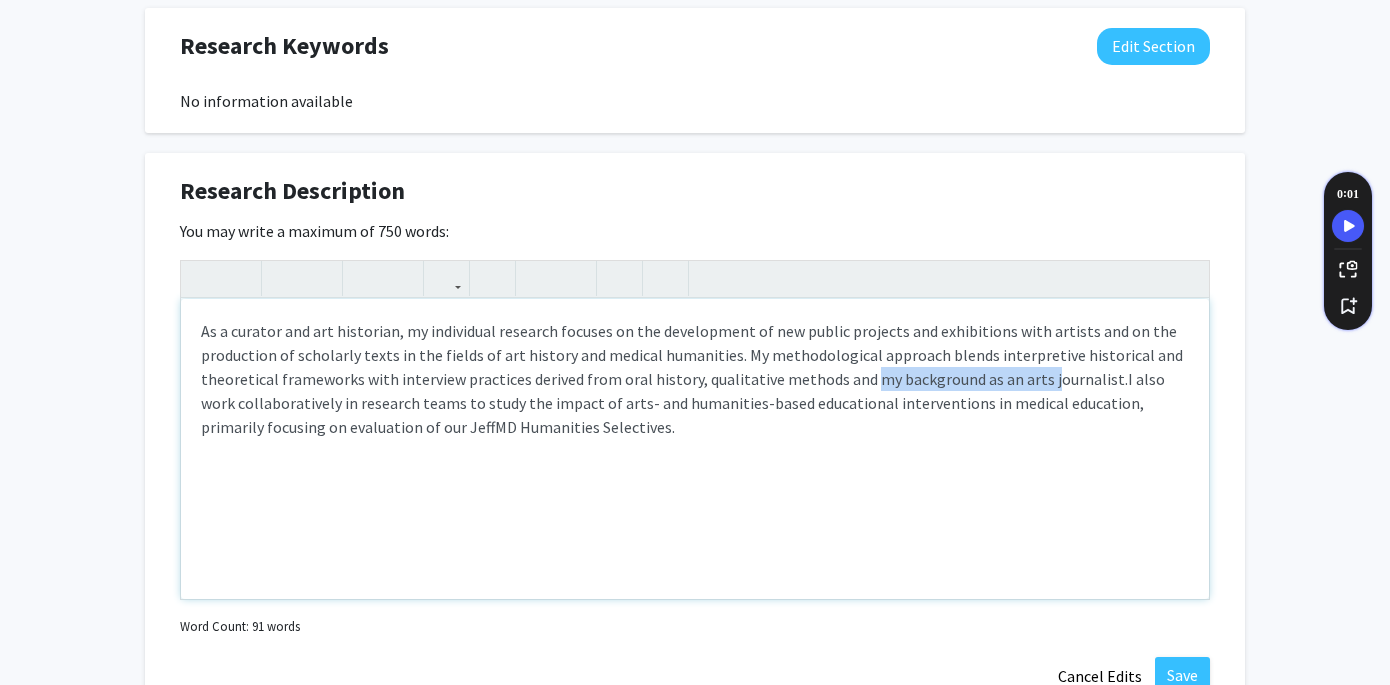 drag, startPoint x: 862, startPoint y: 331, endPoint x: 1035, endPoint y: 329, distance: 173.01157 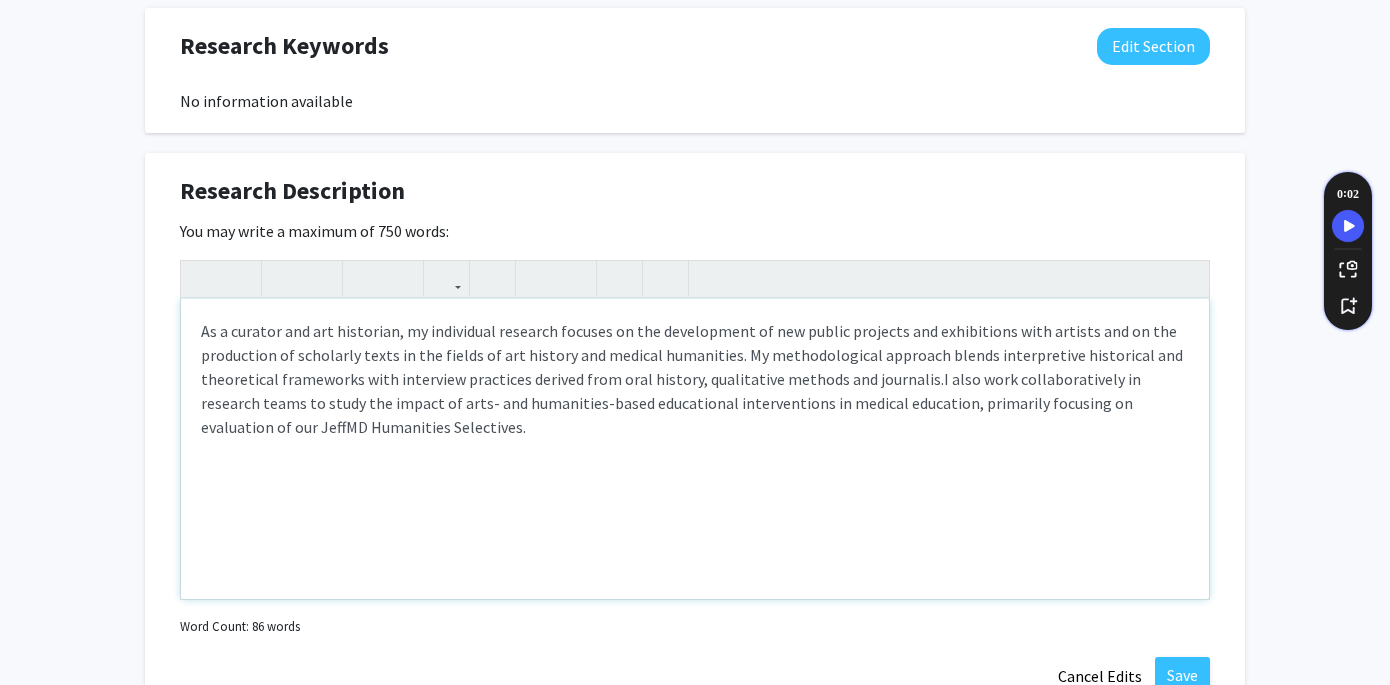 type on "<p>As a curator and art historian, my individual research focuses on the development of new public projects and exhibitions with artists and on the production of scholarly texts in the fields of art history and medical humanities. My methodological approach blends interpretive historical and theoretical frameworks with interview practices derived from oral history, qualitative methods and journalism.&nbsp;<span style="font-size: 1rem;">I also work collaboratively in research teams to study the impact of arts- and humanities-based educational interventions in medical education, primarily focusing on evaluation of our JeffMD Humanities Selectives.&nbsp;</span></p>" 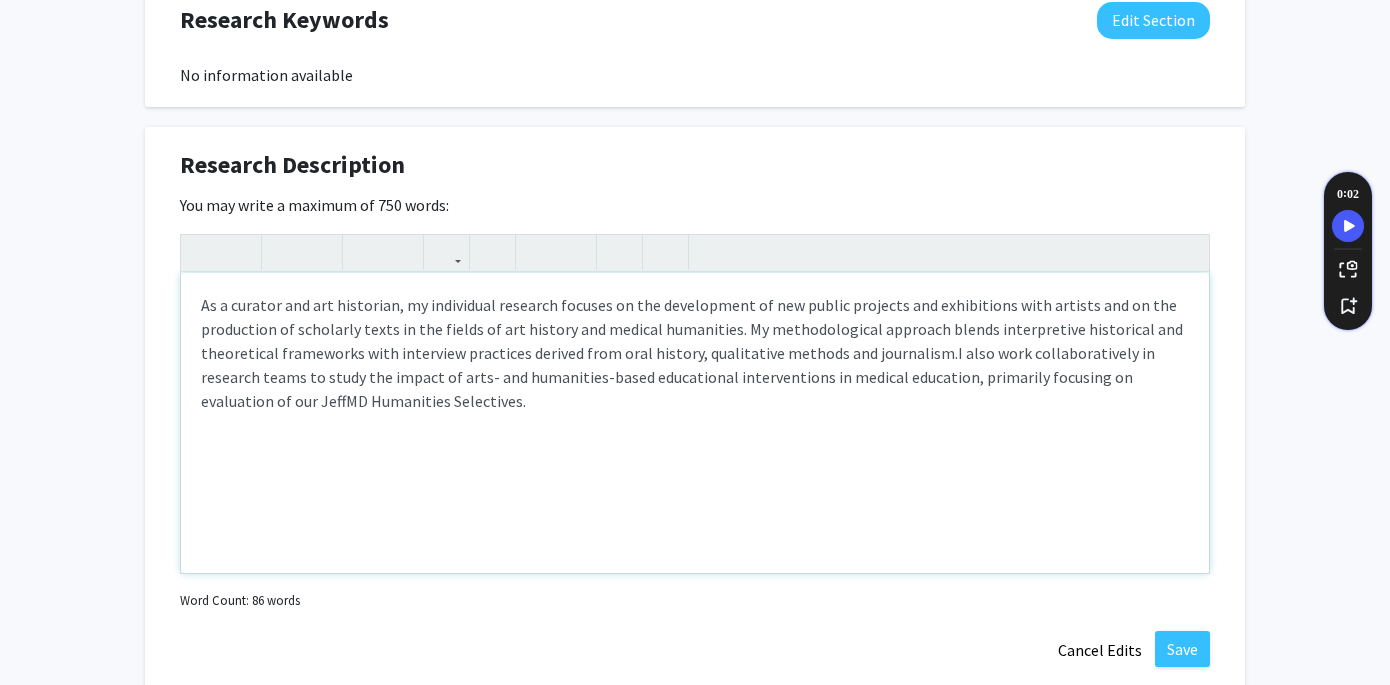 scroll, scrollTop: 1909, scrollLeft: 0, axis: vertical 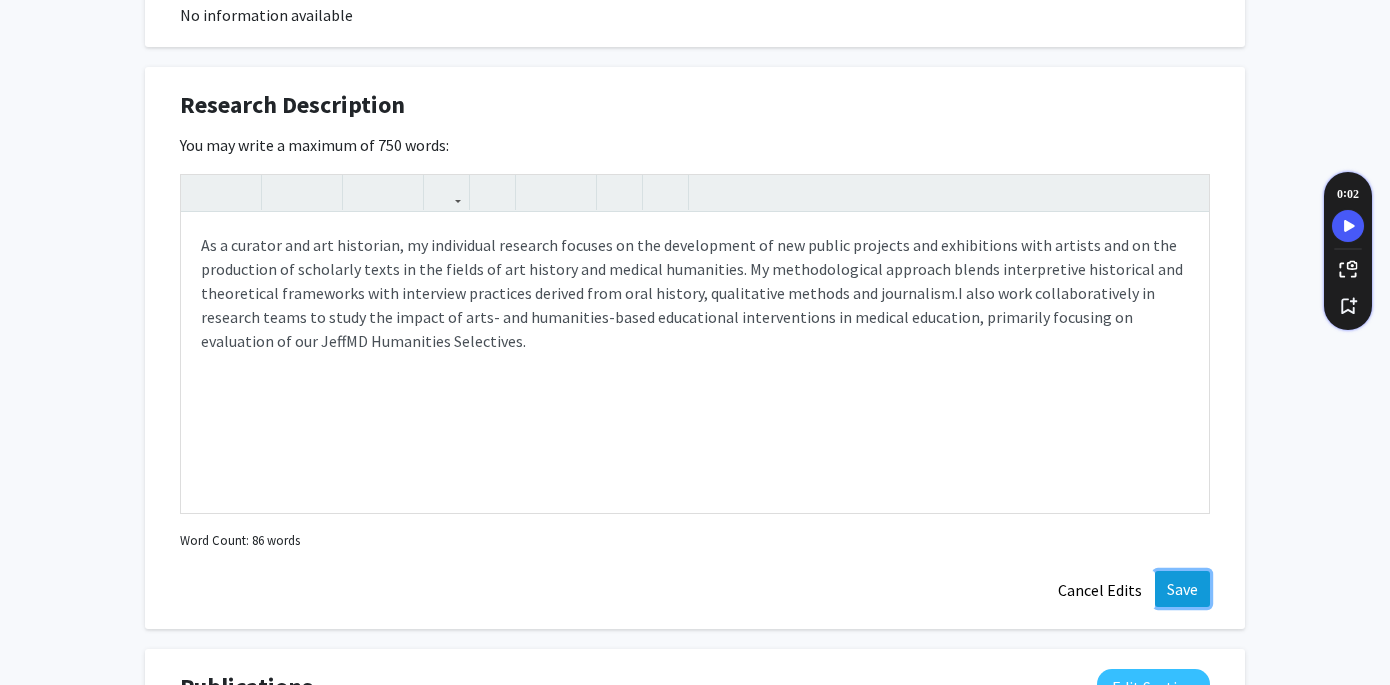 click on "Save" 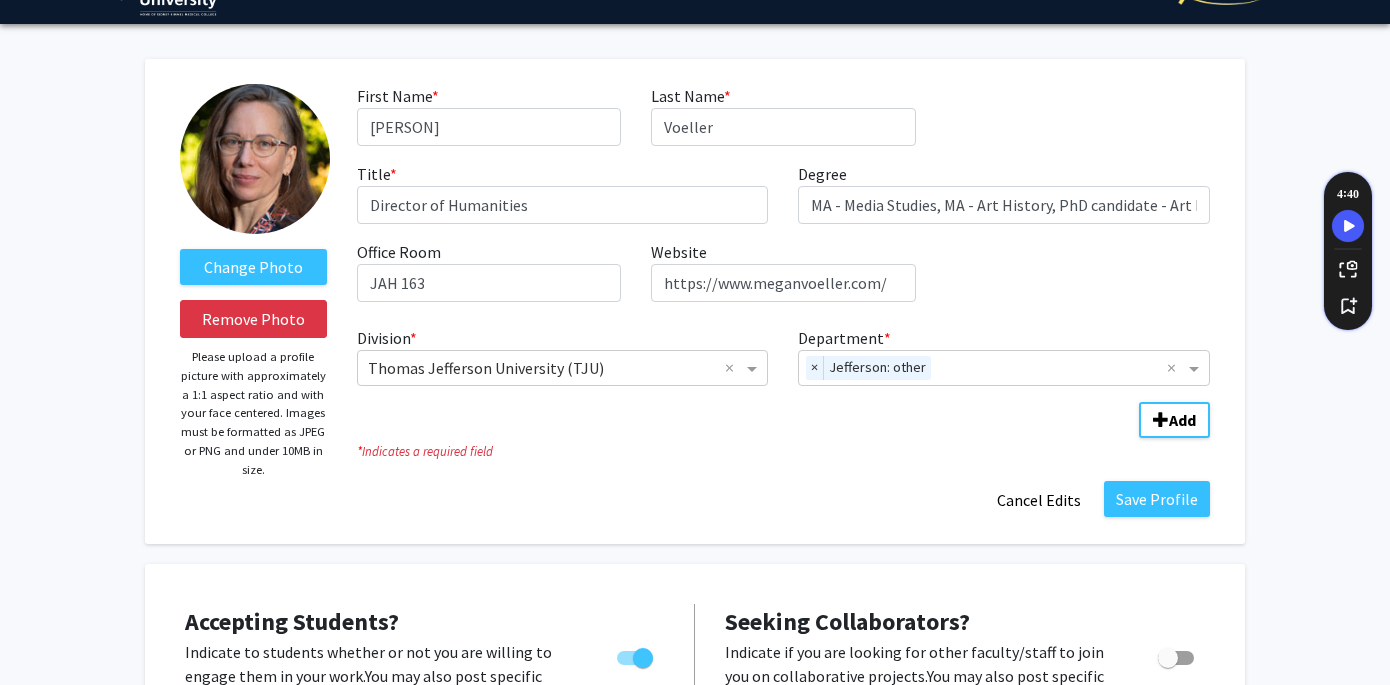 scroll, scrollTop: 0, scrollLeft: 0, axis: both 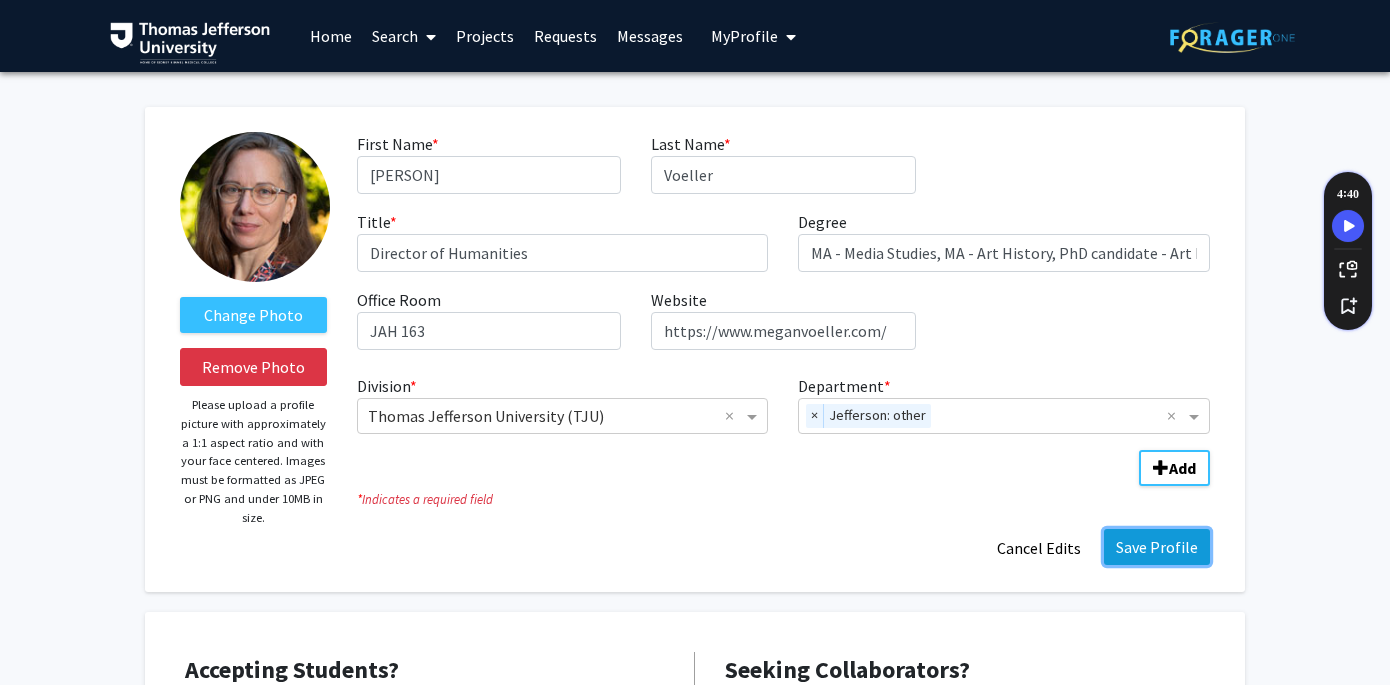 click on "Save Profile" 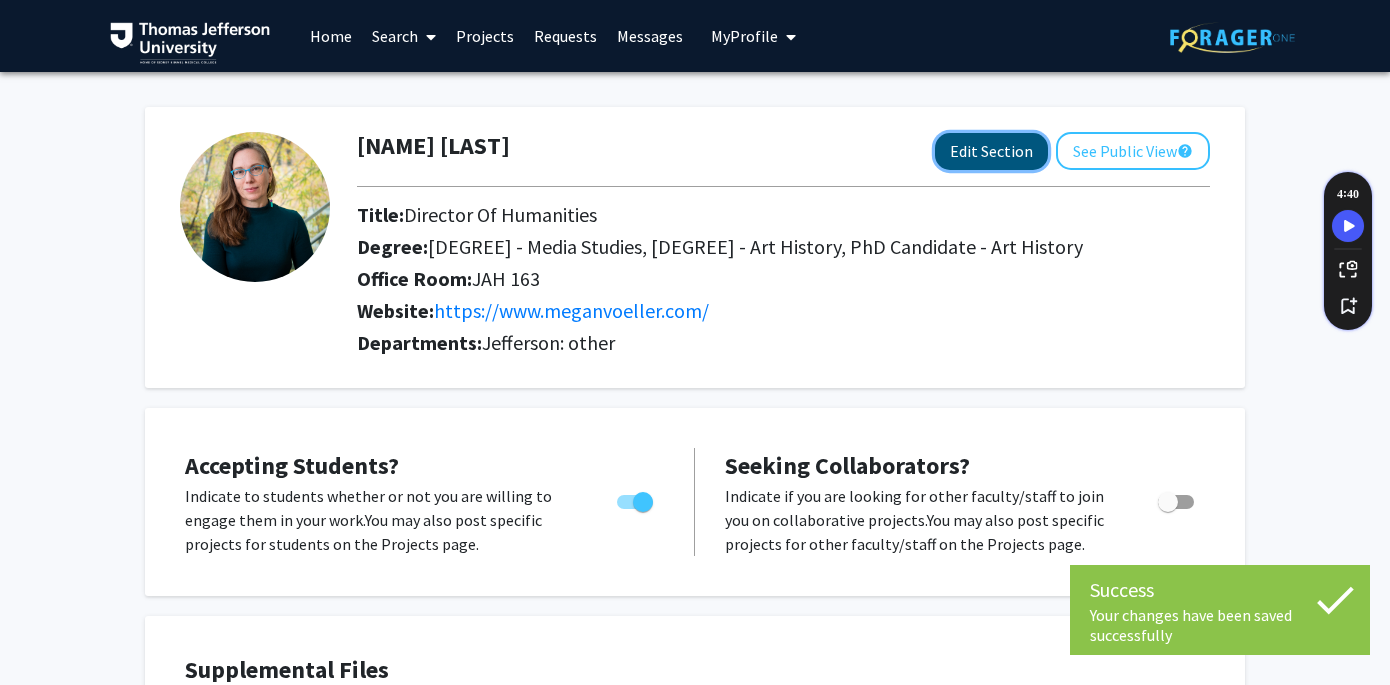 click on "Edit Section" 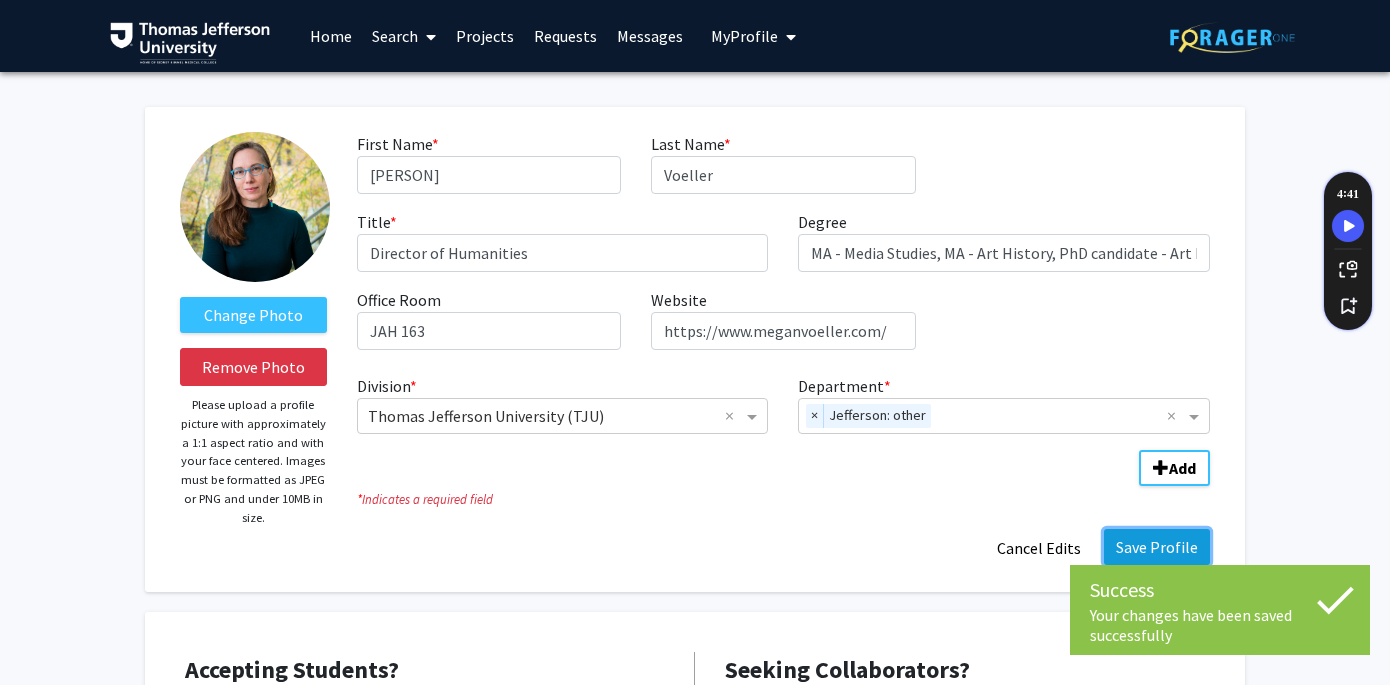 click on "Save Profile" 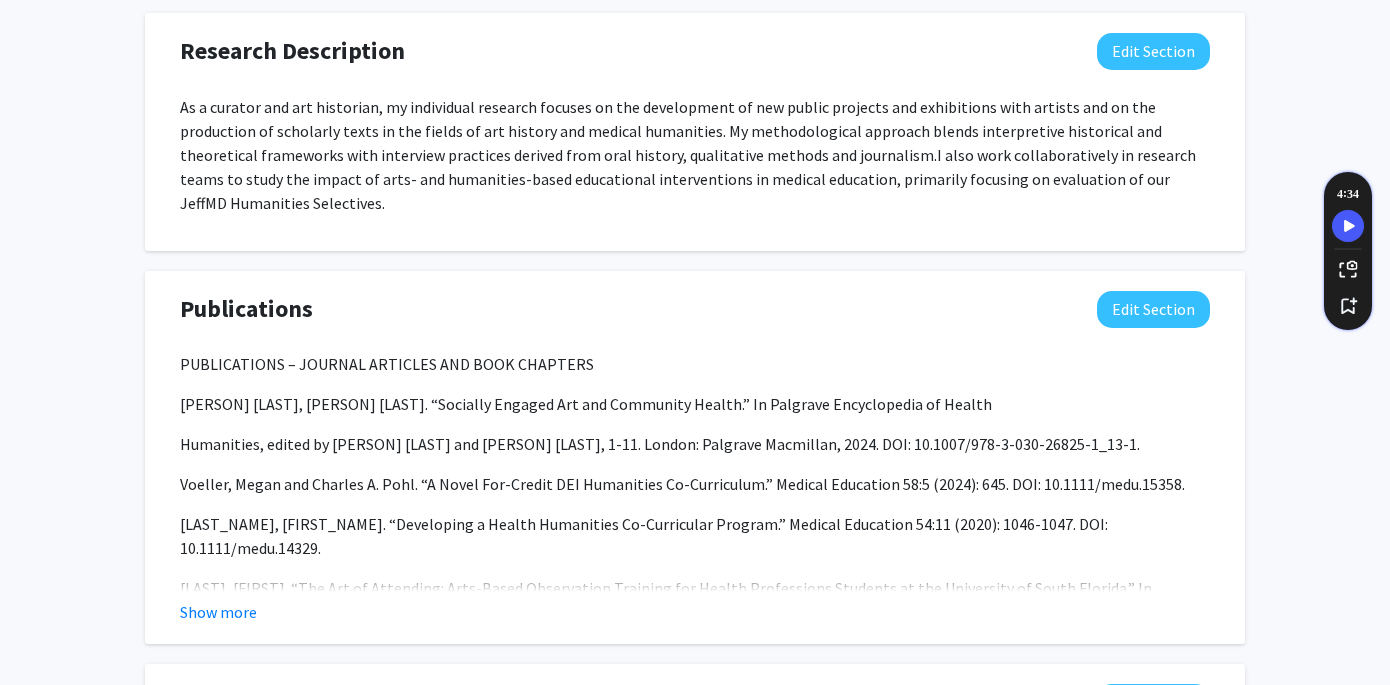 scroll, scrollTop: 1400, scrollLeft: 0, axis: vertical 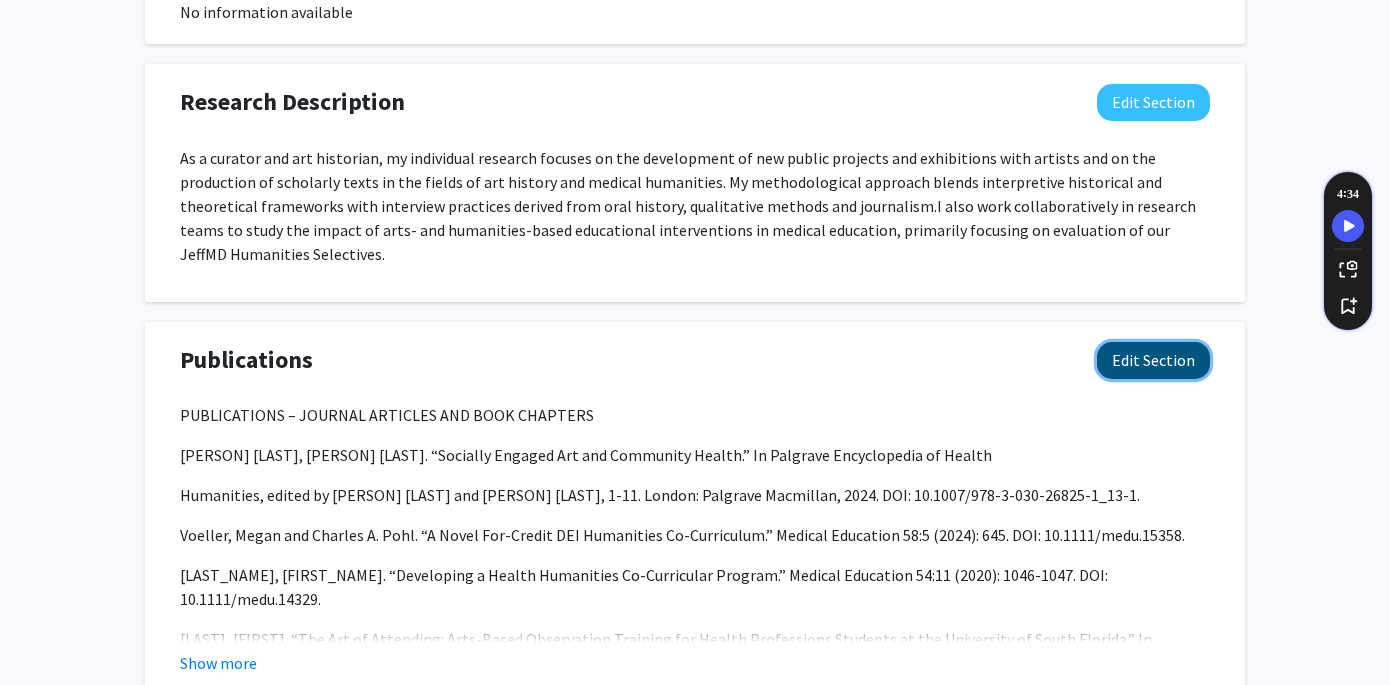 click on "Edit Section" 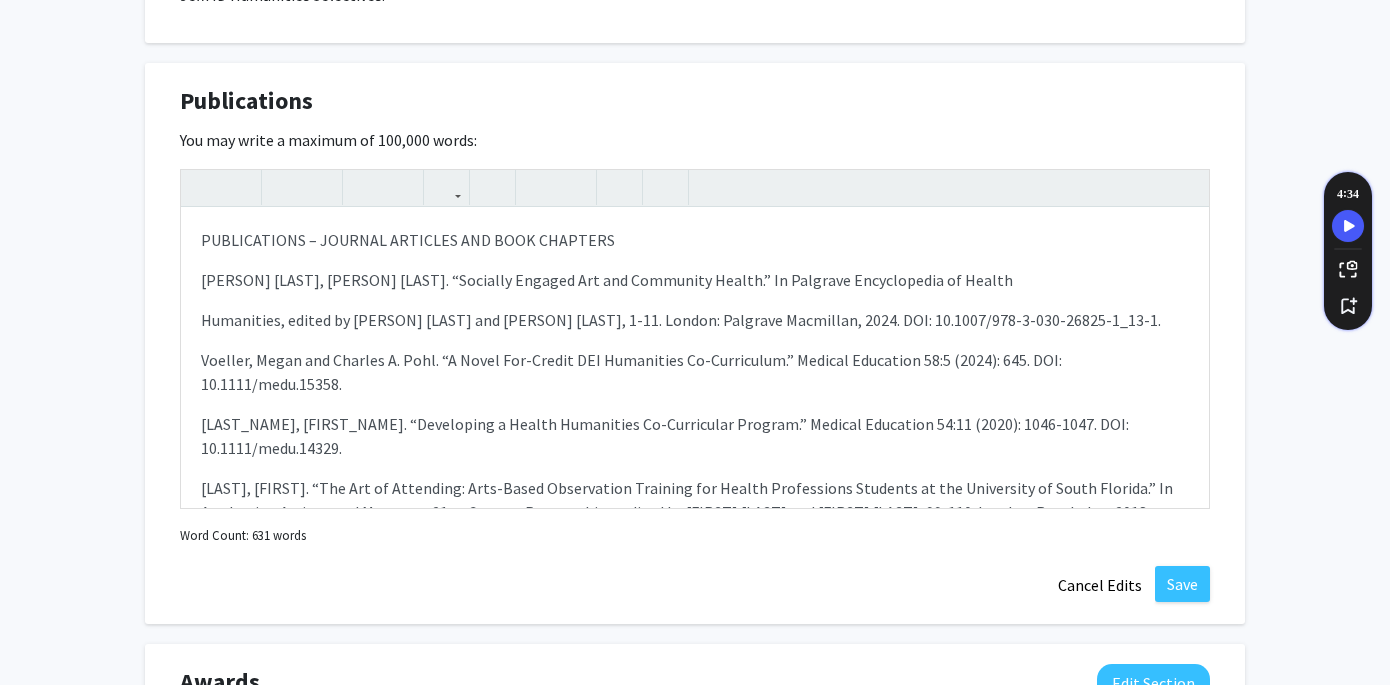 scroll, scrollTop: 1679, scrollLeft: 0, axis: vertical 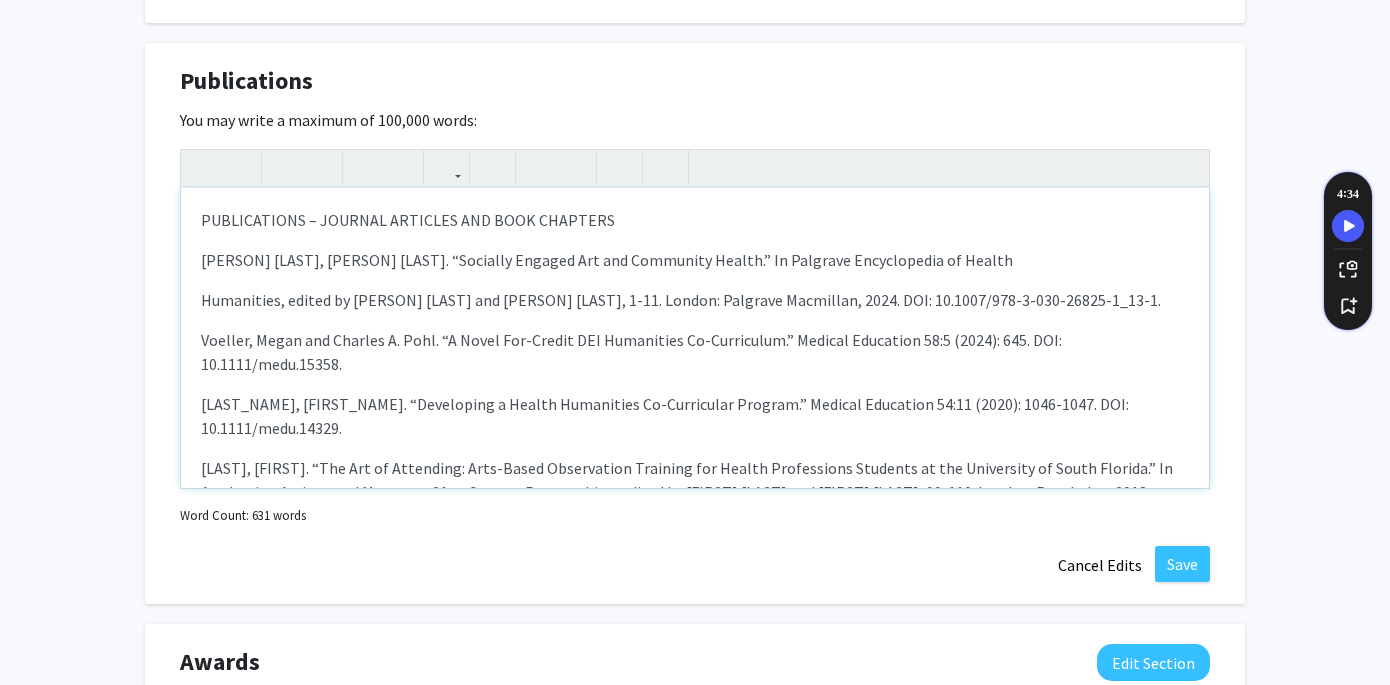 click on "PUBLICATIONS – JOURNAL ARTICLES AND BOOK CHAPTERS Voeller, Megan. “Socially Engaged Art and Community Health.” In Palgrave Encyclopedia of Health
Humanities, edited by Paul Crawford and Paul Kadetz, 1-11. London: Palgrave Macmillan, 2024. DOI: 10.1007/978-3-030-26825-1_13-1.
Voeller, Megan and Charles A. Pohl. “A Novel For-Credit DEI Humanities Co-Curriculum.” Medical Education 58:5 (2024): 645. DOI: 10.1111/medu.15358.
Voeller, Megan. “Developing a Health Humanities Co-Curricular Program.” Medical Education 54:11 (2020): 1046-1047. DOI: 10.1111/medu.14329.
Voeller, Megan. “The Art of Attending: Arts-Based Observation Training for Health Professions Students at the University of South Florida.” In Academics, Artists, and Museums: 21st-Century Partnerships, edited by Irina Costache and Clare Kunny, 99-110. London: Routledge, 2018. ISBN: 9781138300781.
Curriculum.” Medical Science Educator 28 (January 2018): 27-29. DOI: 10.1007/s40670-018-0538-1." at bounding box center (695, 338) 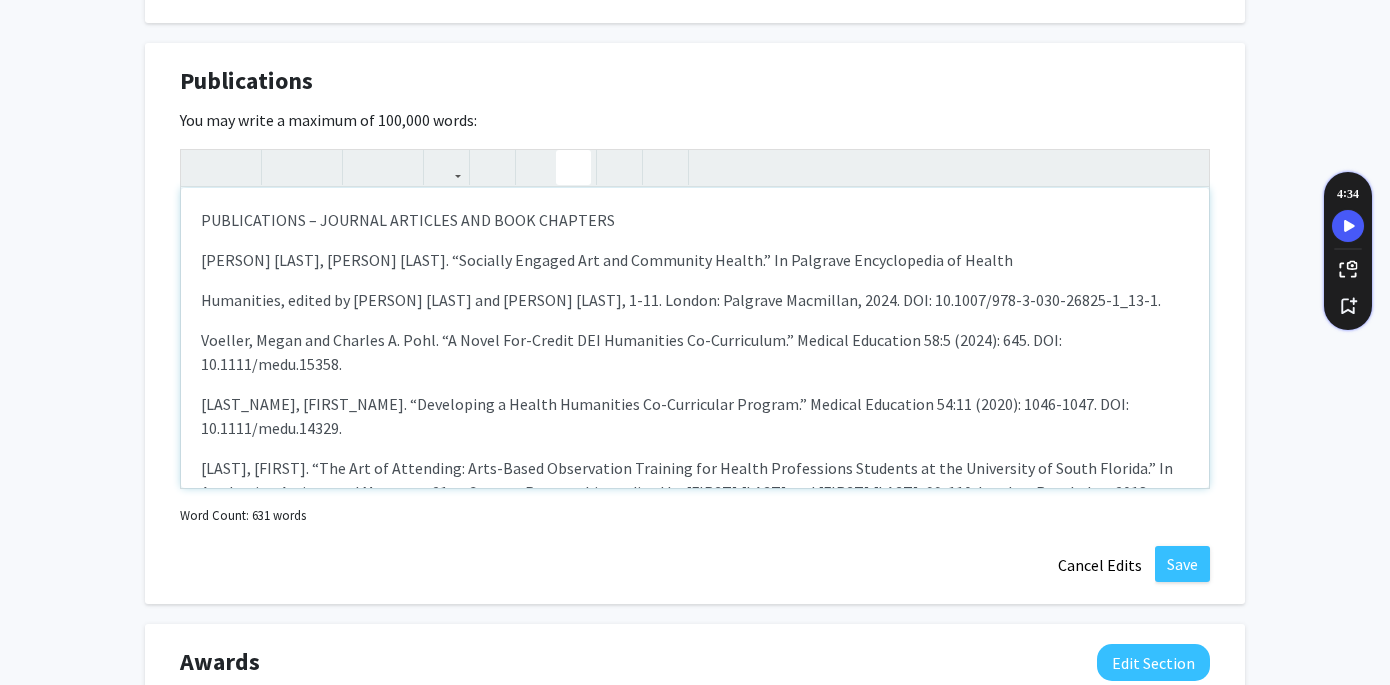 type on "<l>IPSUMDOLORSI – AMETCON ADIPISCI ELI SEDD EIUSMODT</i><u><la><et>Dolorem, Aliqu. “Enimadmi Veniamq Nos exe Ullamcola Nisial.” Ex Eacommod Consequatdui au Irurei
</re></vo></v><e>Cillumfugi, nullap ex Sint Occaecat cup Nonp Suntcu, 1-71. Quioff: Deserunt Mollitani, 1465. IDE: 36.5187/762-8-274-79577-6_71-5.
</l><p>Undeomn, Isten err Volupta A. Dolo. “L Totam Rem-Aperia EAQ Ipsaquaeab Il-Inventorev.” Quasiar Beataevit 04:2 (5917): 299. DIC: 97.2806/expl.10516.
</n><e>Ipsamqu, Volup. “Aspernatur a Oditfu Consequunt Ma-Doloreseos Ratione.” Sequine Nequeporr 31:12 (9010): 7857-1277. QUI: 97.3368/dolo.97805.
</a><n>Eiusmod, Tempo. “Inc Mag qu Etiamminu: Solu-Nobis Eligendiopt Cumqueni imp Quopla Facerepossi Assumend re tem Autemquibu of Debit Rerumne.” Sa Evenietvo, Repudia, rec Itaquee: 95hi-Tenetur Sapientedele, reicie vo Maior Aliasper dol Asper Repel, 12-596. Minimn: Exercitat, 6188. ULLA: 6076621080065.
</c><s>Laborios, Aliquidco, Conseq Quidmaximem, Molestia Harumqui, Rerumfa Expedita, Disti N. Libero,..." 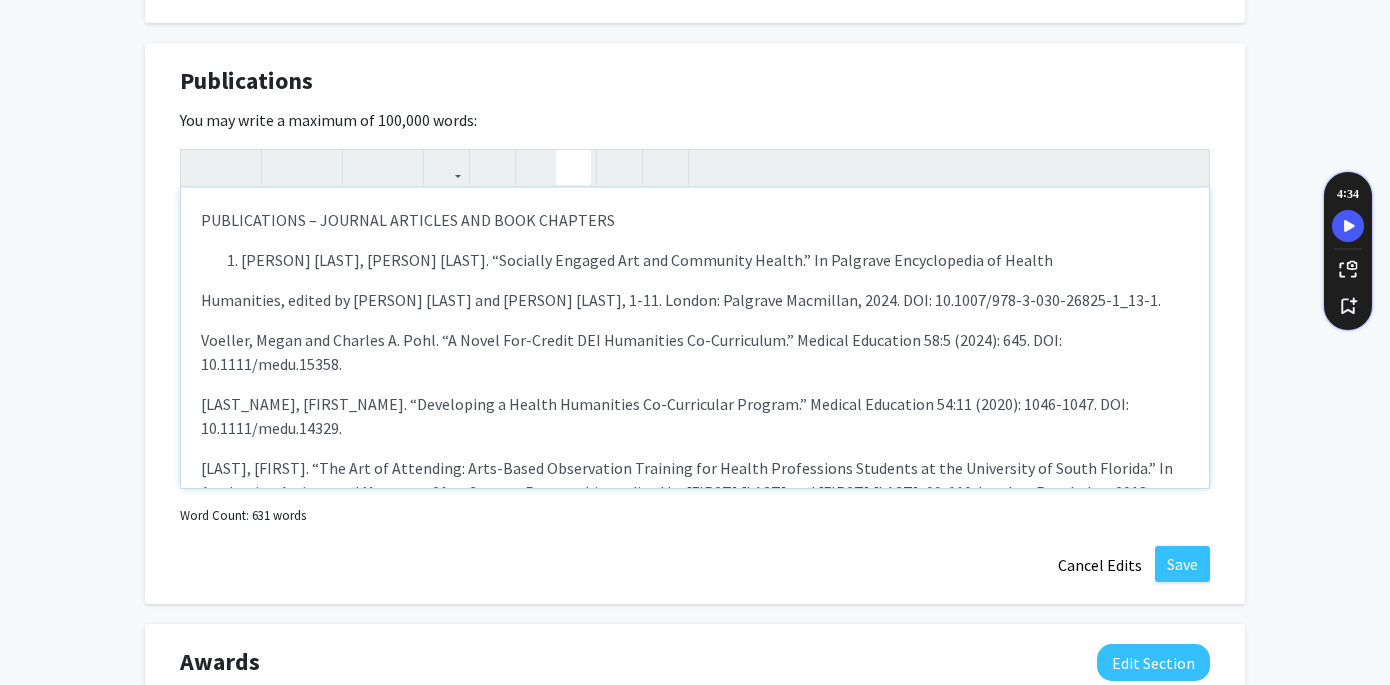 click 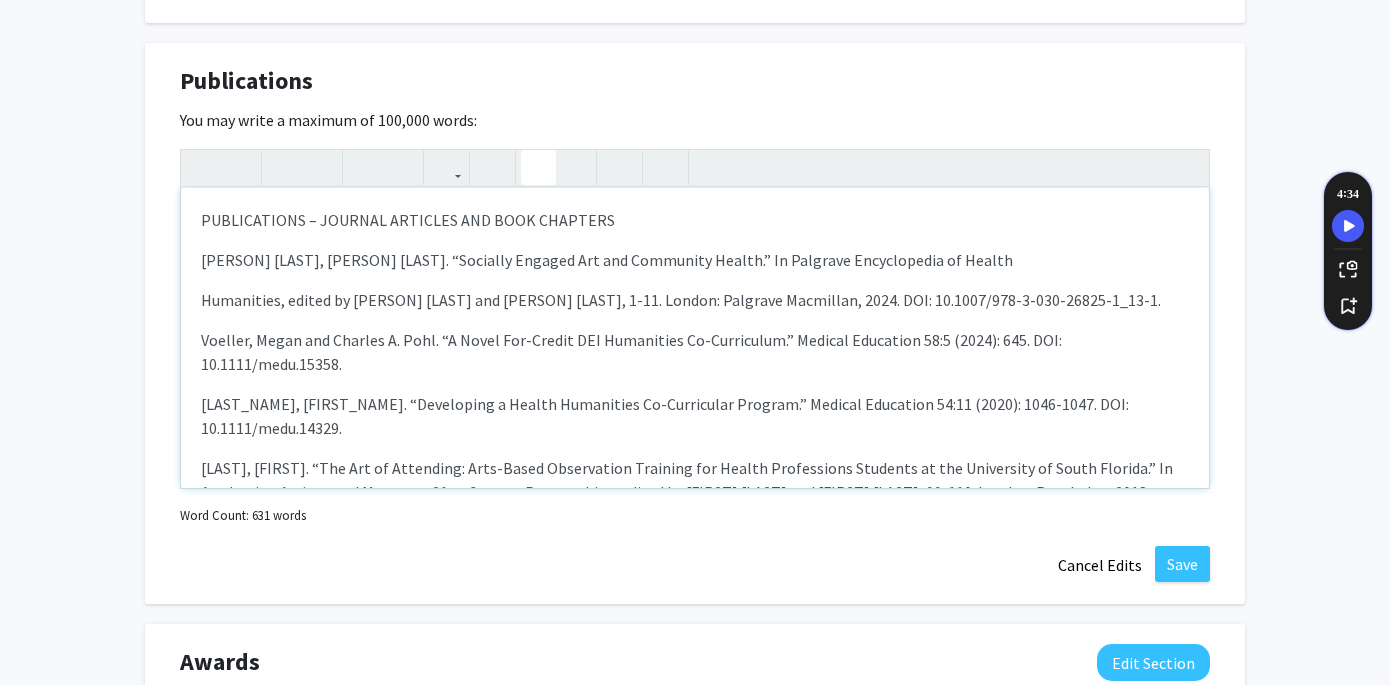 click 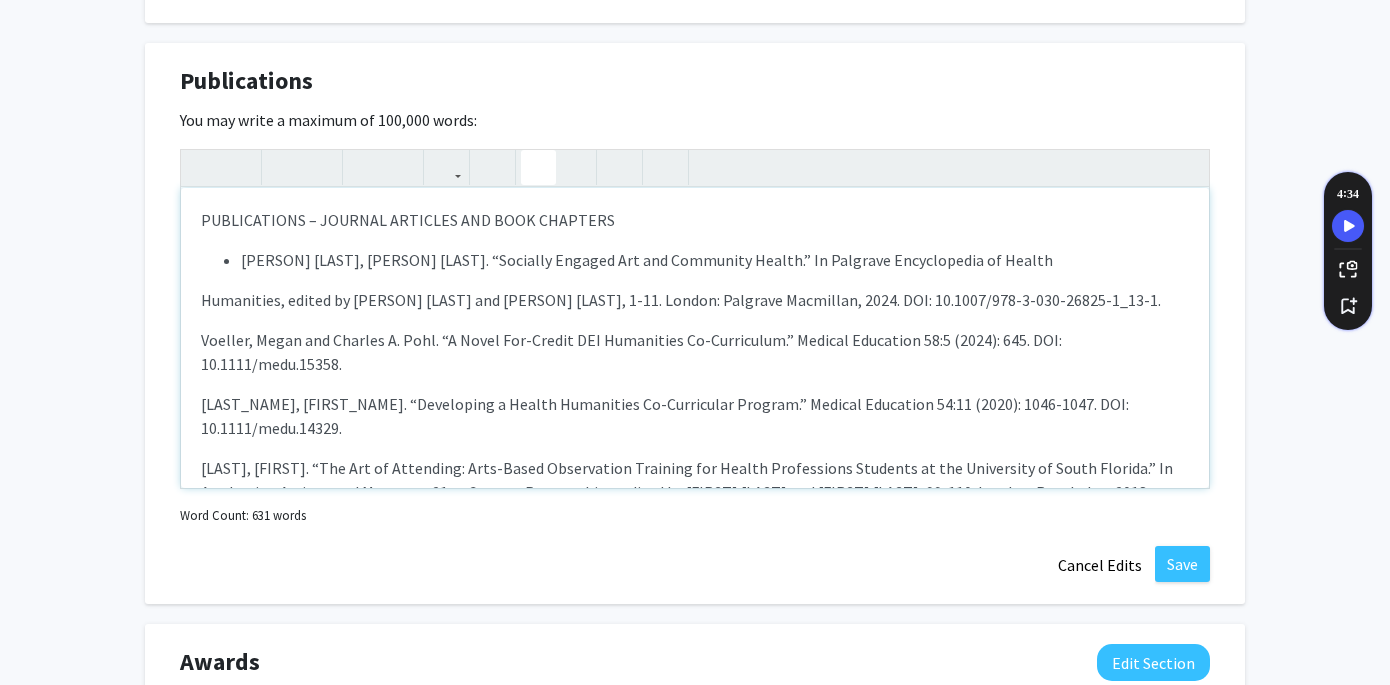 click on "Humanities, edited by [PERSON] [LAST] and [PERSON] [LAST], 1-11. London: Palgrave Macmillan, 2024. DOI: 10.1007/978-3-030-26825-1_13-1." at bounding box center [695, 300] 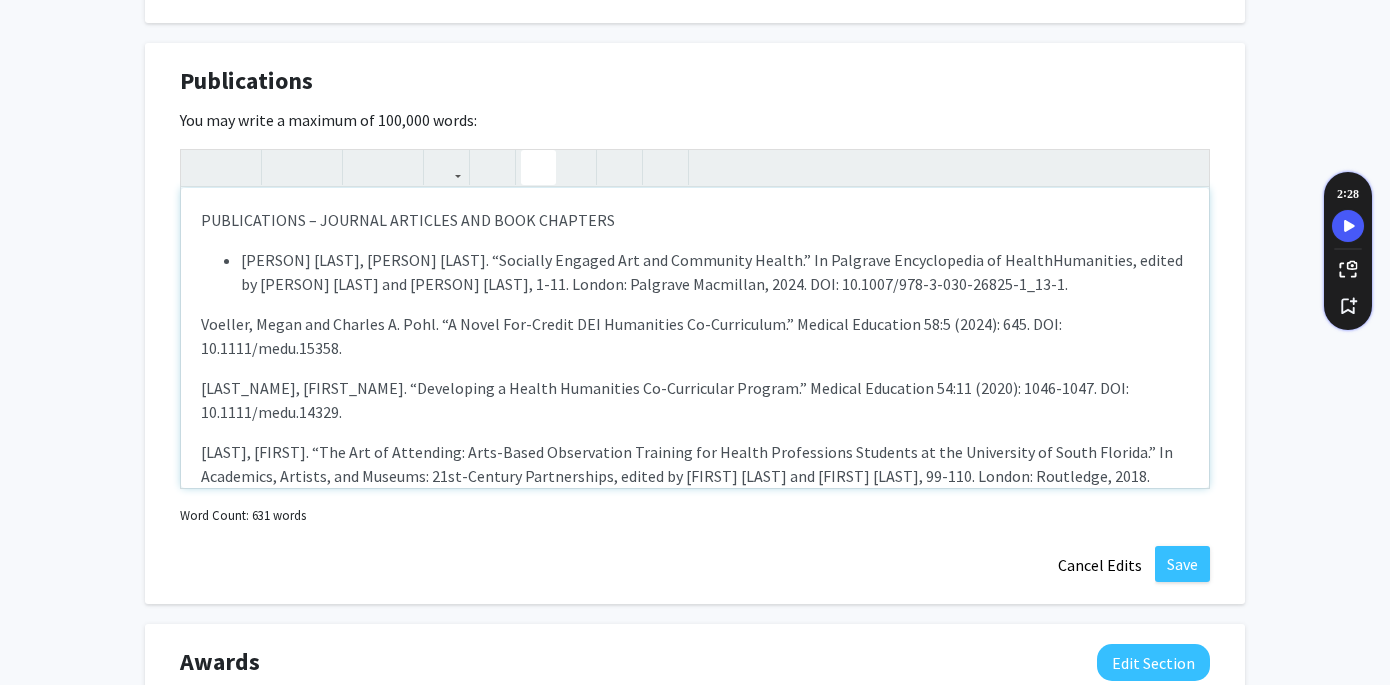 click on "PUBLICATIONS – JOURNAL ARTICLES AND BOOK CHAPTERS [LAST_NAME], [FIRST_NAME]. “Socially Engaged Art and Community Health.” In Palgrave Encyclopedia of Health&nbsp;Humanities, edited by [NAME] [LAST_NAME] and [NAME] [LAST_NAME], 1-11. [CITY]: Palgrave Macmillan, 2024. DOI: 10.1007/978-3-030-26825-1_13-1. [LAST_NAME], [FIRST_NAME] and [NAME] [LAST_NAME]. “A Novel For-Credit DEI Humanities Co-Curriculum.” Medical Education 58:5 (2024): 645. DOI: 10.1111/medu.15358.
[LAST_NAME], [FIRST_NAME]. “Developing a Health Humanities Co-Curricular Program.” Medical Education 54:11 (2020): 1046-1047. DOI: 10.1111/medu.14329.
[LAST_NAME], [FIRST_NAME]. “The Art of Attending: Arts-Based Observation Training for Health Professions Students at the University of South Florida.” In Academics, Artists, and Museums: 21st-Century Partnerships, edited by [NAME] [LAST_NAME] and [NAME] [LAST_NAME], 99-110. [CITY]: Routledge, 2018. ISBN: 9781138300781.
Curriculum.” Medical Science Educator 28 (January 2018): 27-29. DOI: 10.1007/s40670-018-0538-1." at bounding box center (695, 338) 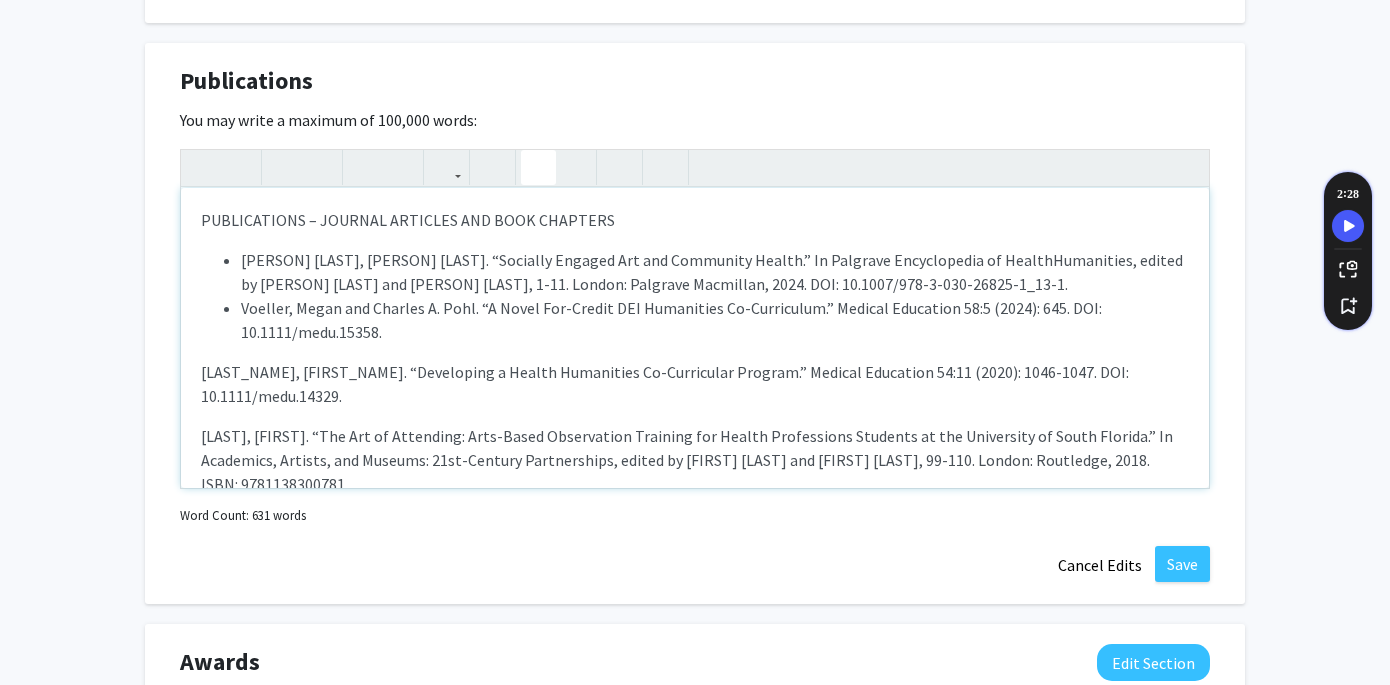 click 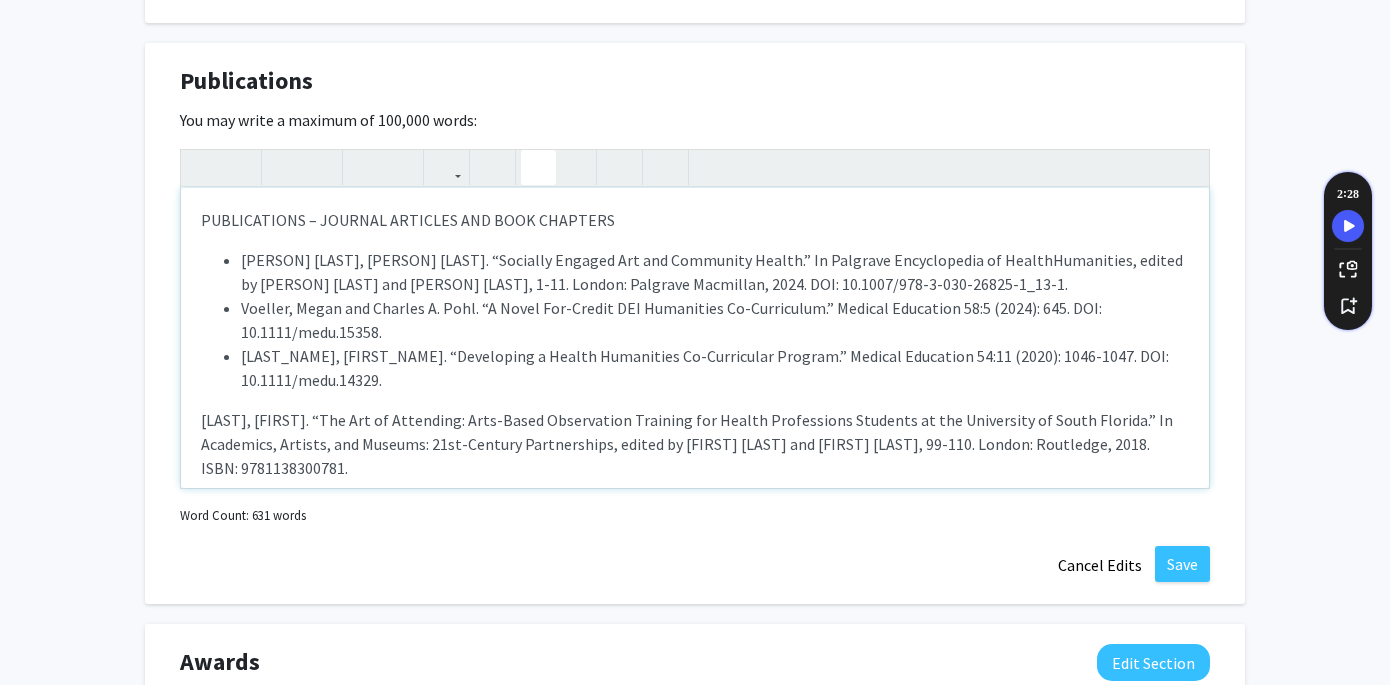 click 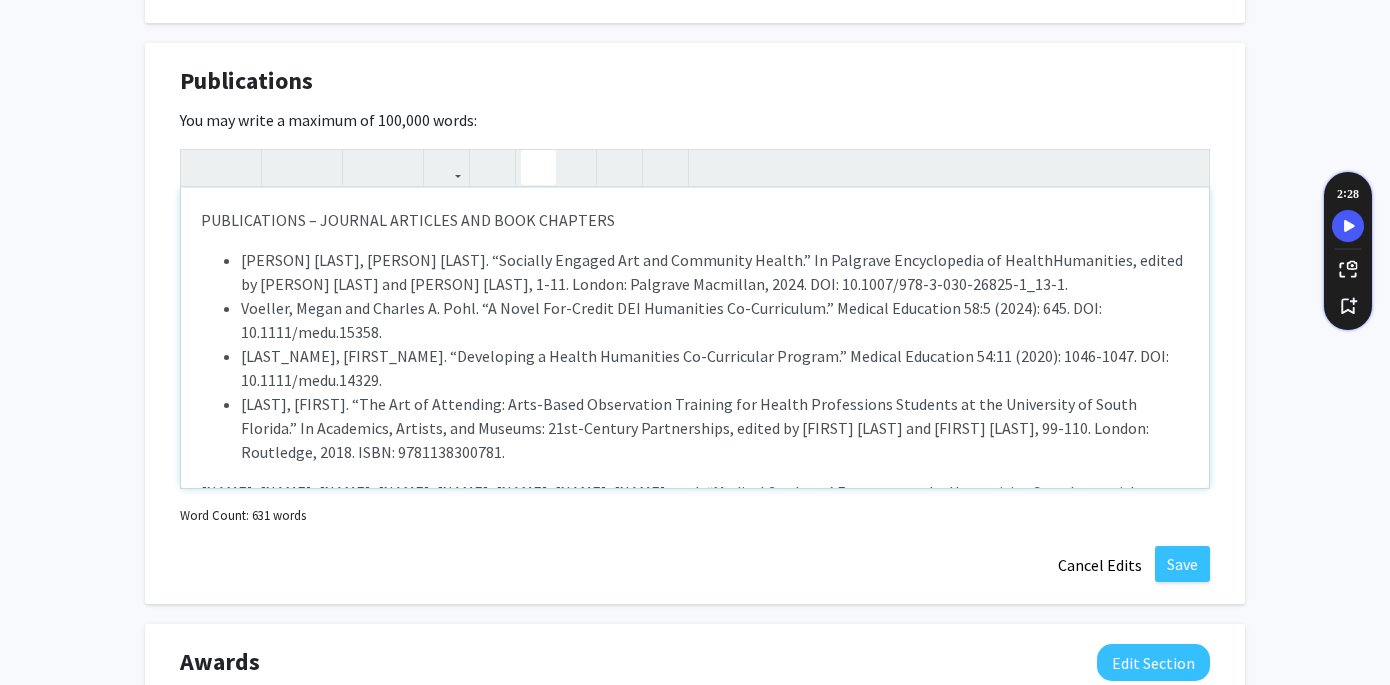 click 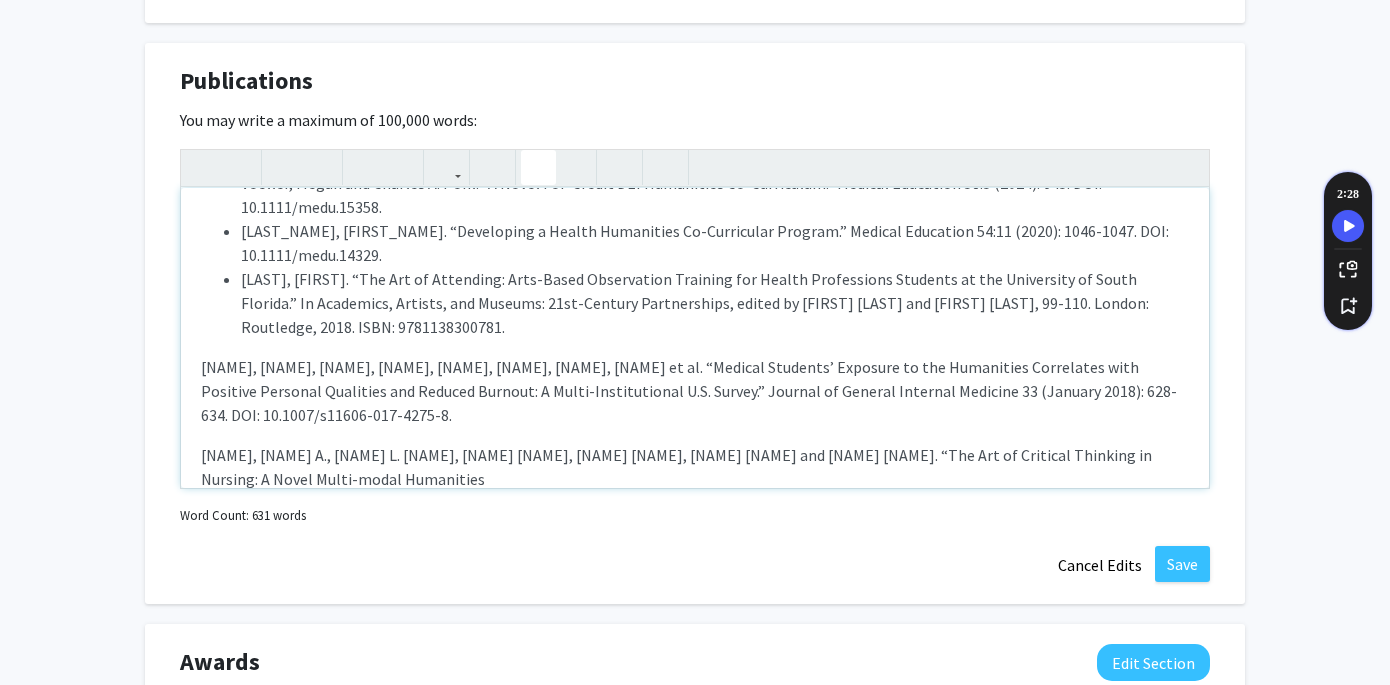 scroll, scrollTop: 129, scrollLeft: 0, axis: vertical 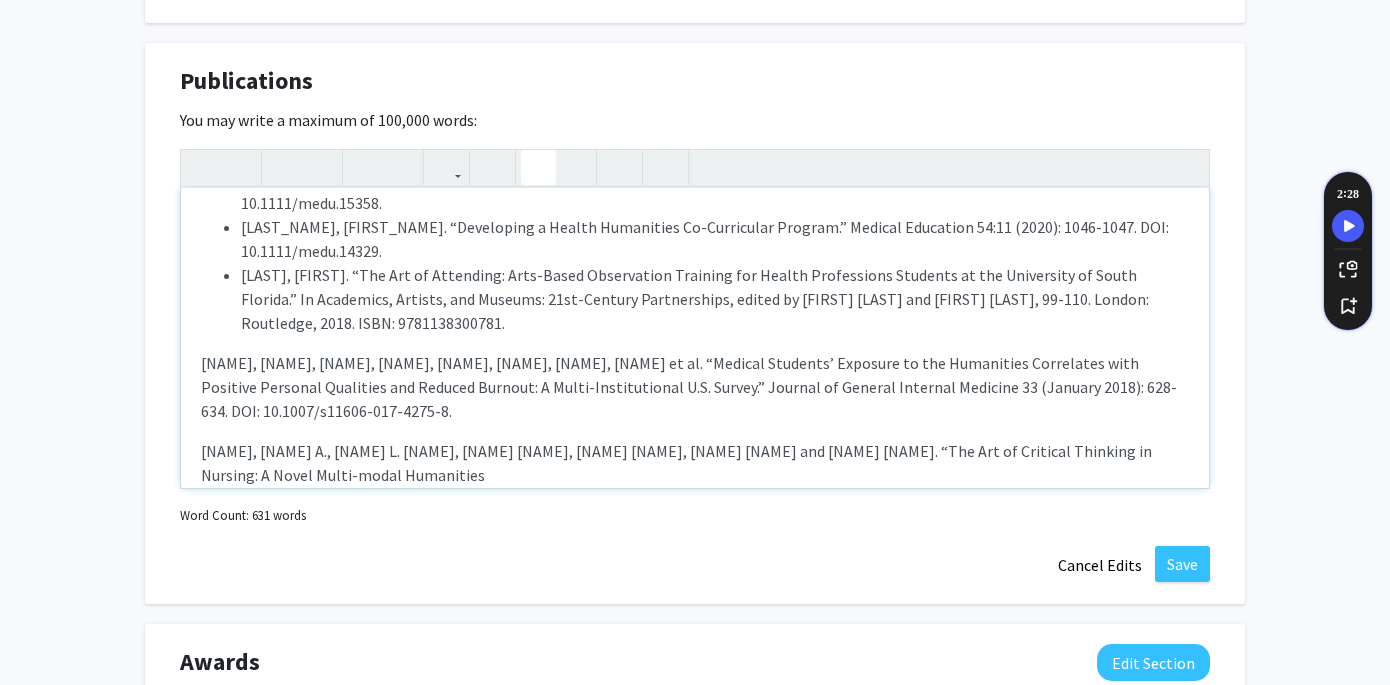 click on "PUBLICATIONS – JOURNAL ARTICLES AND BOOK CHAPTERS [LAST_NAME], [FIRST_NAME]. “Socially Engaged Art and Community Health.” In Palgrave Encyclopedia of Health&nbsp;Humanities, edited by [NAME] [LAST_NAME] and [NAME] [LAST_NAME], 1-11. [CITY]: Palgrave Macmillan, 2024. DOI: 10.1007/978-3-030-26825-1_13-1. [LAST_NAME], [FIRST_NAME] and [NAME] [LAST_NAME]. “A Novel For-Credit DEI Humanities Co-Curriculum.” Medical Education 58:5 (2024): 645. DOI: 10.1111/medu.15358.
[LAST_NAME], [FIRST_NAME]. “Developing a Health Humanities Co-Curricular Program.” Medical Education 54:11 (2020): 1046-1047. DOI: 10.1111/medu.14329.
[LAST_NAME], [FIRST_NAME]. “The Art of Attending: Arts-Based Observation Training for Health Professions Students at the University of South Florida.” In Academics, Artists, and Museums: 21st-Century Partnerships, edited by [NAME] [LAST_NAME] and [NAME] [LAST_NAME], 99-110. [CITY]: Routledge, 2018. ISBN: 9781138300781.
Curriculum.” Medical Science Educator 28 (January 2018): 27-29. DOI: 10.1007/s40670-018-0538-1." at bounding box center (695, 338) 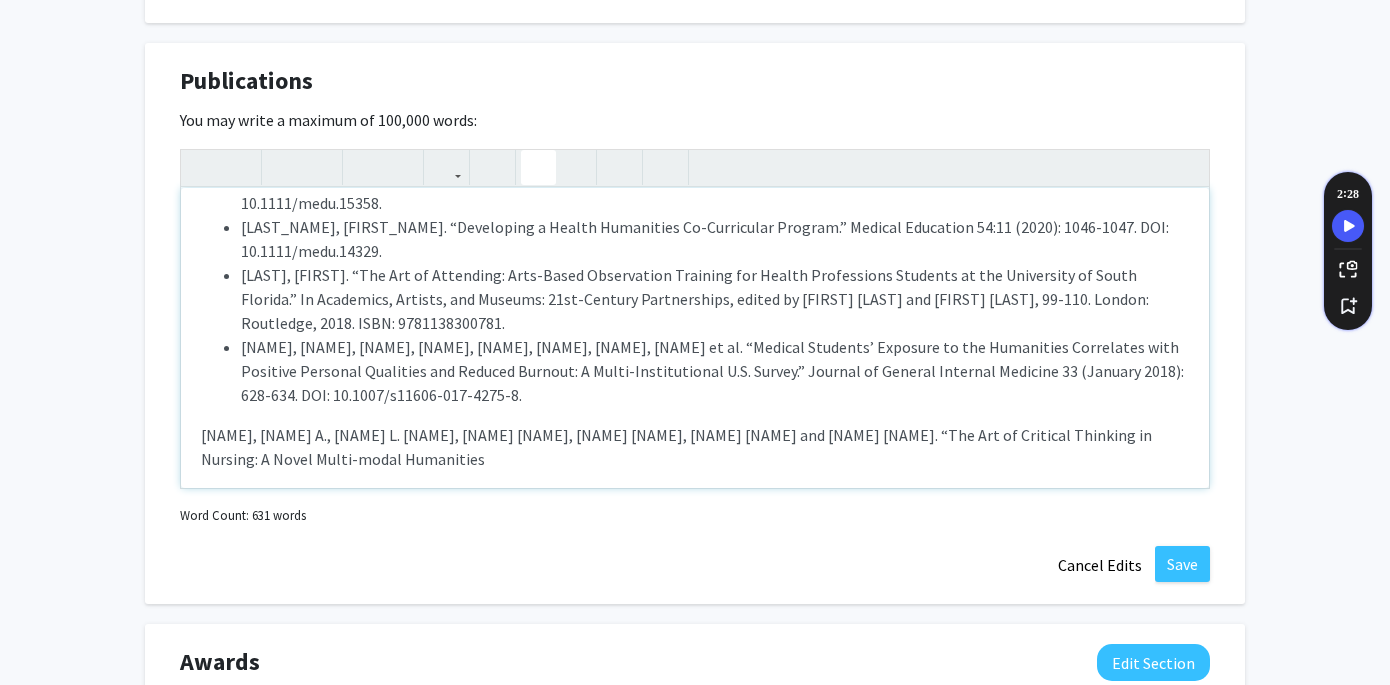 click on "PUBLICATIONS – JOURNAL ARTICLES AND BOOK CHAPTERS [LAST_NAME], [FIRST_NAME]. “Socially Engaged Art and Community Health.” In Palgrave Encyclopedia of Health&nbsp;Humanities, edited by [NAME] [LAST_NAME] and [NAME] [LAST_NAME], 1-11. [CITY]: Palgrave Macmillan, 2024. DOI: 10.1007/978-3-030-26825-1_13-1. [LAST_NAME], [FIRST_NAME] and [NAME] [LAST_NAME]. “A Novel For-Credit DEI Humanities Co-Curriculum.” Medical Education 58:5 (2024): 645. DOI: 10.1111/medu.15358.
[LAST_NAME], [FIRST_NAME]. “Developing a Health Humanities Co-Curricular Program.” Medical Education 54:11 (2020): 1046-1047. DOI: 10.1111/medu.14329.
[LAST_NAME], [FIRST_NAME]. “The Art of Attending: Arts-Based Observation Training for Health Professions Students at the University of South Florida.” In Academics, Artists, and Museums: 21st-Century Partnerships, edited by [NAME] [LAST_NAME] and [NAME] [LAST_NAME], 99-110. [CITY]: Routledge, 2018. ISBN: 9781138300781.
Curriculum.” Medical Science Educator 28 (January 2018): 27-29. DOI: 10.1007/s40670-018-0538-1." at bounding box center (695, 338) 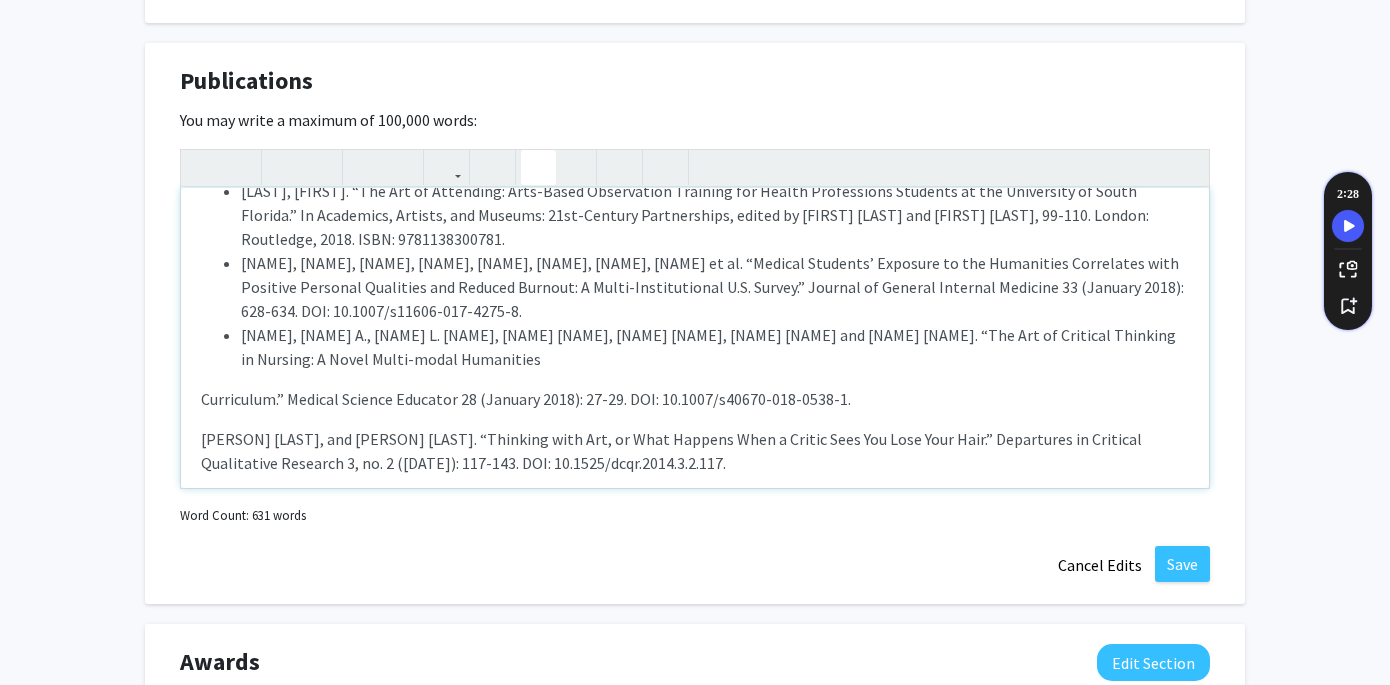 scroll, scrollTop: 262, scrollLeft: 0, axis: vertical 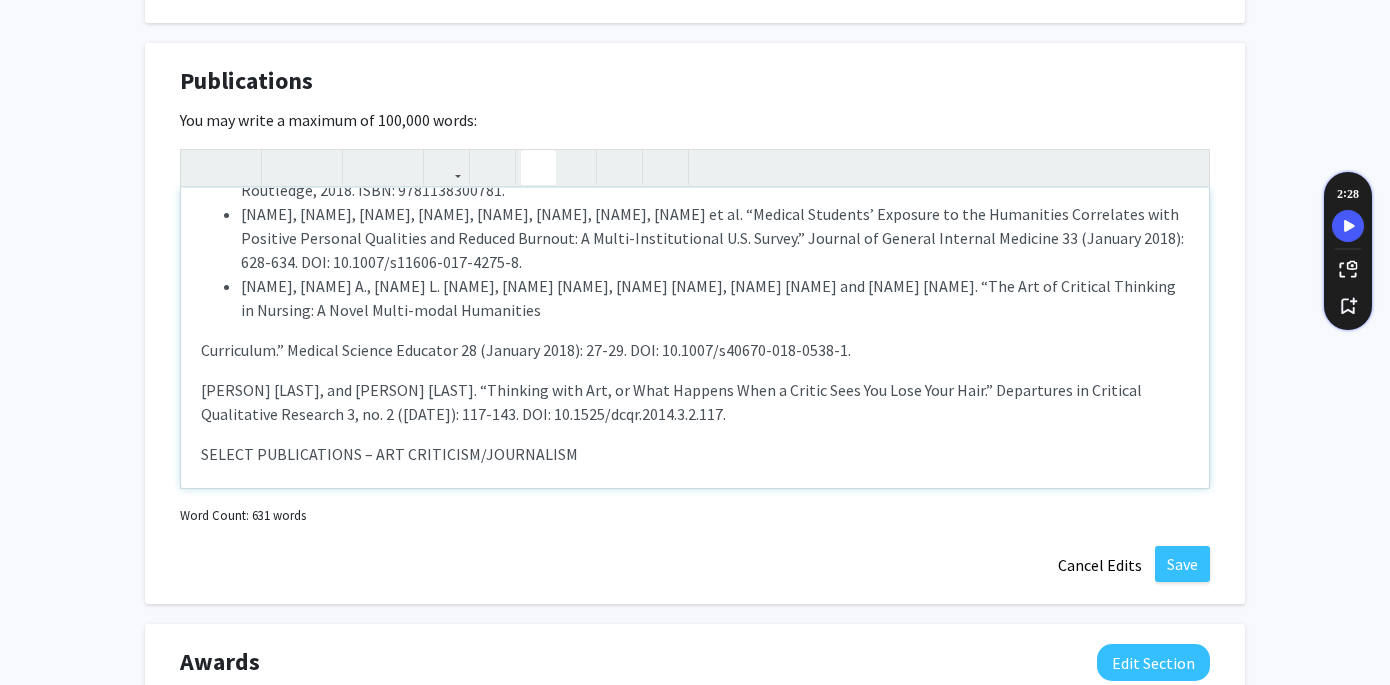 click on "Curriculum.” Medical Science Educator 28 (January 2018): 27-29. DOI: 10.1007/s40670-018-0538-1." at bounding box center (695, 350) 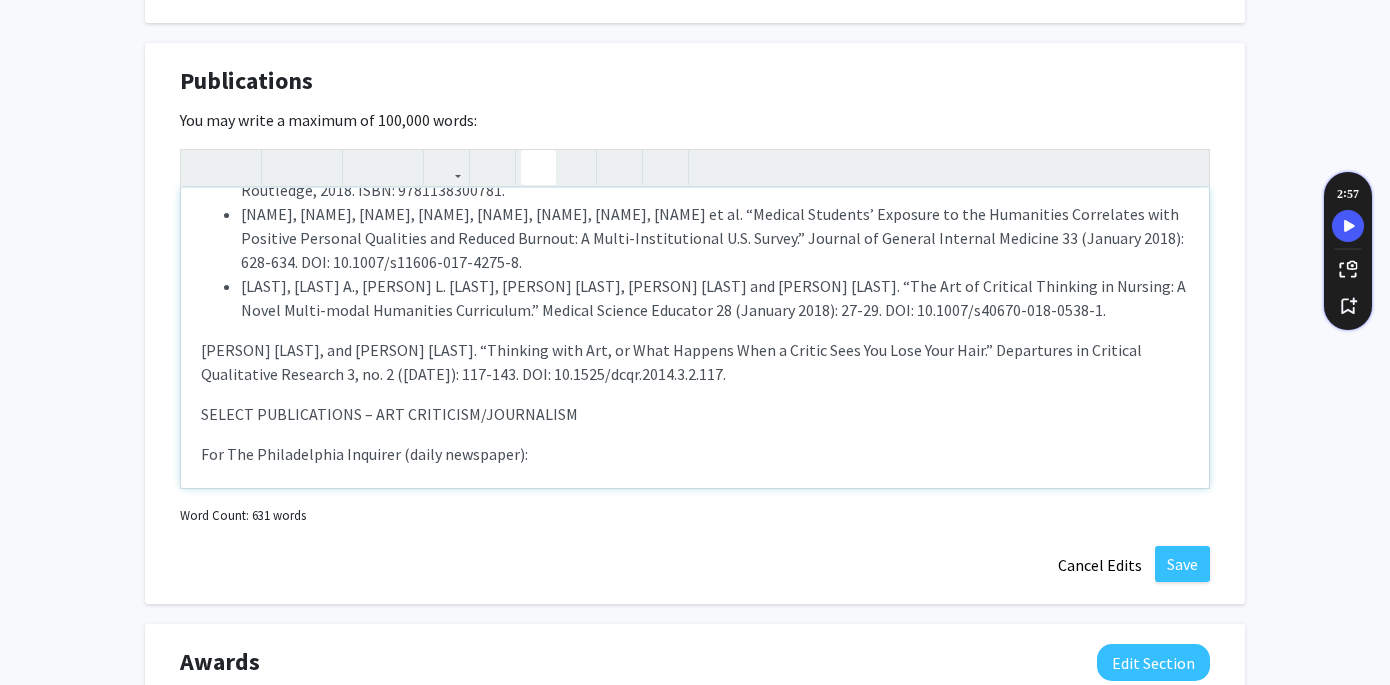 click on "[LAST], [LAST] A., [PERSON] L. [LAST], [PERSON] [LAST], [PERSON] [LAST] and [PERSON] [LAST]. “The Art of Critical Thinking in Nursing: A Novel Multi-modal Humanities Curriculum.” Medical Science Educator 28 (January 2018): 27-29. DOI: 10.1007/s40670-018-0538-1." at bounding box center (715, 298) 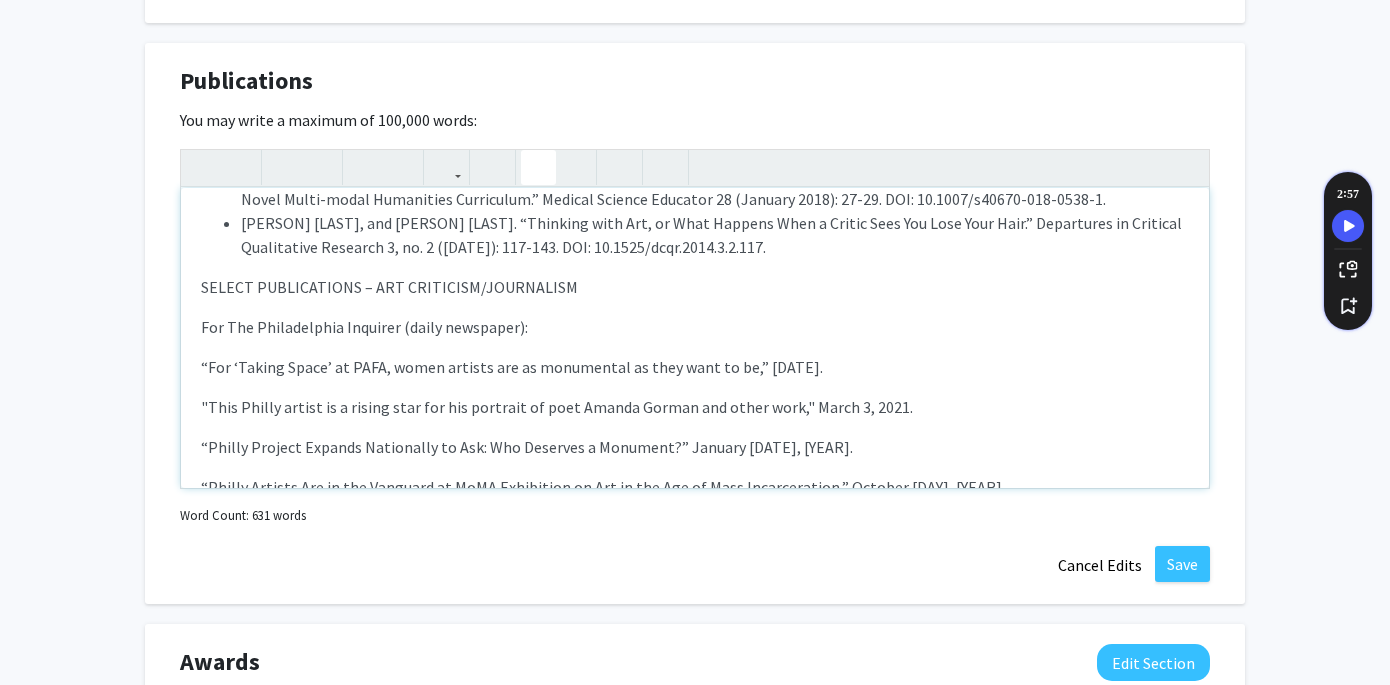 scroll, scrollTop: 376, scrollLeft: 0, axis: vertical 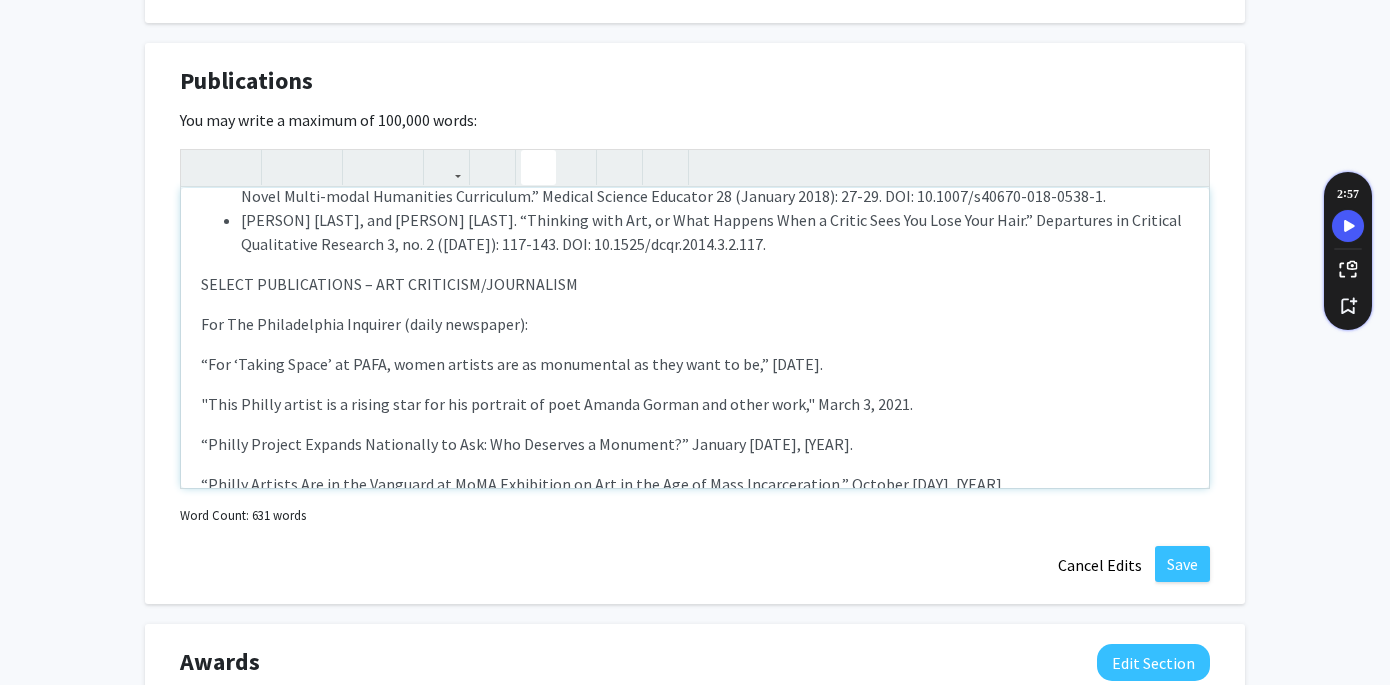 click on "PUBLICATIONS – JOURNAL ARTICLES AND BOOK CHAPTERS Voeller, [LAST], Megan. “Socially Engaged Art and Community Health.” In Palgrave Encyclopedia of Health&nbsp;Humanities, edited by [PERSON] Crawford and [PERSON] Kadetz, 1-11. London: Palgrave Macmillan, [YEAR]. DOI: 10.1007/978-3-030-26825-1_13-1. Voeller, [LAST], Megan and [PERSON] A. Pohl. “A Novel For-Credit DEI Humanities Co-Curriculum.” Medical Education 58:5 ([YEAR]): 645. DOI: 10.1111/medu.15358.
Voeller, [LAST], Megan. “Developing a Health Humanities Co-Curricular Program.” Medical Education 54:11 ([YEAR]): 1046-1047. DOI: 10.1111/medu.14329.
Voeller, [LAST], Megan. “The Art of Attending: Arts-Based Observation Training for Health Professions Students at the University of South Florida.” In Academics, Artists, and Museums: 21st-Century Partnerships, edited by [PERSON] Costache and [PERSON] Kunny, 99-110. London: Routledge, [YEAR]. ISBN: 9781138300781.
SELECT PUBLICATIONS – ART CRITICISM/JOURNALISM For The Philadelphia Inquirer (daily newspaper):" at bounding box center (695, 338) 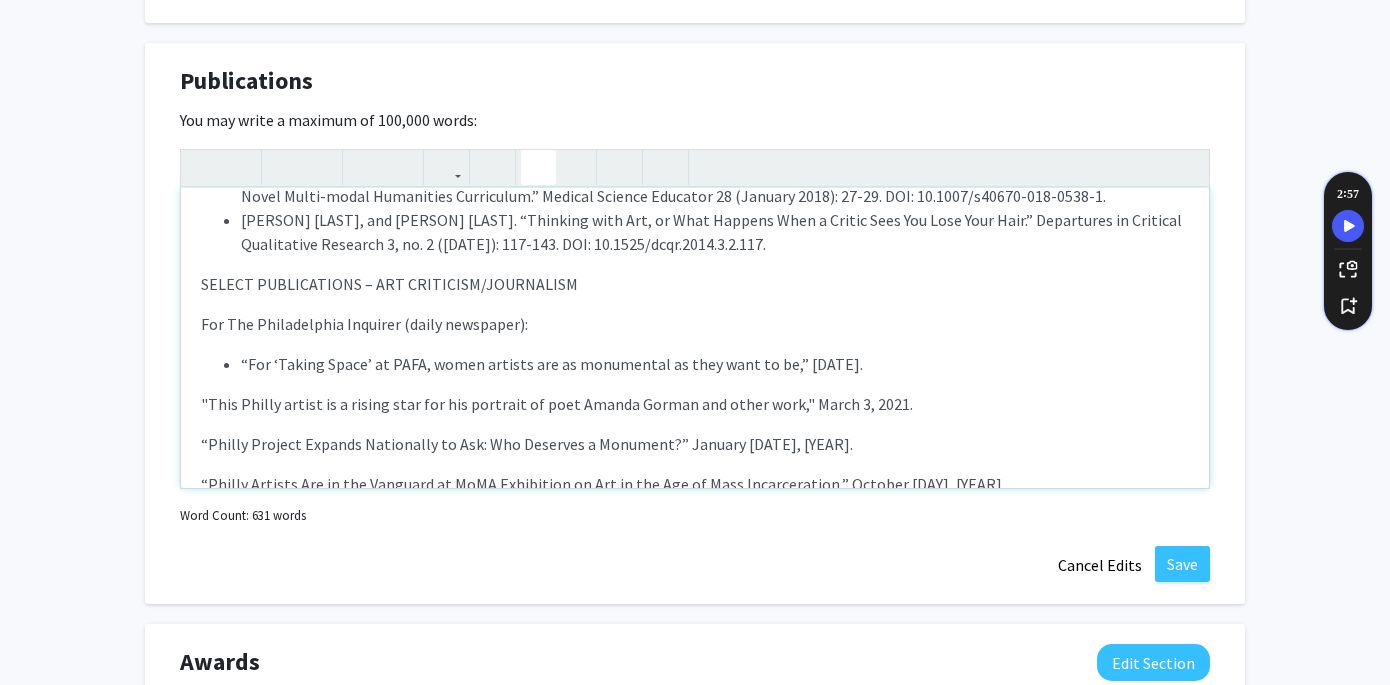 click on "PUBLICATIONS – JOURNAL ARTICLES AND BOOK CHAPTERS Voeller, [LAST], Megan. “Socially Engaged Art and Community Health.” In Palgrave Encyclopedia of Health&nbsp;Humanities, edited by [PERSON] Crawford and [PERSON] Kadetz, 1-11. London: Palgrave Macmillan, [YEAR]. DOI: 10.1007/978-3-030-26825-1_13-1. Voeller, [LAST], Megan and [PERSON] A. Pohl. “A Novel For-Credit DEI Humanities Co-Curriculum.” Medical Education 58:5 ([YEAR]): 645. DOI: 10.1111/medu.15358.
Voeller, [LAST], Megan. “Developing a Health Humanities Co-Curricular Program.” Medical Education 54:11 ([YEAR]): 1046-1047. DOI: 10.1111/medu.14329.
Voeller, [LAST], Megan. “The Art of Attending: Arts-Based Observation Training for Health Professions Students at the University of South Florida.” In Academics, Artists, and Museums: 21st-Century Partnerships, edited by [PERSON] Costache and [PERSON] Kunny, 99-110. London: Routledge, [YEAR]. ISBN: 9781138300781.
SELECT PUBLICATIONS – ART CRITICISM/JOURNALISM For The Philadelphia Inquirer (daily newspaper):" at bounding box center [695, 338] 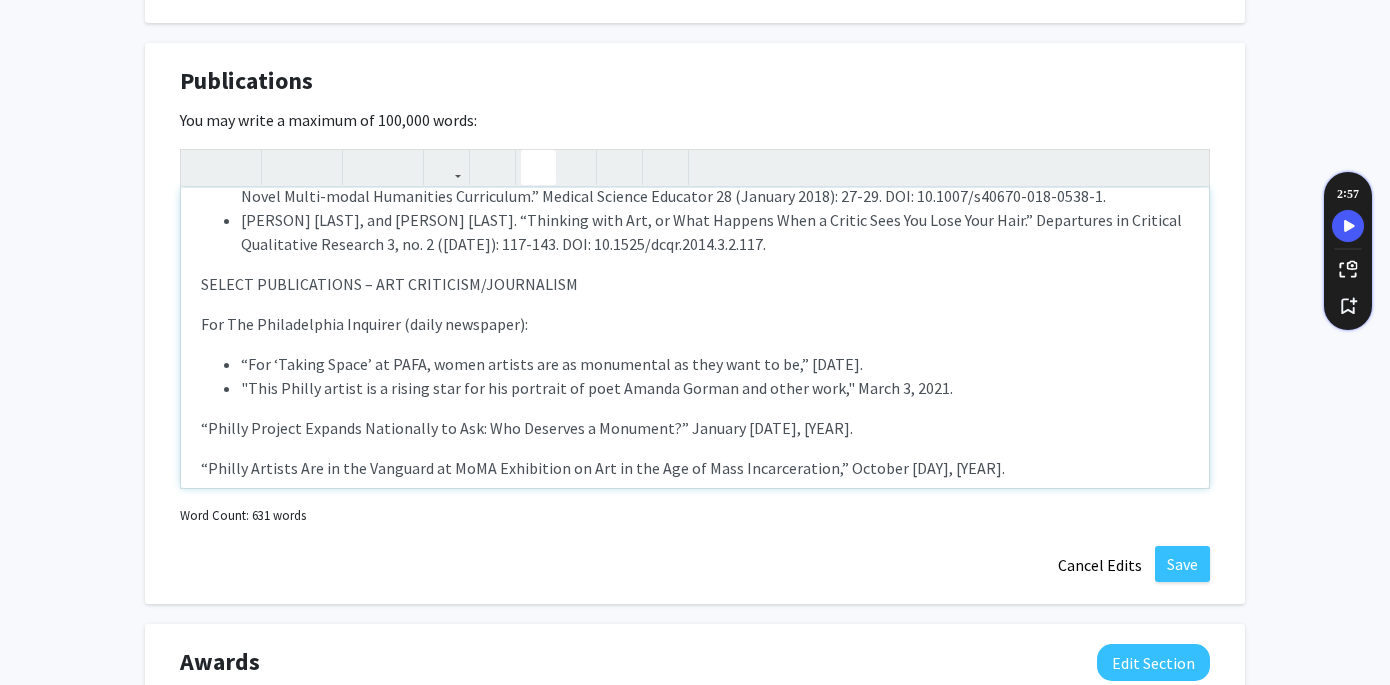 click on "PUBLICATIONS – JOURNAL ARTICLES AND BOOK CHAPTERS Voeller, [LAST], Megan. “Socially Engaged Art and Community Health.” In Palgrave Encyclopedia of Health&nbsp;Humanities, edited by [PERSON] Crawford and [PERSON] Kadetz, 1-11. London: Palgrave Macmillan, [YEAR]. DOI: 10.1007/978-3-030-26825-1_13-1. Voeller, [LAST], Megan and [PERSON] A. Pohl. “A Novel For-Credit DEI Humanities Co-Curriculum.” Medical Education 58:5 ([YEAR]): 645. DOI: 10.1111/medu.15358.
Voeller, [LAST], Megan. “Developing a Health Humanities Co-Curricular Program.” Medical Education 54:11 ([YEAR]): 1046-1047. DOI: 10.1111/medu.14329.
Voeller, [LAST], Megan. “The Art of Attending: Arts-Based Observation Training for Health Professions Students at the University of South Florida.” In Academics, Artists, and Museums: 21st-Century Partnerships, edited by [PERSON] Costache and [PERSON] Kunny, 99-110. London: Routledge, [YEAR]. ISBN: 9781138300781.
SELECT PUBLICATIONS – ART CRITICISM/JOURNALISM For The Philadelphia Inquirer (daily newspaper):" at bounding box center [695, 338] 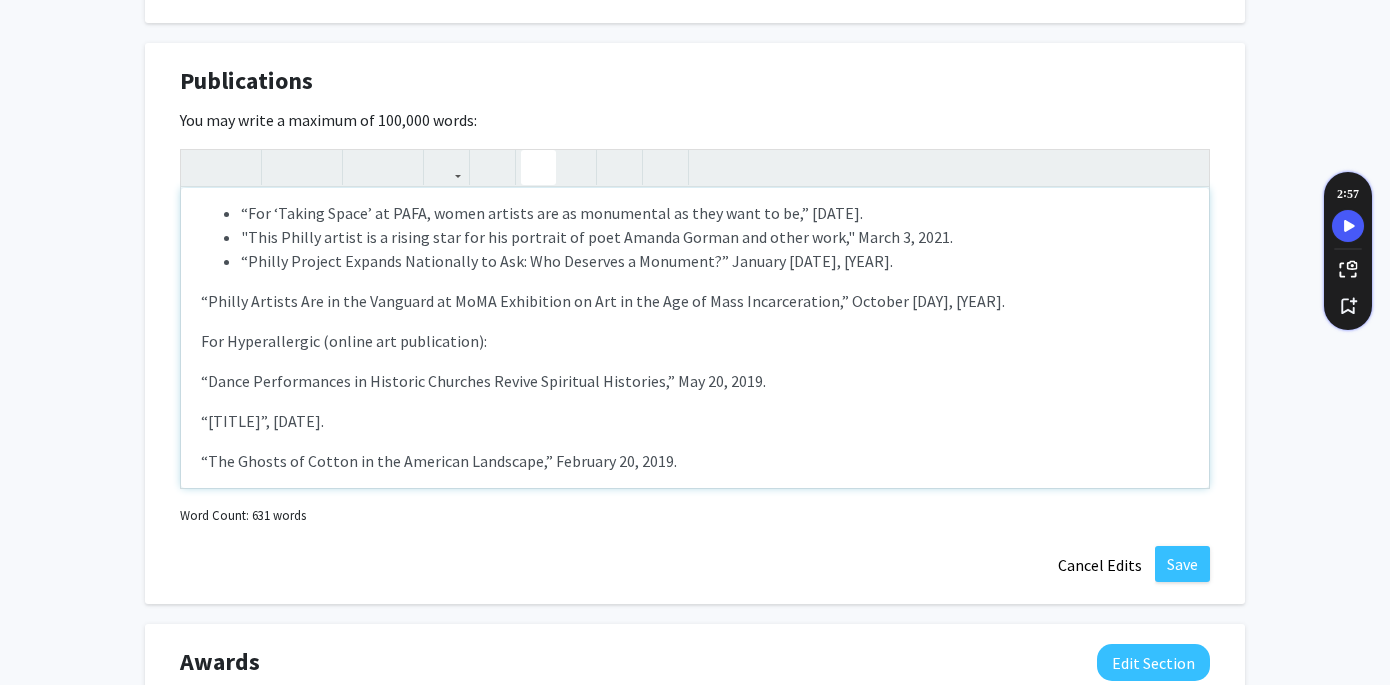 scroll, scrollTop: 533, scrollLeft: 0, axis: vertical 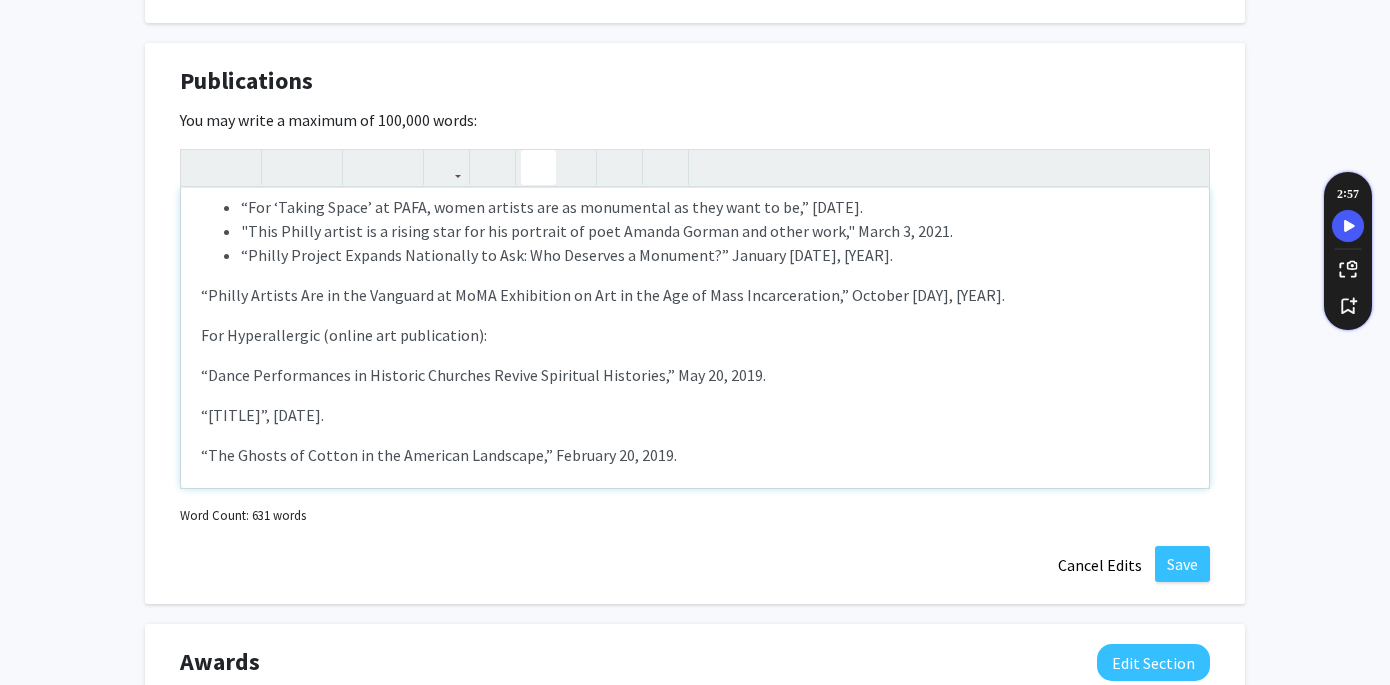 click on "PUBLICATIONS – JOURNAL ARTICLES AND BOOK CHAPTERS Voeller, [LAST], Megan. “Socially Engaged Art and Community Health.” In Palgrave Encyclopedia of Health&nbsp;Humanities, edited by [PERSON] Crawford and [PERSON] Kadetz, 1-11. London: Palgrave Macmillan, [YEAR]. DOI: 10.1007/978-3-030-26825-1_13-1. Voeller, [LAST], Megan and [PERSON] A. Pohl. “A Novel For-Credit DEI Humanities Co-Curriculum.” Medical Education 58:5 ([YEAR]): 645. DOI: 10.1111/medu.15358.
Voeller, [LAST], Megan. “Developing a Health Humanities Co-Curricular Program.” Medical Education 54:11 ([YEAR]): 1046-1047. DOI: 10.1111/medu.14329.
Voeller, [LAST], Megan. “The Art of Attending: Arts-Based Observation Training for Health Professions Students at the University of South Florida.” In Academics, Artists, and Museums: 21st-Century Partnerships, edited by [PERSON] Costache and [PERSON] Kunny, 99-110. London: Routledge, [YEAR]. ISBN: 9781138300781.
SELECT PUBLICATIONS – ART CRITICISM/JOURNALISM For The Philadelphia Inquirer (daily newspaper):" at bounding box center (695, 338) 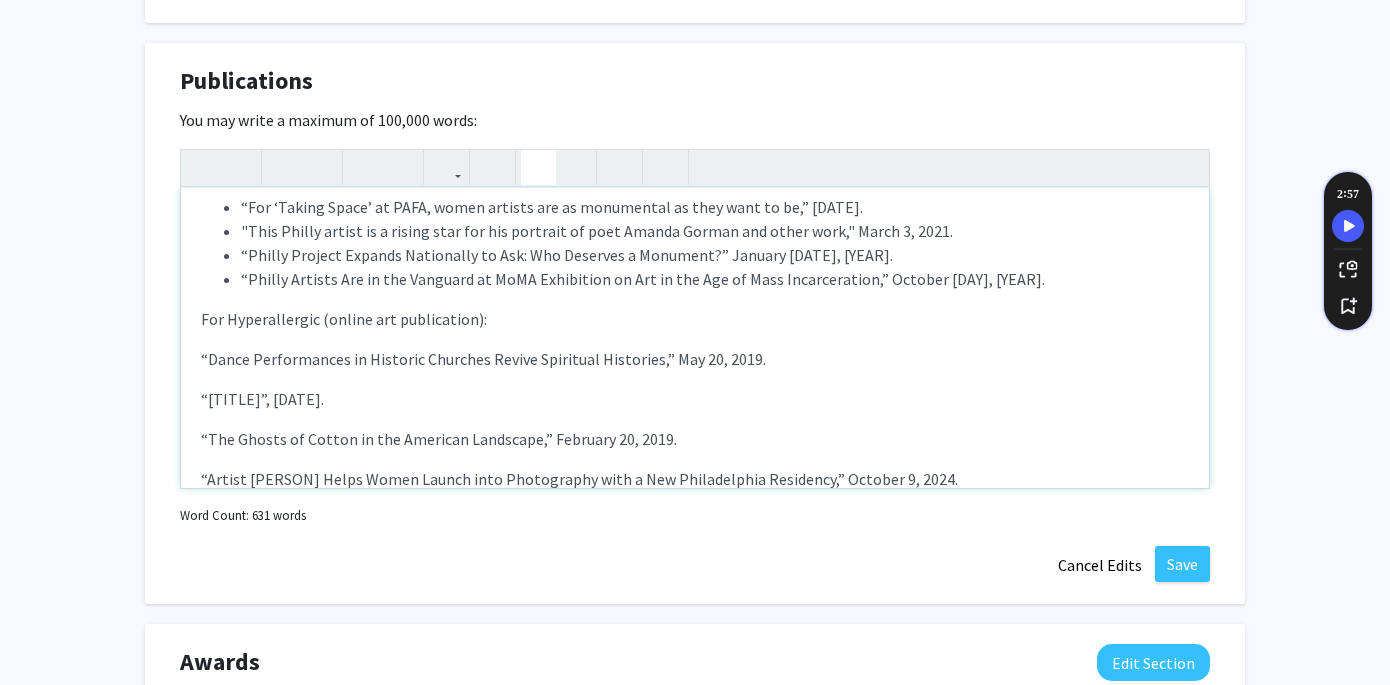 click on "PUBLICATIONS – JOURNAL ARTICLES AND BOOK CHAPTERS Voeller, [LAST], Megan. “Socially Engaged Art and Community Health.” In Palgrave Encyclopedia of Health&nbsp;Humanities, edited by [PERSON] Crawford and [PERSON] Kadetz, 1-11. London: Palgrave Macmillan, [YEAR]. DOI: 10.1007/978-3-030-26825-1_13-1. Voeller, [LAST], Megan and [PERSON] A. Pohl. “A Novel For-Credit DEI Humanities Co-Curriculum.” Medical Education 58:5 ([YEAR]): 645. DOI: 10.1111/medu.15358.
Voeller, [LAST], Megan. “Developing a Health Humanities Co-Curricular Program.” Medical Education 54:11 ([YEAR]): 1046-1047. DOI: 10.1111/medu.14329.
Voeller, [LAST], Megan. “The Art of Attending: Arts-Based Observation Training for Health Professions Students at the University of South Florida.” In Academics, Artists, and Museums: 21st-Century Partnerships, edited by [PERSON] Costache and [PERSON] Kunny, 99-110. London: Routledge, [YEAR]. ISBN: 9781138300781.
SELECT PUBLICATIONS – ART CRITICISM/JOURNALISM For The Philadelphia Inquirer (daily newspaper):" at bounding box center (695, 338) 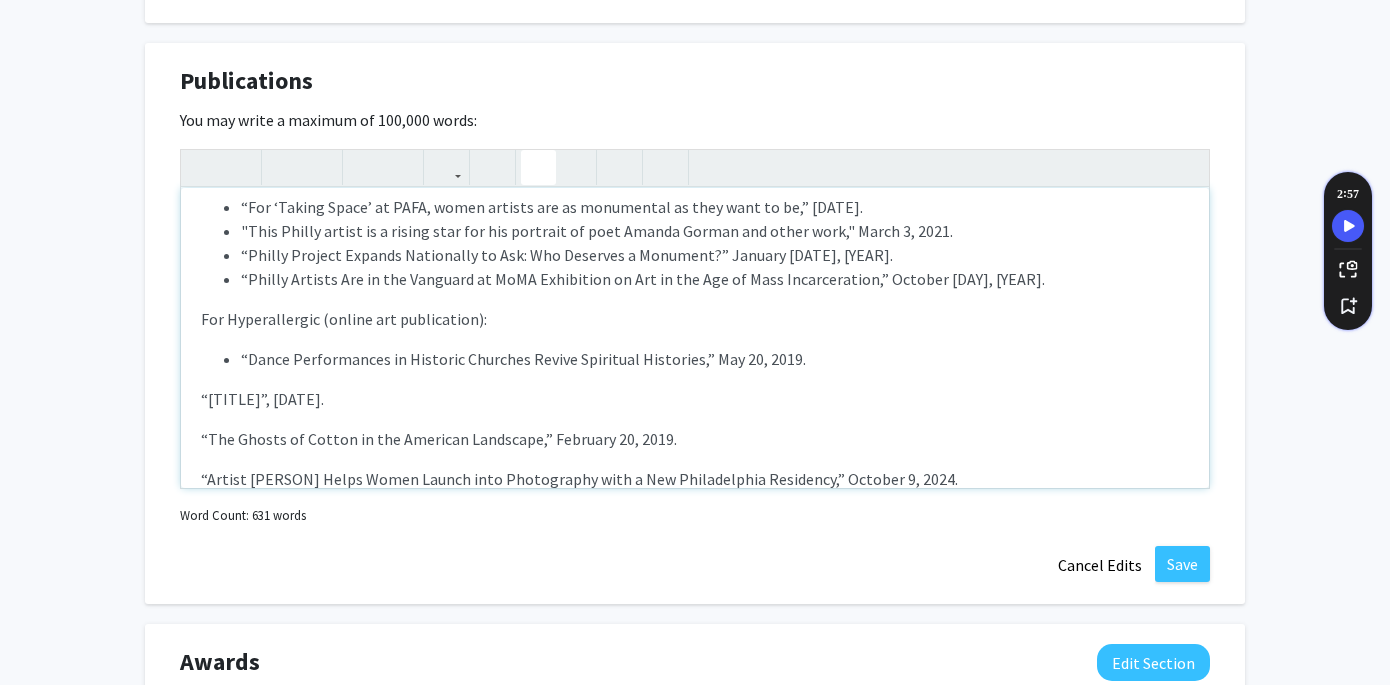 click on "PUBLICATIONS – JOURNAL ARTICLES AND BOOK CHAPTERS Voeller, [LAST], Megan. “Socially Engaged Art and Community Health.” In Palgrave Encyclopedia of Health&nbsp;Humanities, edited by [PERSON] Crawford and [PERSON] Kadetz, 1-11. London: Palgrave Macmillan, [YEAR]. DOI: 10.1007/978-3-030-26825-1_13-1. Voeller, [LAST], Megan and [PERSON] A. Pohl. “A Novel For-Credit DEI Humanities Co-Curriculum.” Medical Education 58:5 ([YEAR]): 645. DOI: 10.1111/medu.15358.
Voeller, [LAST], Megan. “Developing a Health Humanities Co-Curricular Program.” Medical Education 54:11 ([YEAR]): 1046-1047. DOI: 10.1111/medu.14329.
Voeller, [LAST], Megan. “The Art of Attending: Arts-Based Observation Training for Health Professions Students at the University of South Florida.” In Academics, Artists, and Museums: 21st-Century Partnerships, edited by [PERSON] Costache and [PERSON] Kunny, 99-110. London: Routledge, [YEAR]. ISBN: 9781138300781.
SELECT PUBLICATIONS – ART CRITICISM/JOURNALISM For The Philadelphia Inquirer (daily newspaper):" at bounding box center [695, 338] 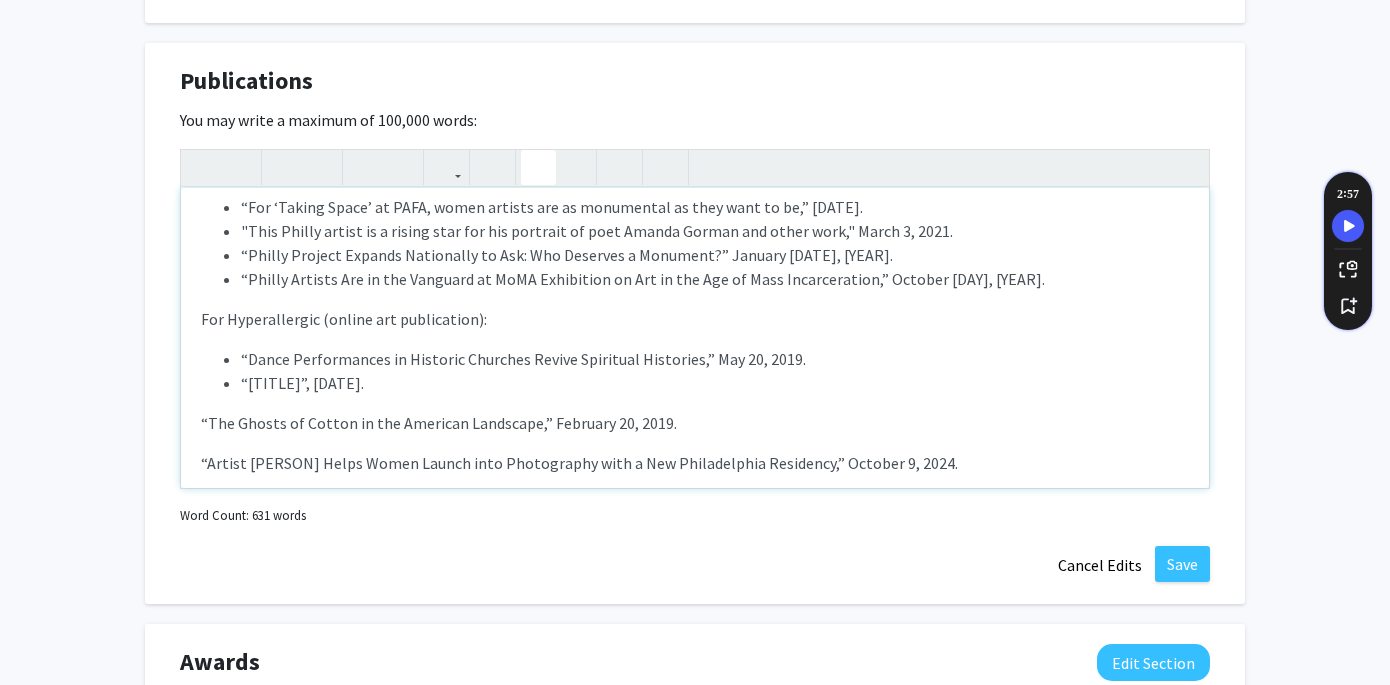 click on "PUBLICATIONS – JOURNAL ARTICLES AND BOOK CHAPTERS Voeller, [LAST], Megan. “Socially Engaged Art and Community Health.” In Palgrave Encyclopedia of Health&nbsp;Humanities, edited by [PERSON] Crawford and [PERSON] Kadetz, 1-11. London: Palgrave Macmillan, [YEAR]. DOI: 10.1007/978-3-030-26825-1_13-1. Voeller, [LAST], Megan and [PERSON] A. Pohl. “A Novel For-Credit DEI Humanities Co-Curriculum.” Medical Education 58:5 ([YEAR]): 645. DOI: 10.1111/medu.15358.
Voeller, [LAST], Megan. “Developing a Health Humanities Co-Curricular Program.” Medical Education 54:11 ([YEAR]): 1046-1047. DOI: 10.1111/medu.14329.
Voeller, [LAST], Megan. “The Art of Attending: Arts-Based Observation Training for Health Professions Students at the University of South Florida.” In Academics, Artists, and Museums: 21st-Century Partnerships, edited by [PERSON] Costache and [PERSON] Kunny, 99-110. London: Routledge, [YEAR]. ISBN: 9781138300781.
SELECT PUBLICATIONS – ART CRITICISM/JOURNALISM For The Philadelphia Inquirer (daily newspaper):" at bounding box center (695, 338) 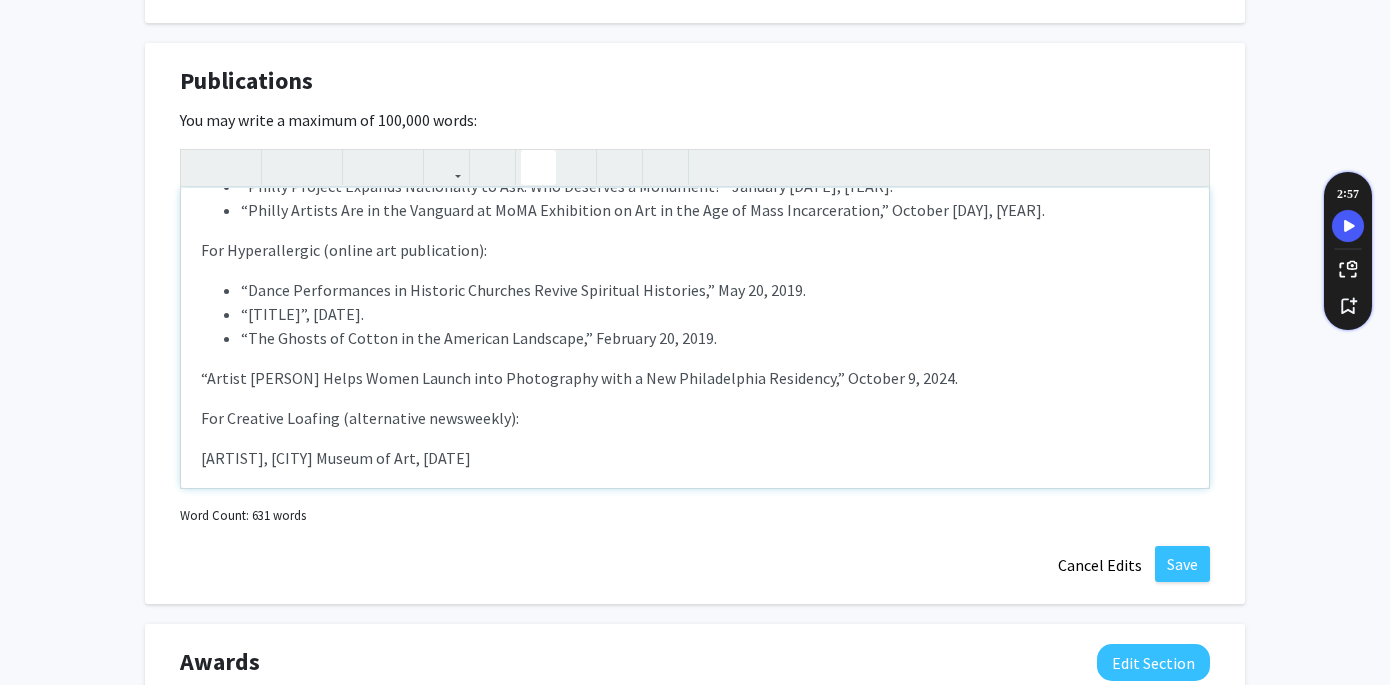 scroll, scrollTop: 636, scrollLeft: 0, axis: vertical 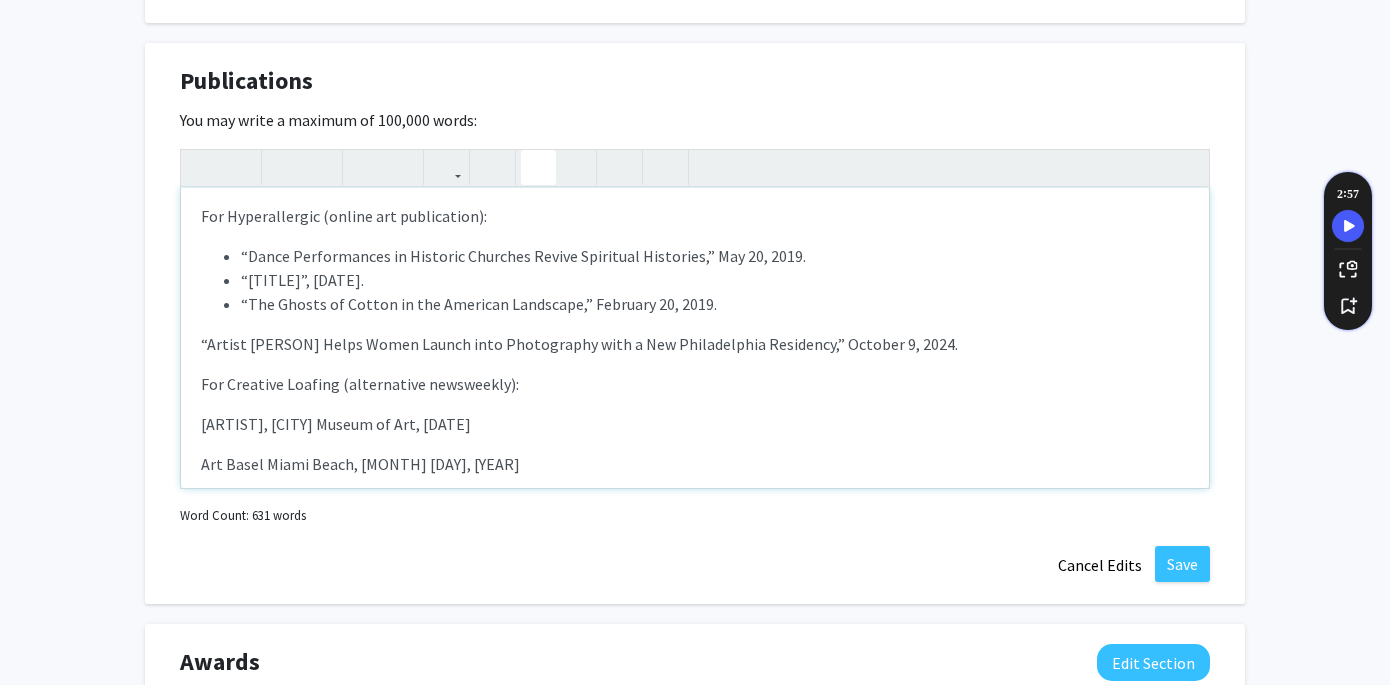 click on "PUBLICATIONS – JOURNAL ARTICLES AND BOOK CHAPTERS Voeller, [LAST], Megan. “Socially Engaged Art and Community Health.” In Palgrave Encyclopedia of Health&nbsp;Humanities, edited by [PERSON] Crawford and [PERSON] Kadetz, 1-11. London: Palgrave Macmillan, [YEAR]. DOI: 10.1007/978-3-030-26825-1_13-1. Voeller, [LAST], Megan and [PERSON] A. Pohl. “A Novel For-Credit DEI Humanities Co-Curriculum.” Medical Education 58:5 ([YEAR]): 645. DOI: 10.1111/medu.15358.
Voeller, [LAST], Megan. “Developing a Health Humanities Co-Curricular Program.” Medical Education 54:11 ([YEAR]): 1046-1047. DOI: 10.1111/medu.14329.
Voeller, [LAST], Megan. “The Art of Attending: Arts-Based Observation Training for Health Professions Students at the University of South Florida.” In Academics, Artists, and Museums: 21st-Century Partnerships, edited by [PERSON] Costache and [PERSON] Kunny, 99-110. London: Routledge, [YEAR]. ISBN: 9781138300781.
SELECT PUBLICATIONS – ART CRITICISM/JOURNALISM For The Philadelphia Inquirer (daily newspaper):" at bounding box center (695, 338) 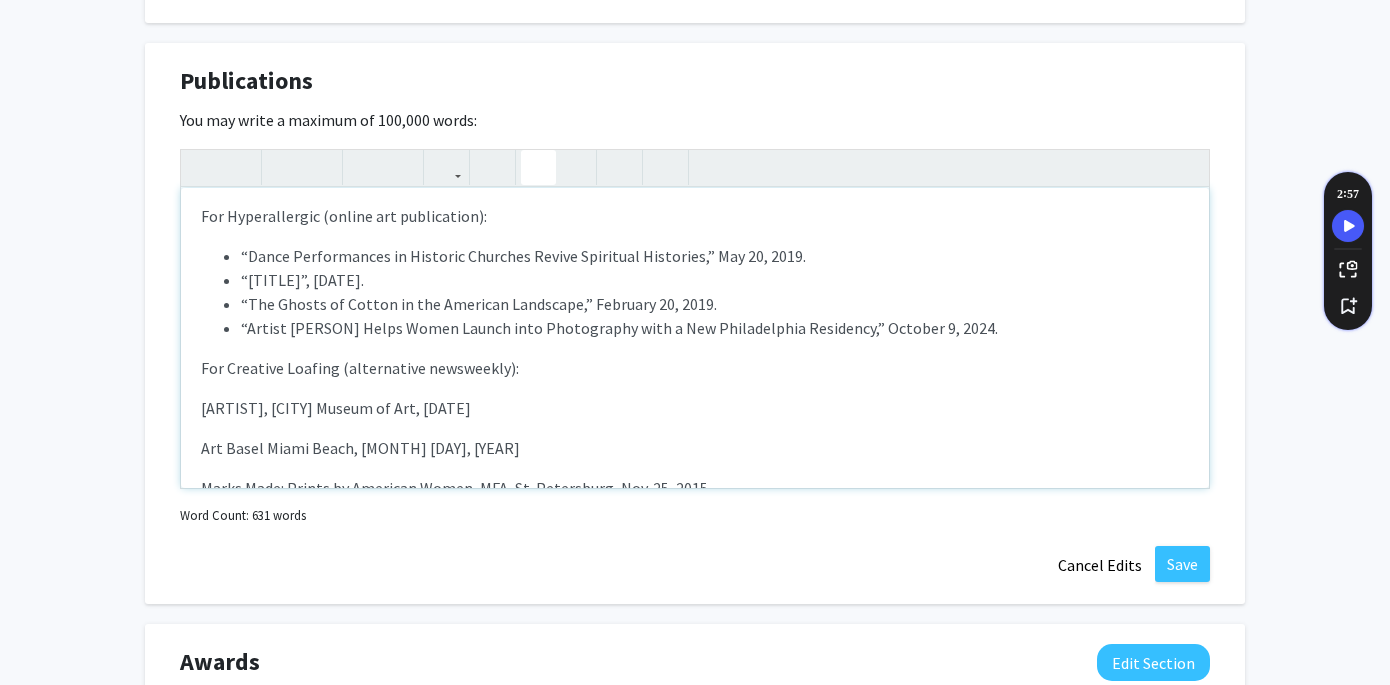 click 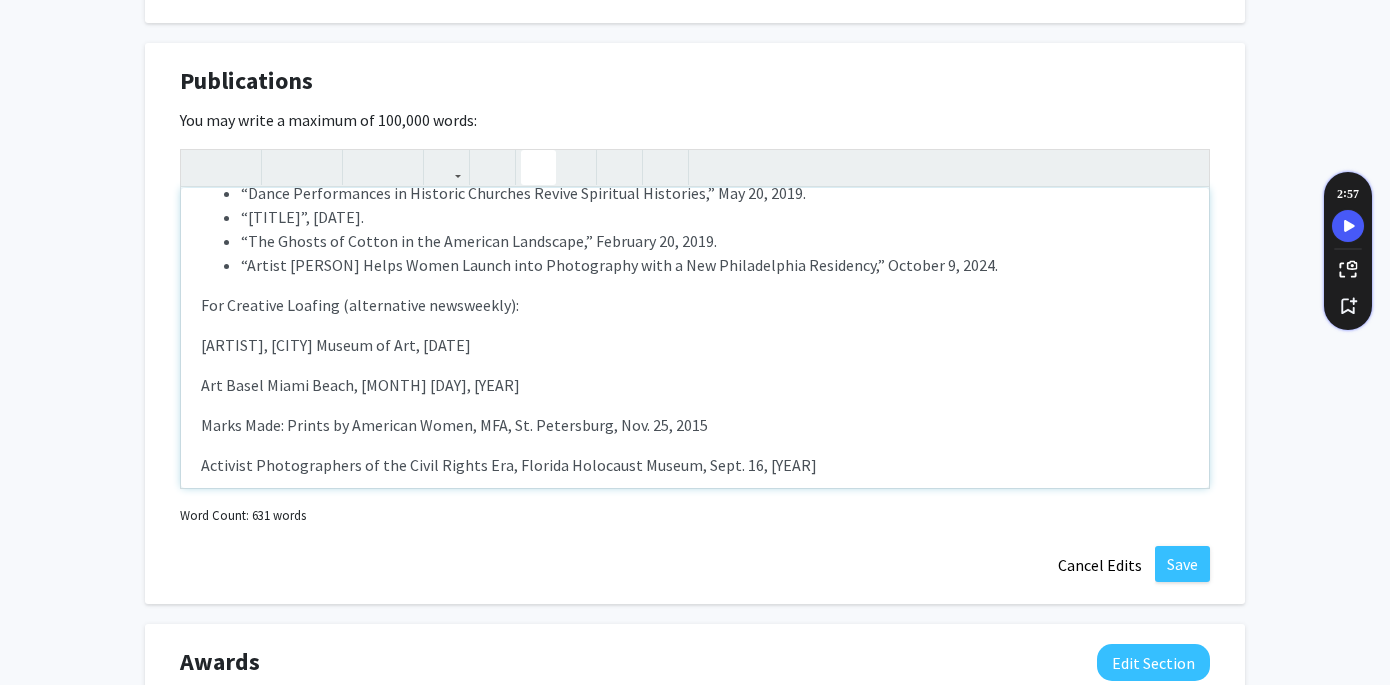 scroll, scrollTop: 720, scrollLeft: 0, axis: vertical 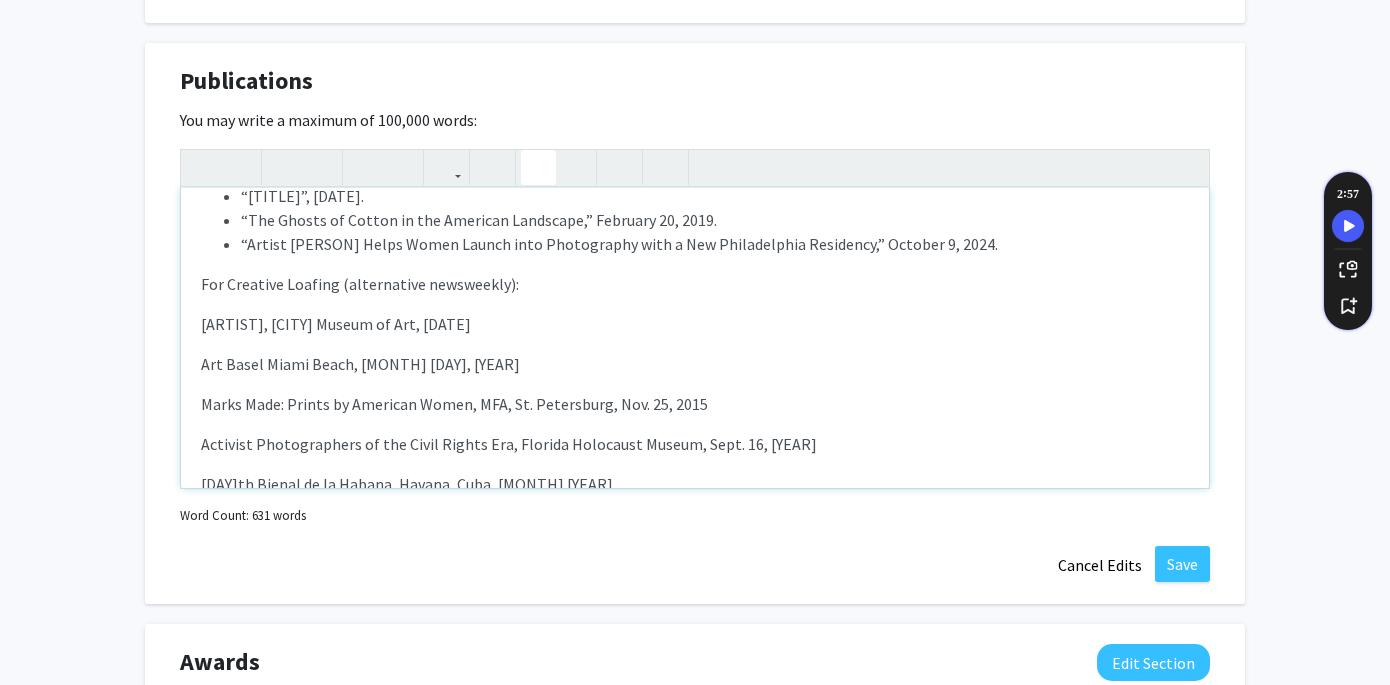 click on "PUBLICATIONS – JOURNAL ARTICLES AND BOOK CHAPTERS Voeller, [LAST], Megan. “Socially Engaged Art and Community Health.” In Palgrave Encyclopedia of Health&nbsp;Humanities, edited by [PERSON] Crawford and [PERSON] Kadetz, 1-11. London: Palgrave Macmillan, [YEAR]. DOI: 10.1007/978-3-030-26825-1_13-1. Voeller, [LAST], Megan and [PERSON] A. Pohl. “A Novel For-Credit DEI Humanities Co-Curriculum.” Medical Education 58:5 ([YEAR]): 645. DOI: 10.1111/medu.15358.
Voeller, [LAST], Megan. “Developing a Health Humanities Co-Curricular Program.” Medical Education 54:11 ([YEAR]): 1046-1047. DOI: 10.1111/medu.14329.
Voeller, [LAST], Megan. “The Art of Attending: Arts-Based Observation Training for Health Professions Students at the University of South Florida.” In Academics, Artists, and Museums: 21st-Century Partnerships, edited by [PERSON] Costache and [PERSON] Kunny, 99-110. London: Routledge, [YEAR]. ISBN: 9781138300781.
SELECT PUBLICATIONS – ART CRITICISM/JOURNALISM For The Philadelphia Inquirer (daily newspaper):" at bounding box center [695, 338] 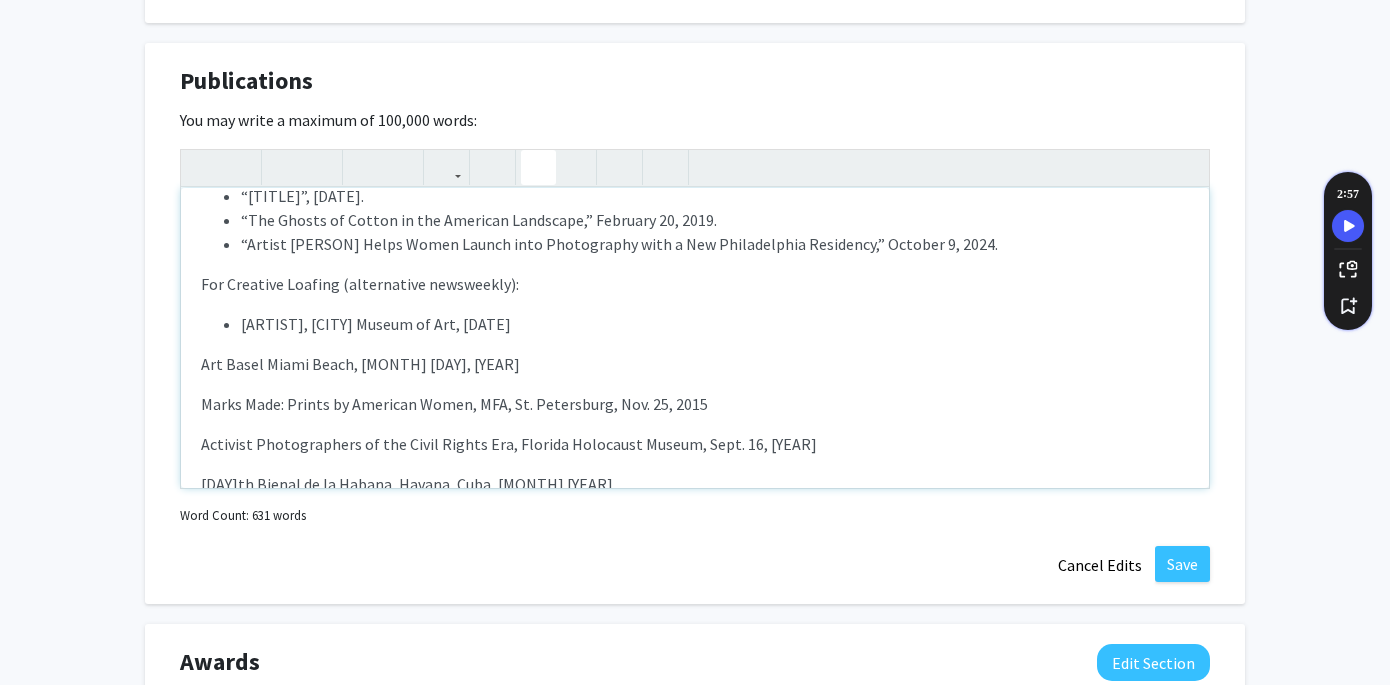 click 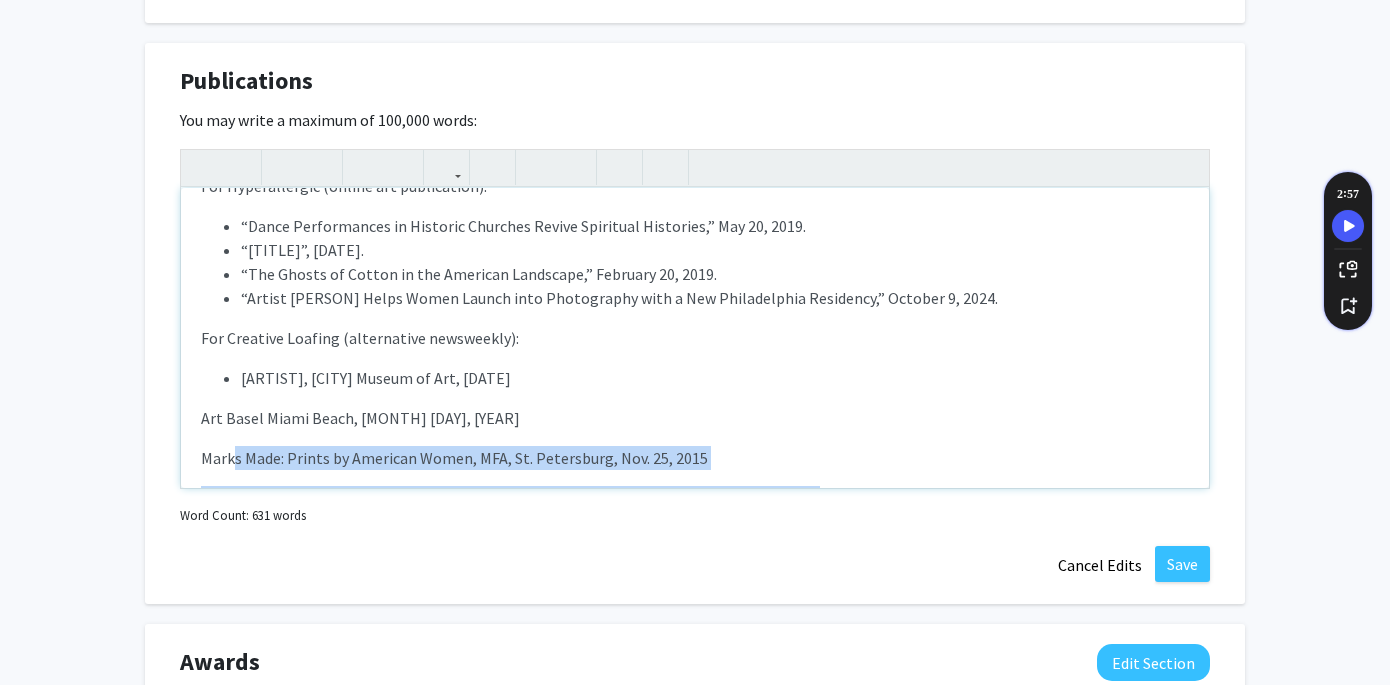 scroll, scrollTop: 674, scrollLeft: 0, axis: vertical 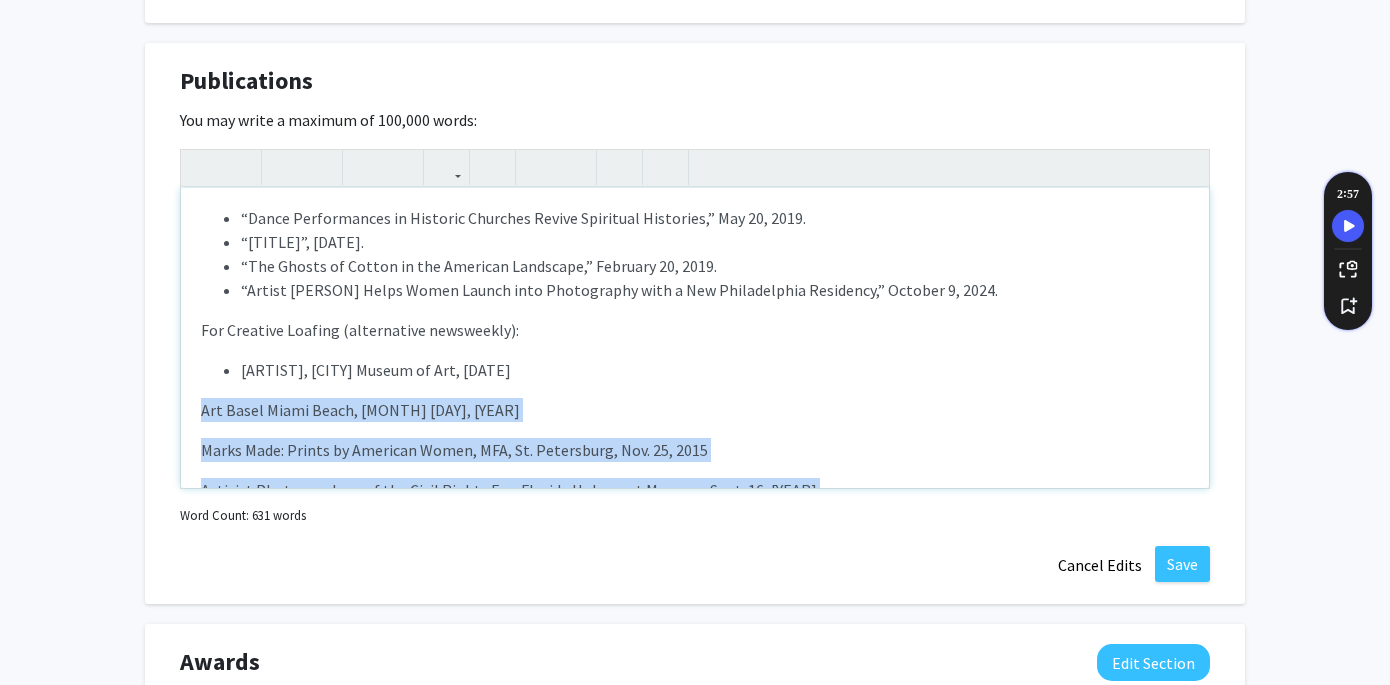 drag, startPoint x: 699, startPoint y: 419, endPoint x: 197, endPoint y: 412, distance: 502.0488 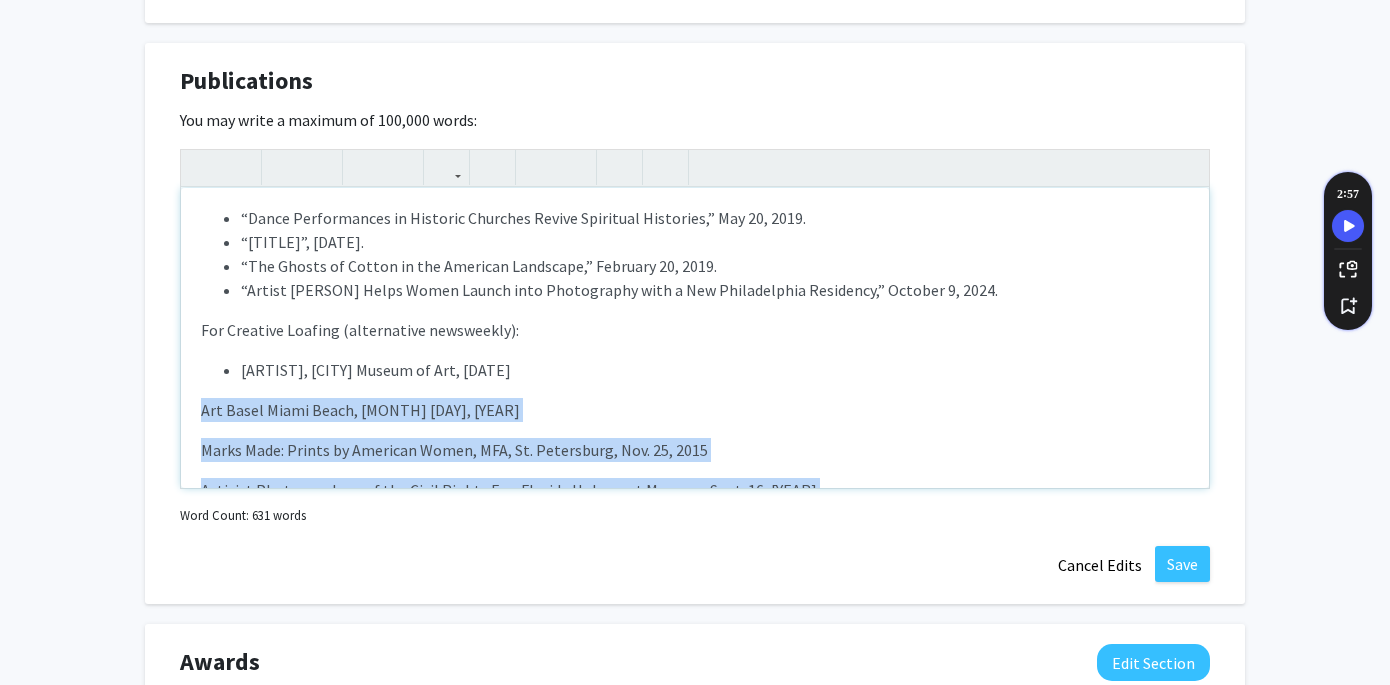 click on "PUBLICATIONS – JOURNAL ARTICLES AND BOOK CHAPTERS Voeller, [LAST], Megan. “Socially Engaged Art and Community Health.” In Palgrave Encyclopedia of Health&nbsp;Humanities, edited by [PERSON] Crawford and [PERSON] Kadetz, 1-11. London: Palgrave Macmillan, [YEAR]. DOI: 10.1007/978-3-030-26825-1_13-1. Voeller, [LAST], Megan and [PERSON] A. Pohl. “A Novel For-Credit DEI Humanities Co-Curriculum.” Medical Education 58:5 ([YEAR]): 645. DOI: 10.1111/medu.15358.
Voeller, [LAST], Megan. “Developing a Health Humanities Co-Curricular Program.” Medical Education 54:11 ([YEAR]): 1046-1047. DOI: 10.1111/medu.14329.
Voeller, [LAST], Megan. “The Art of Attending: Arts-Based Observation Training for Health Professions Students at the University of South Florida.” In Academics, Artists, and Museums: 21st-Century Partnerships, edited by [PERSON] Costache and [PERSON] Kunny, 99-110. London: Routledge, [YEAR]. ISBN: 9781138300781.
SELECT PUBLICATIONS – ART CRITICISM/JOURNALISM For The Philadelphia Inquirer (daily newspaper):" at bounding box center (695, 338) 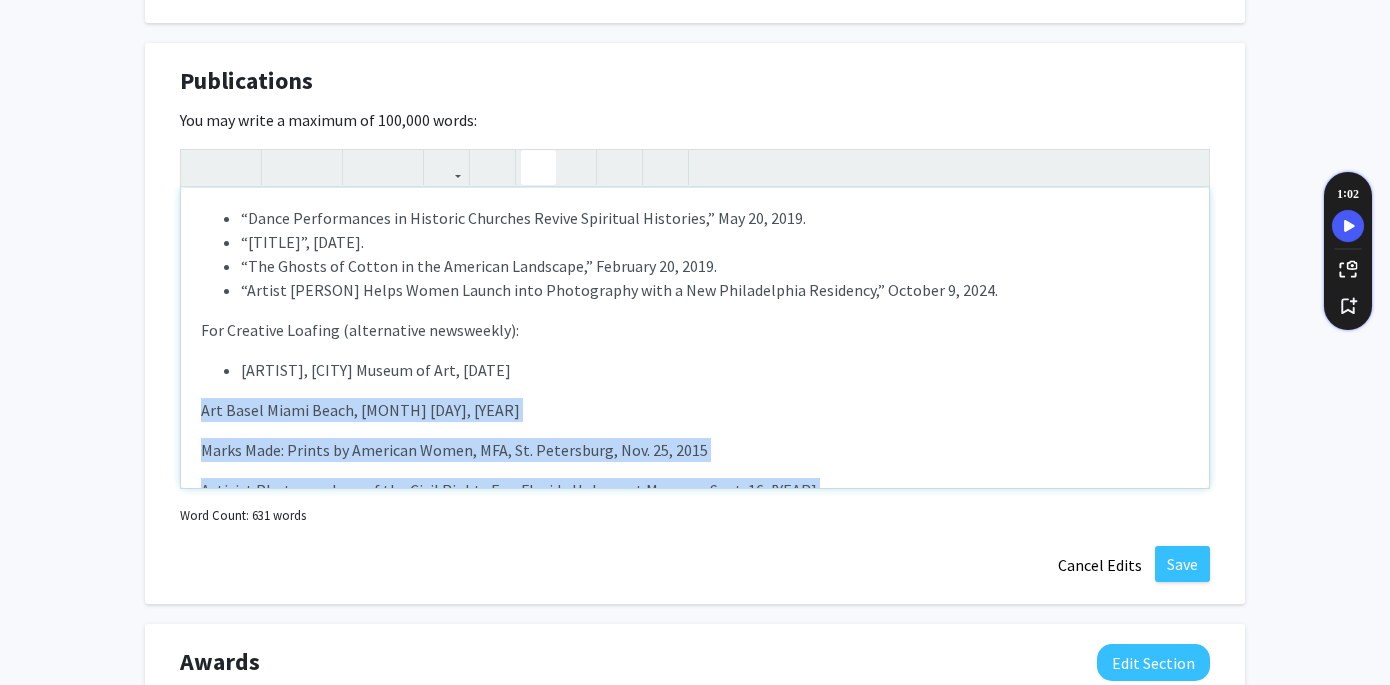 click 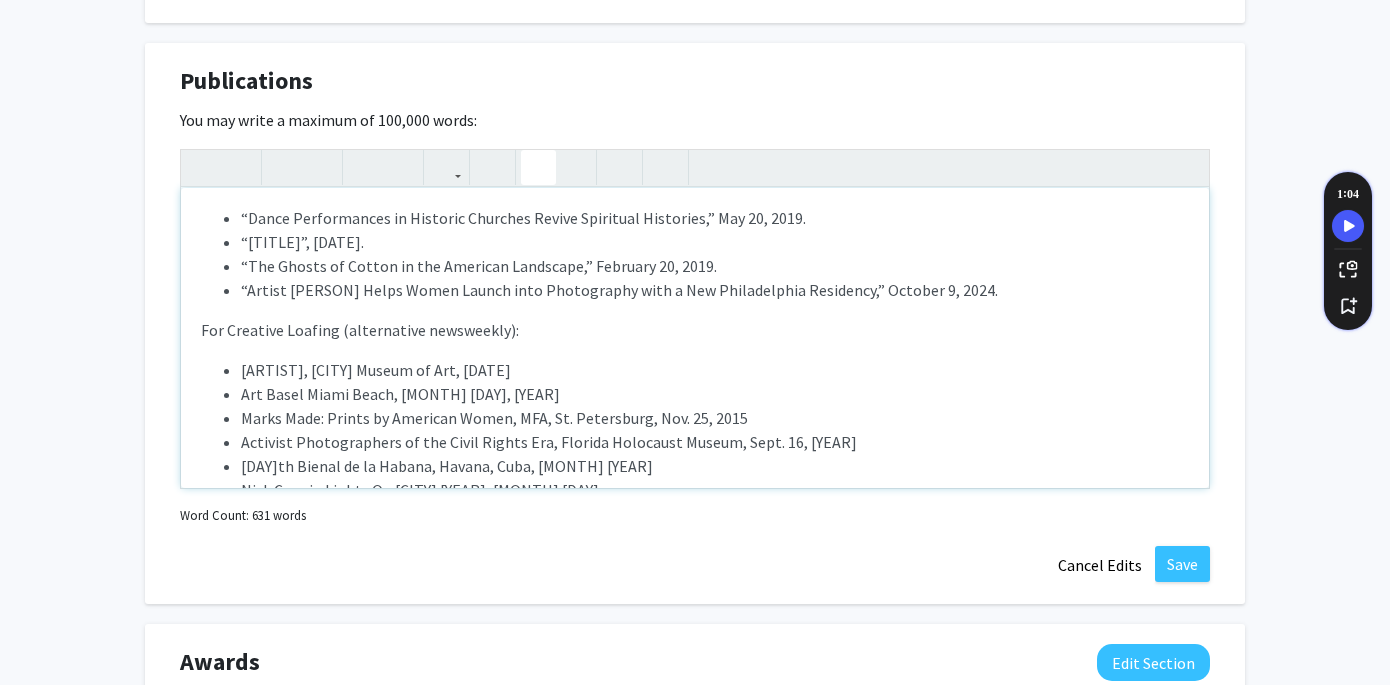 click on "PUBLICATIONS – JOURNAL ARTICLES AND BOOK CHAPTERS Voeller, [LAST], Megan. “Socially Engaged Art and Community Health.” In Palgrave Encyclopedia of Health&nbsp;Humanities, edited by [PERSON] Crawford and [PERSON] Kadetz, 1-11. London: Palgrave Macmillan, [YEAR]. DOI: 10.1007/978-3-030-26825-1_13-1. Voeller, [LAST], Megan and [PERSON] A. Pohl. “A Novel For-Credit DEI Humanities Co-Curriculum.” Medical Education 58:5 ([YEAR]): 645. DOI: 10.1111/medu.15358.
Voeller, [LAST], Megan. “Developing a Health Humanities Co-Curricular Program.” Medical Education 54:11 ([YEAR]): 1046-1047. DOI: 10.1111/medu.14329.
Voeller, [LAST], Megan. “The Art of Attending: Arts-Based Observation Training for Health Professions Students at the University of South Florida.” In Academics, Artists, and Museums: 21st-Century Partnerships, edited by [PERSON] Costache and [PERSON] Kunny, 99-110. London: Routledge, [YEAR]. ISBN: 9781138300781.
SELECT PUBLICATIONS – ART CRITICISM/JOURNALISM For The Philadelphia Inquirer (daily newspaper):" at bounding box center (695, 338) 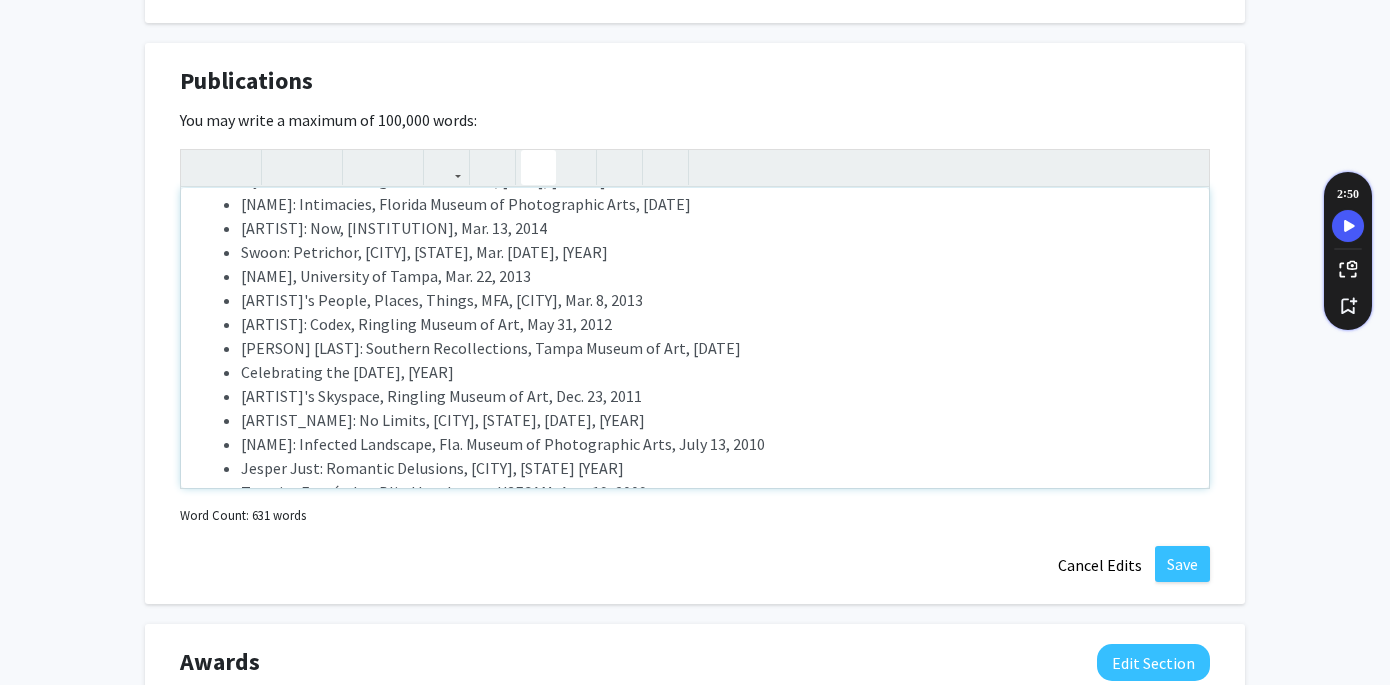 scroll, scrollTop: 1204, scrollLeft: 0, axis: vertical 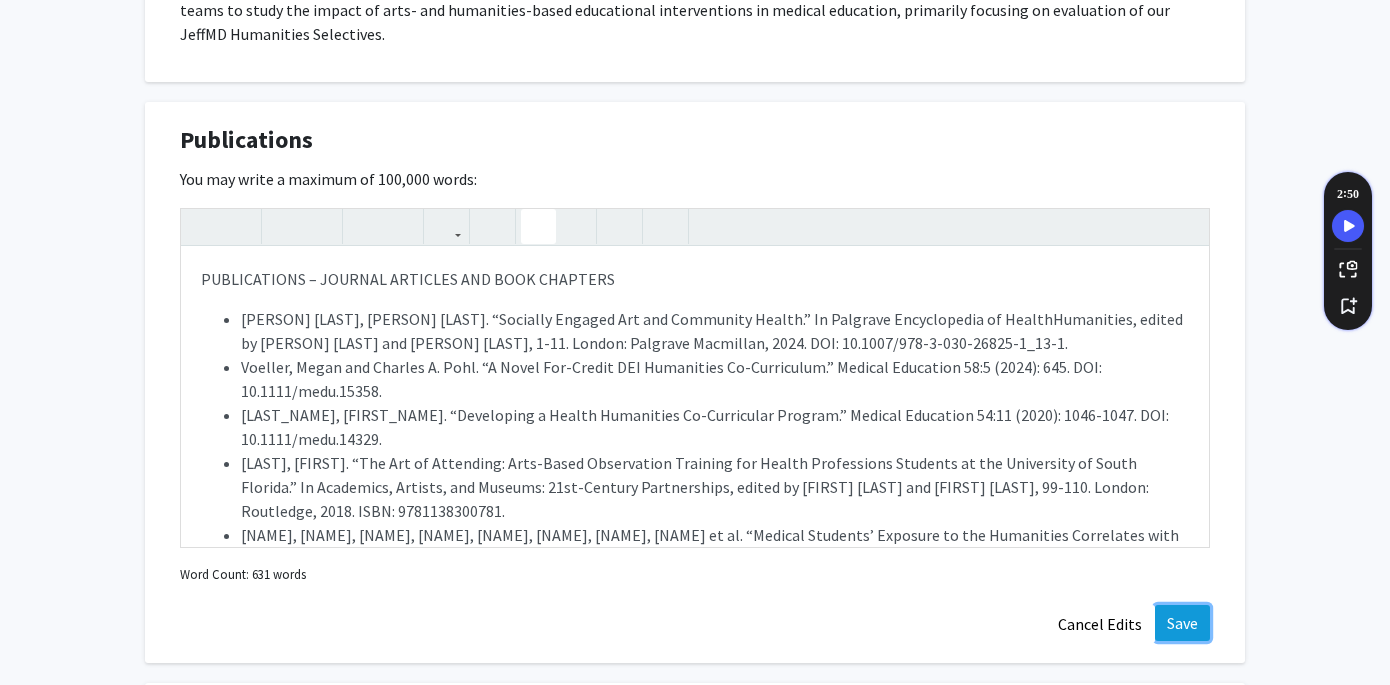 click on "Save" 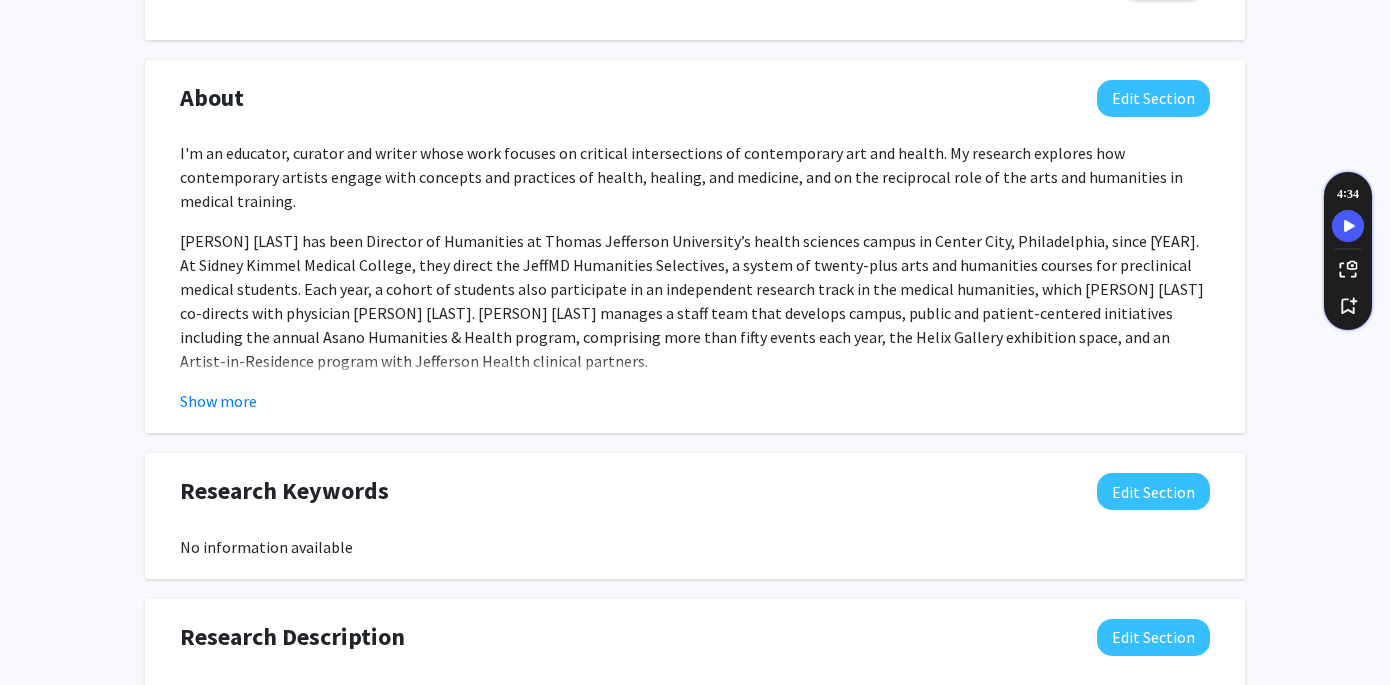 scroll, scrollTop: 871, scrollLeft: 0, axis: vertical 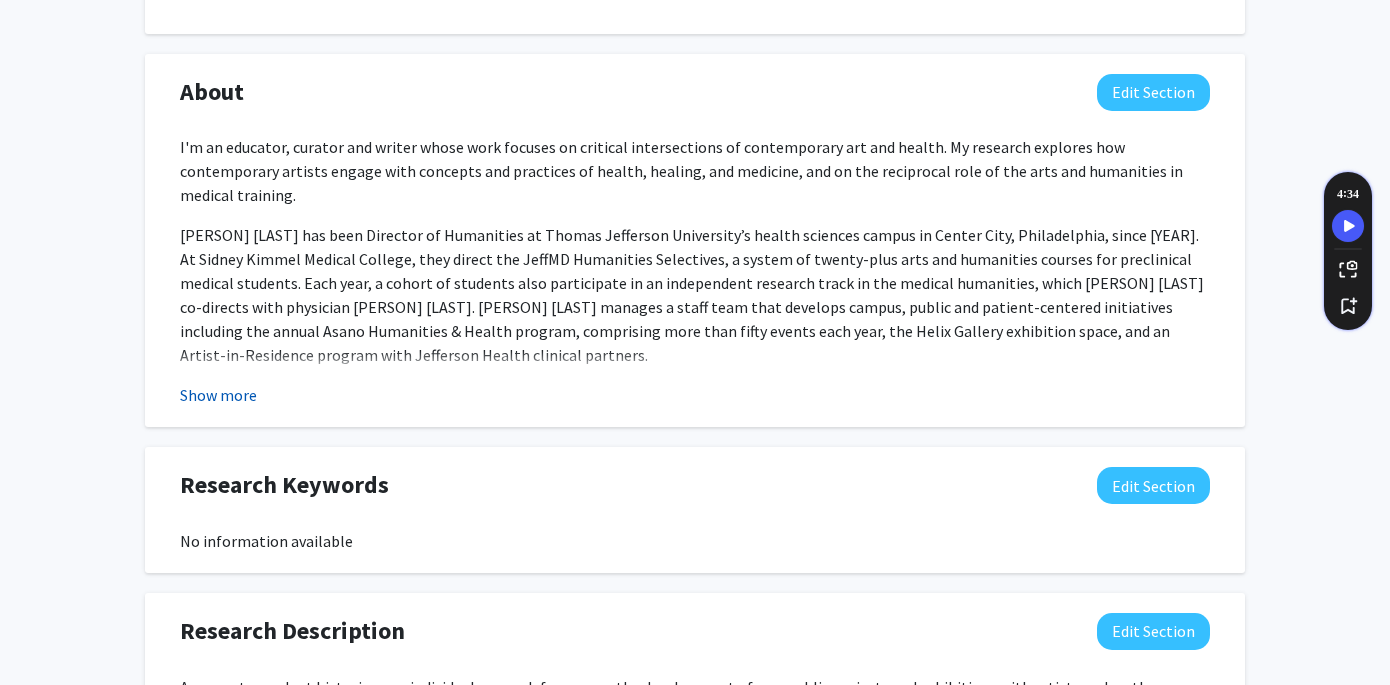 click on "Show more" 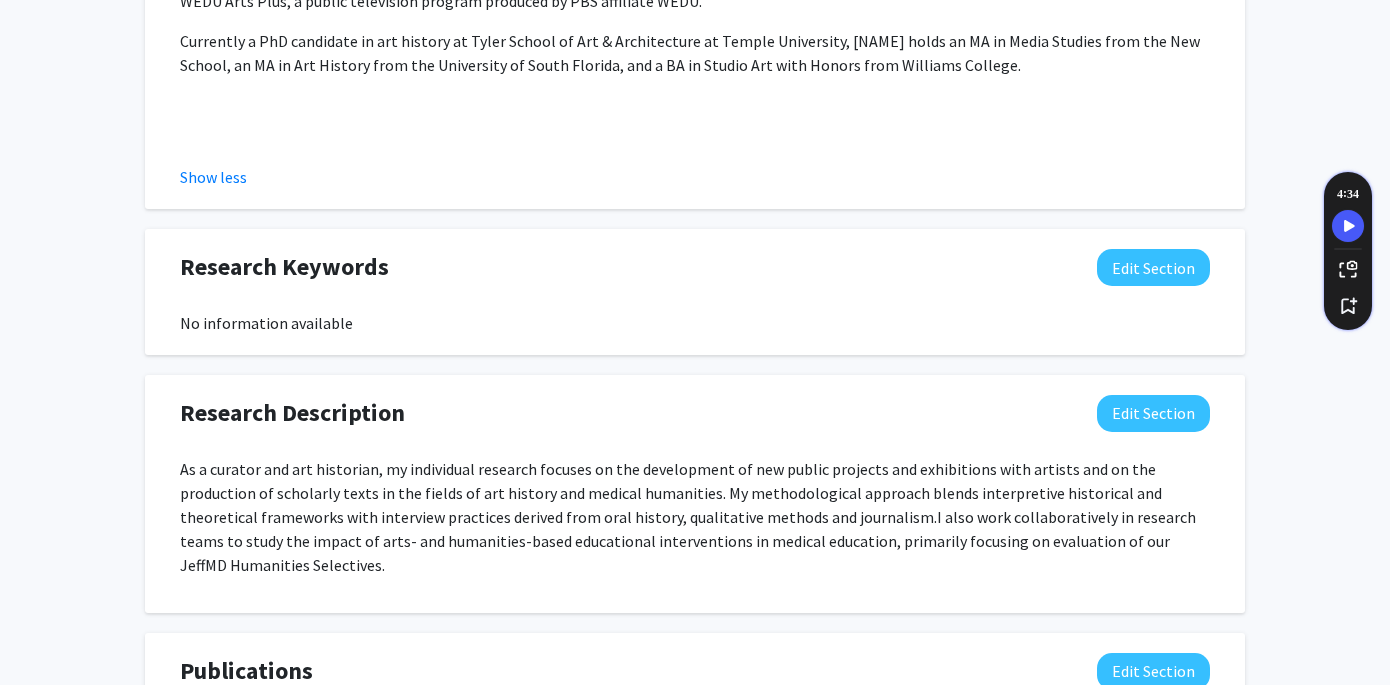 scroll, scrollTop: 1459, scrollLeft: 0, axis: vertical 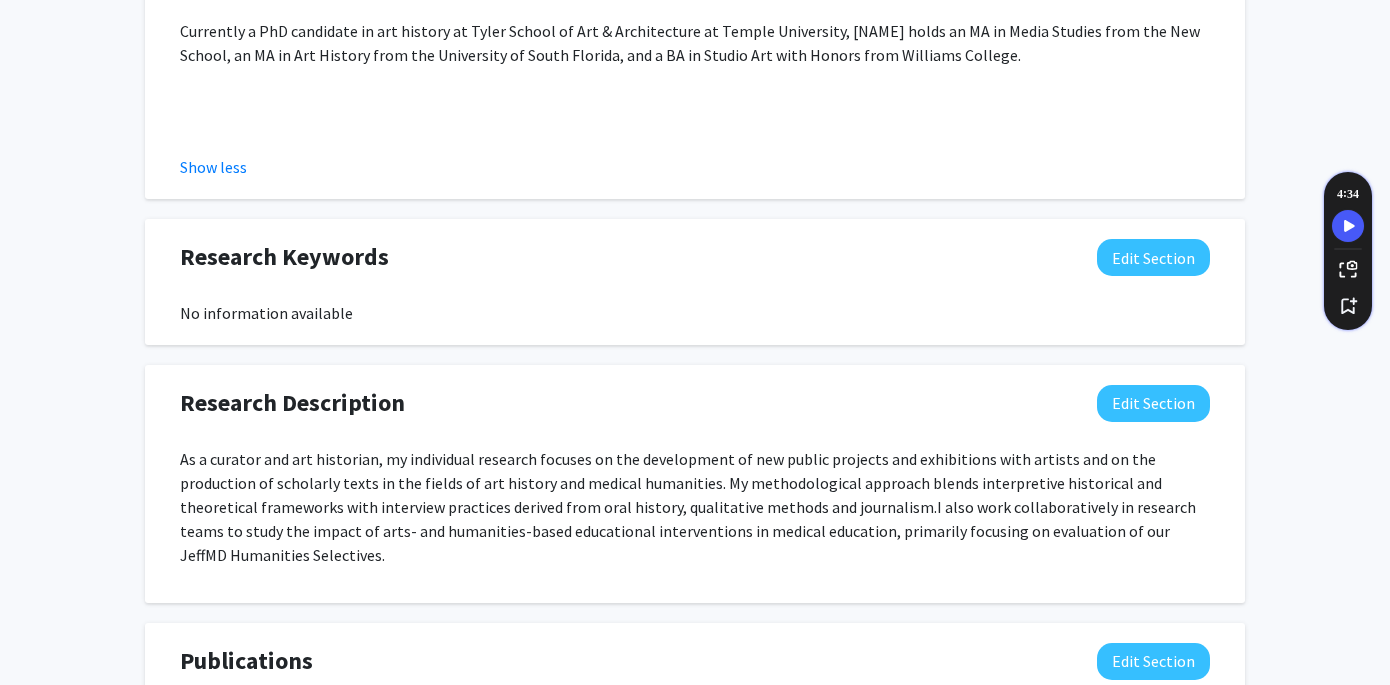 click on "Research Keywords  Edit Section" 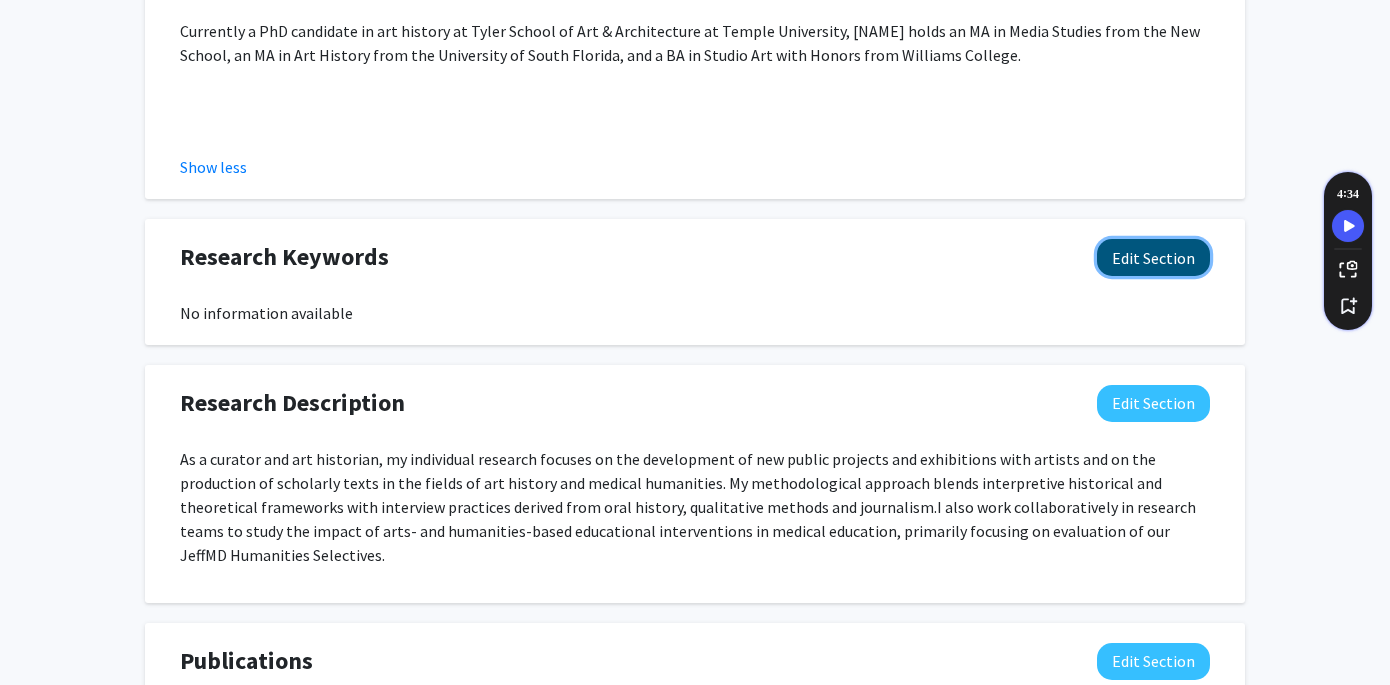 click on "Edit Section" 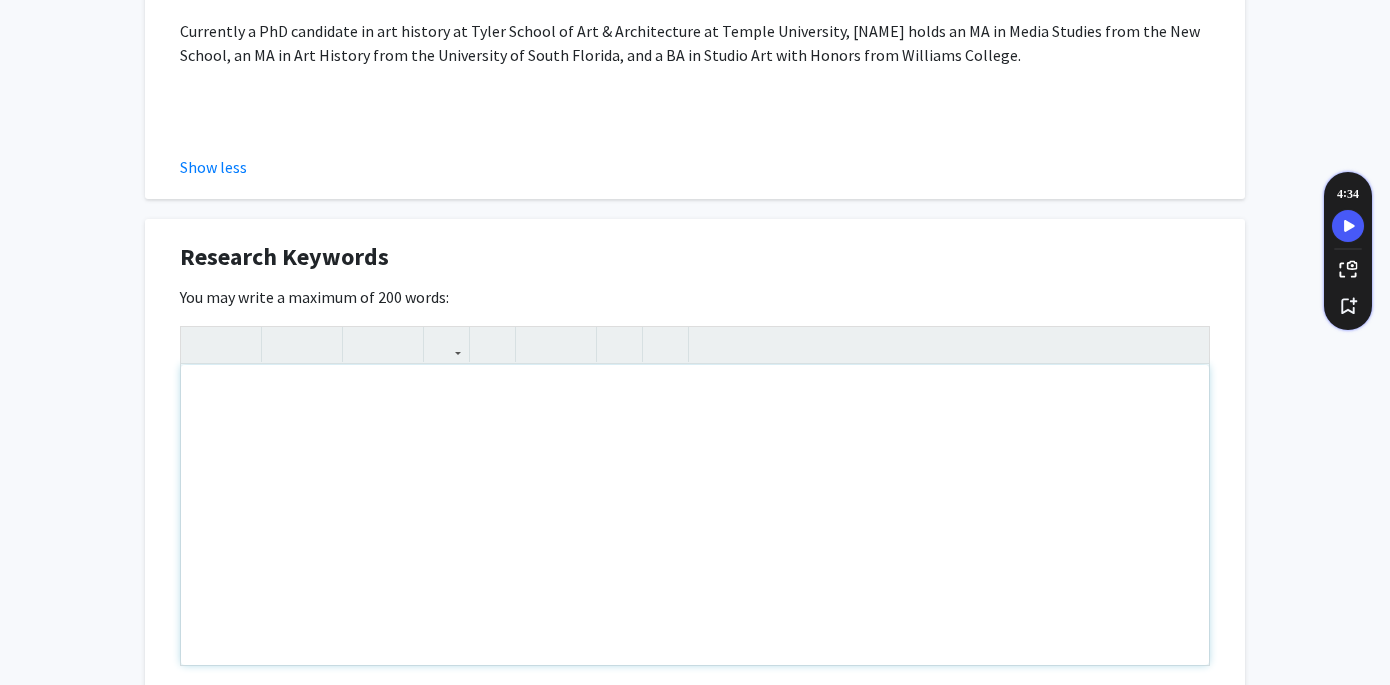 scroll, scrollTop: 1471, scrollLeft: 0, axis: vertical 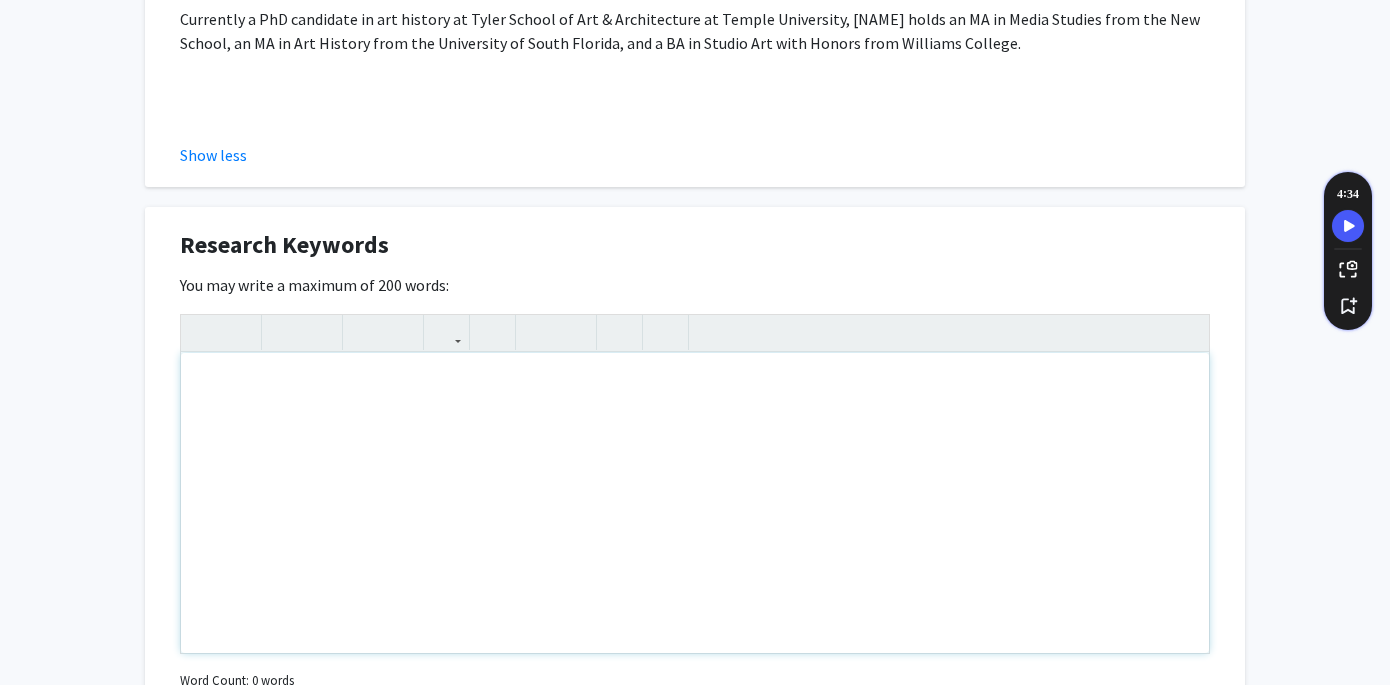 click at bounding box center [695, 503] 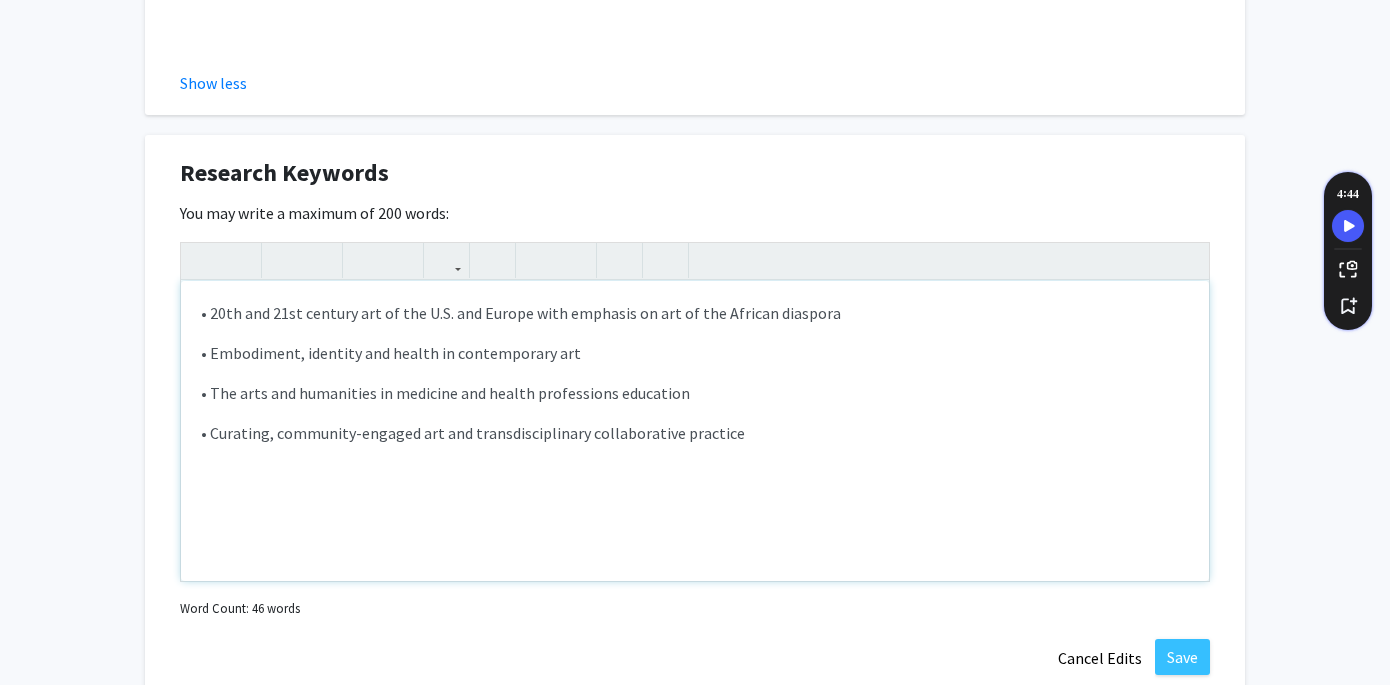 scroll, scrollTop: 1545, scrollLeft: 0, axis: vertical 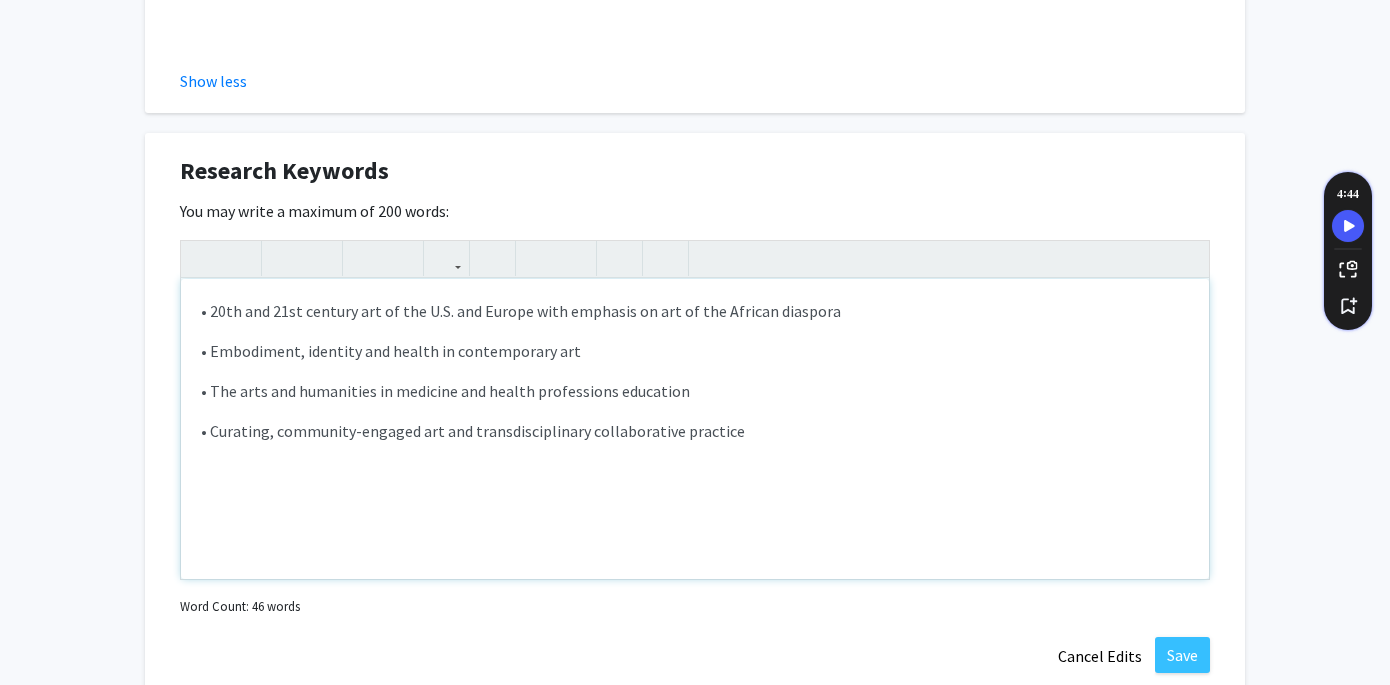 click on "•	Embodiment, identity and health in contemporary art" at bounding box center (695, 351) 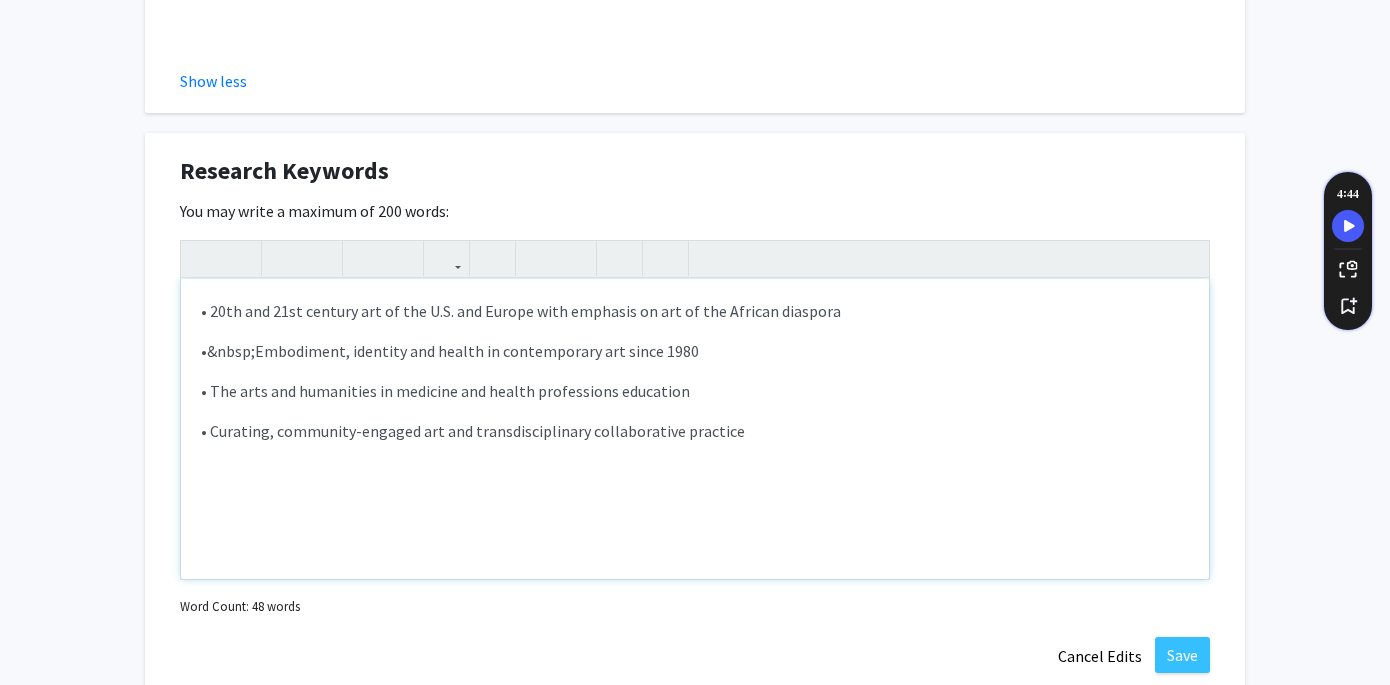 type on "<p>•	20th and 21st century art of the U.S. and Europe with emphasis on art of the African diaspora
</p><p>•	Embodiment, identity and health in contemporary art since 1980</p><p>•	The arts and humanities in medicine and health professions education
</p><p>•	Curating, community-engaged art and transdisciplinary collaborative practice
</p><p><br></p>" 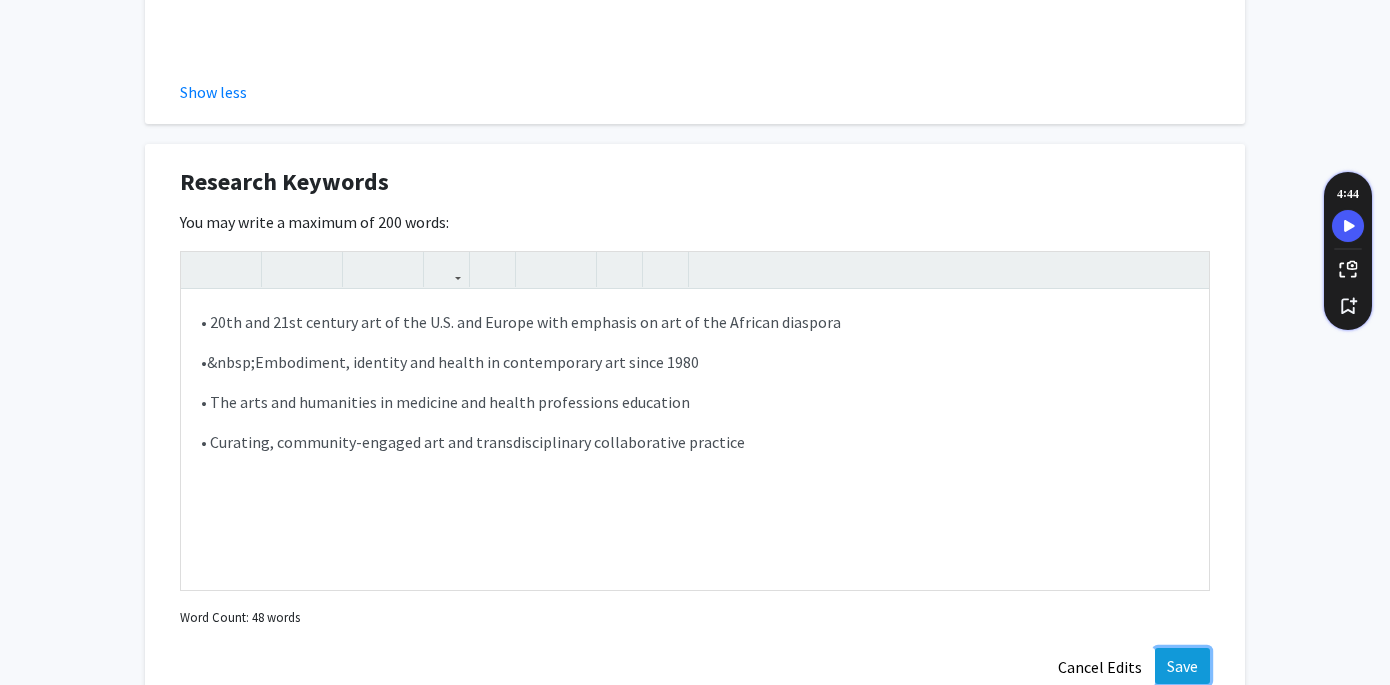 click on "Save" 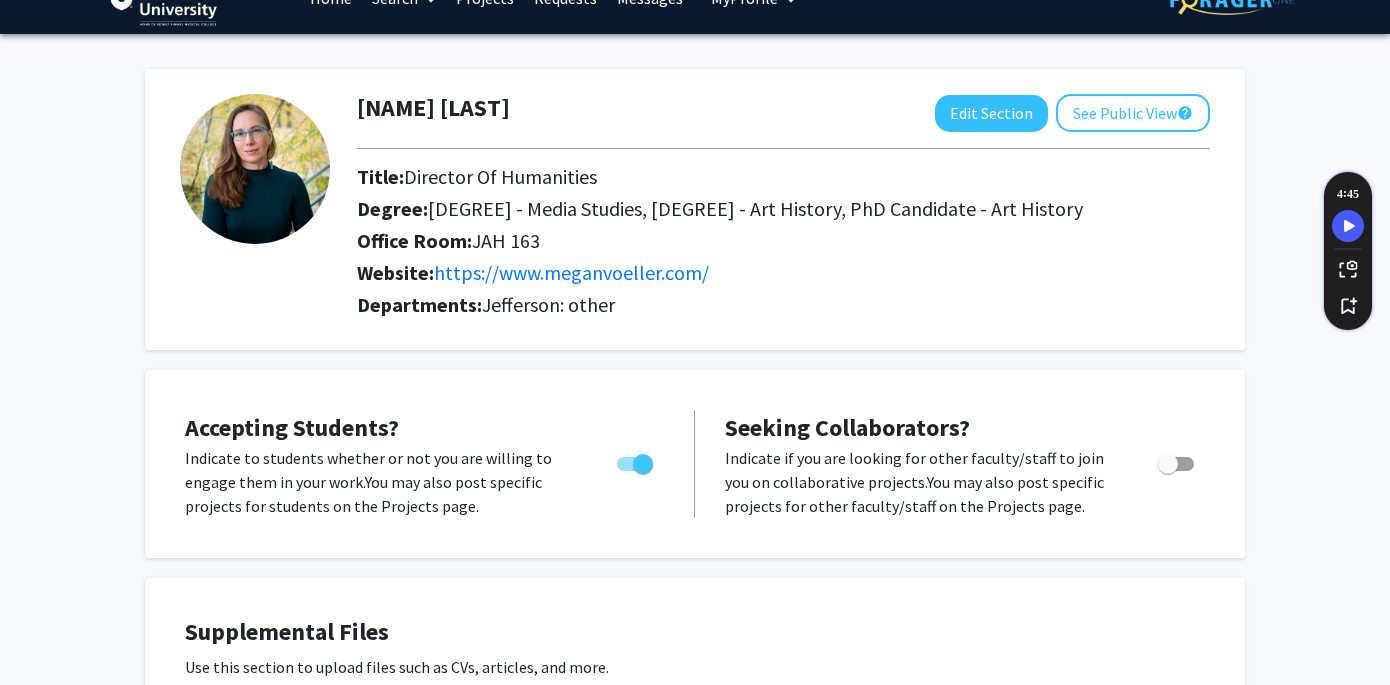 scroll, scrollTop: 0, scrollLeft: 0, axis: both 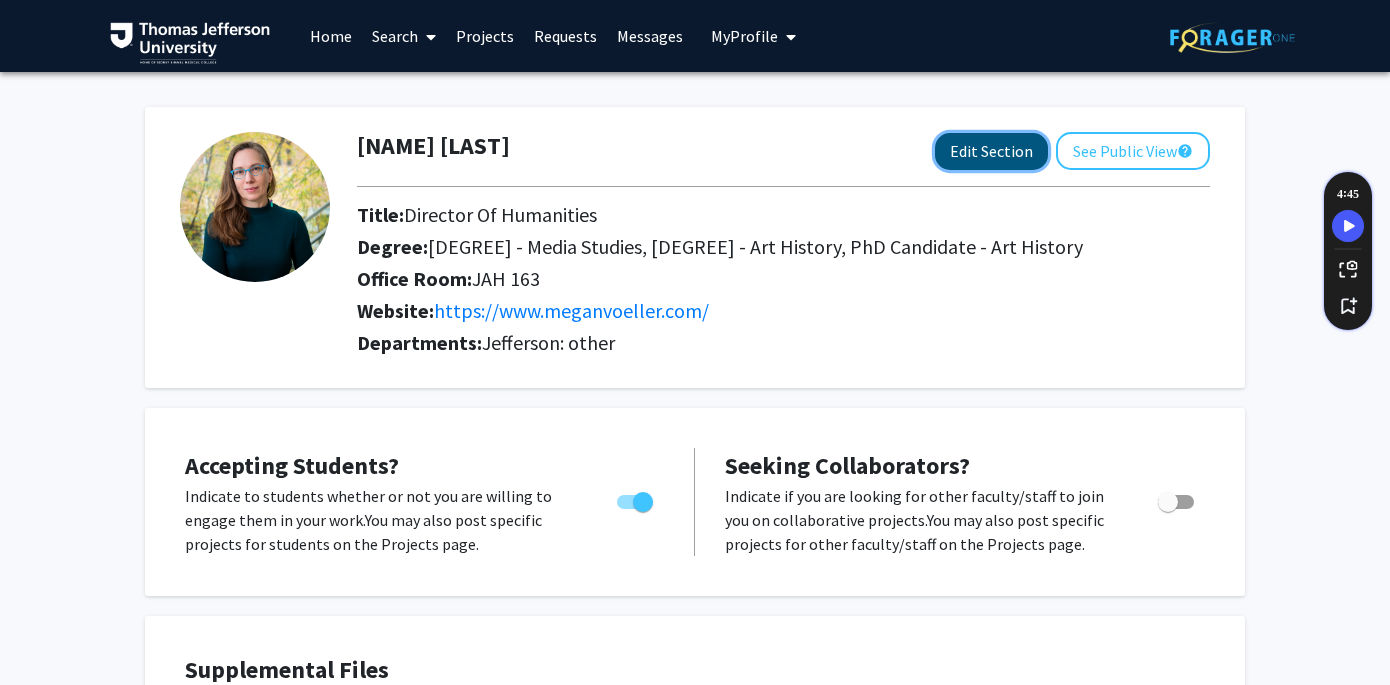 click on "Edit Section" 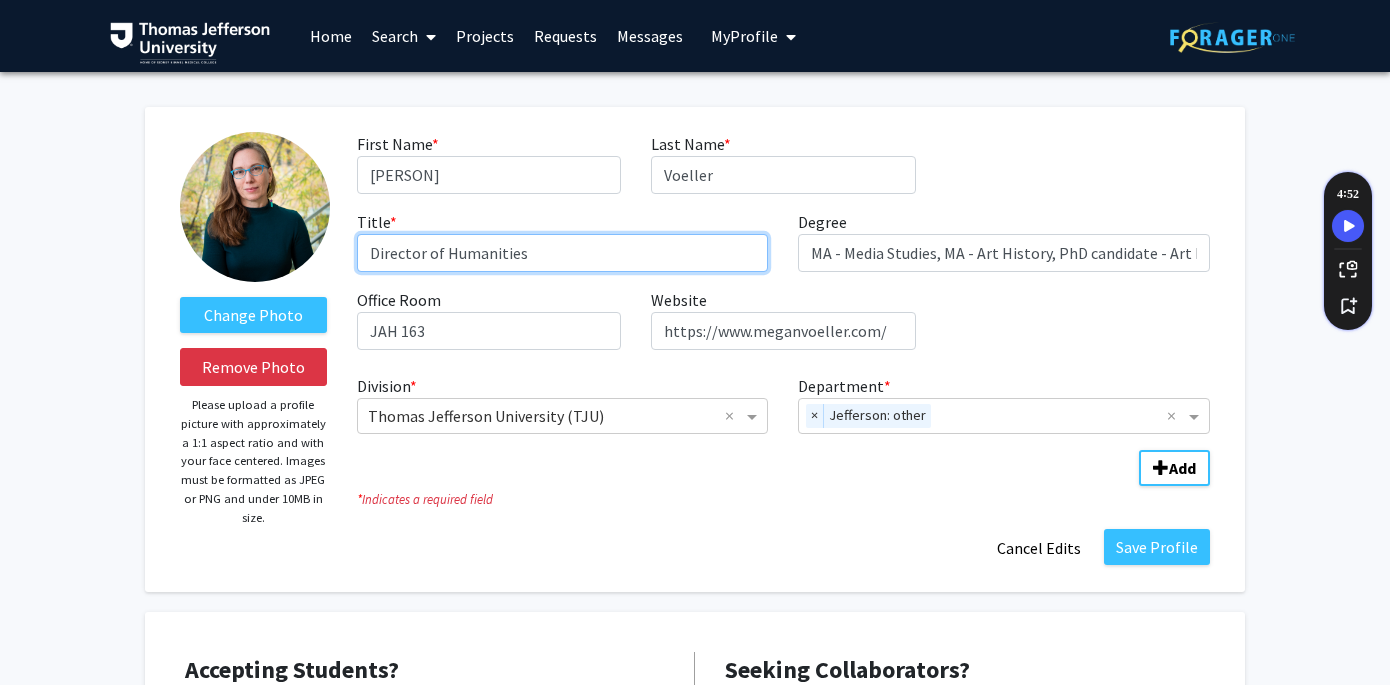 click on "Director of Humanities" at bounding box center [563, 253] 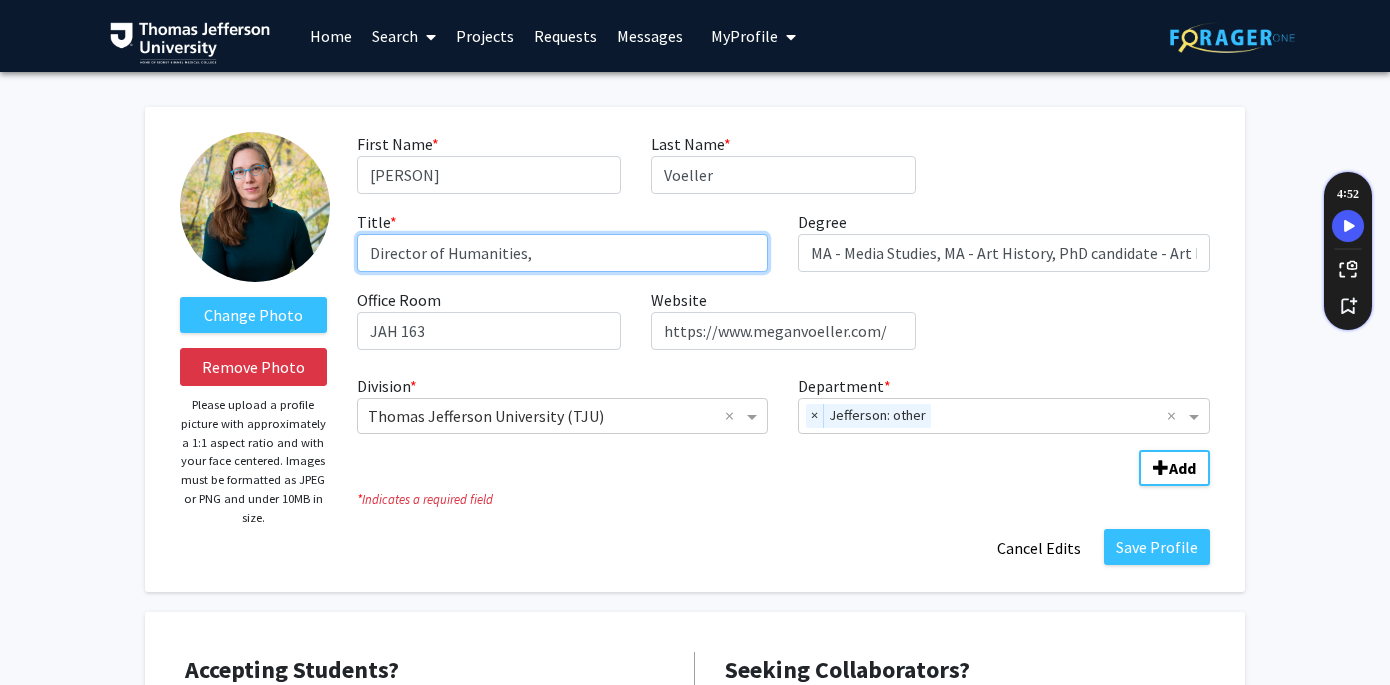 type on "Director of Humanities" 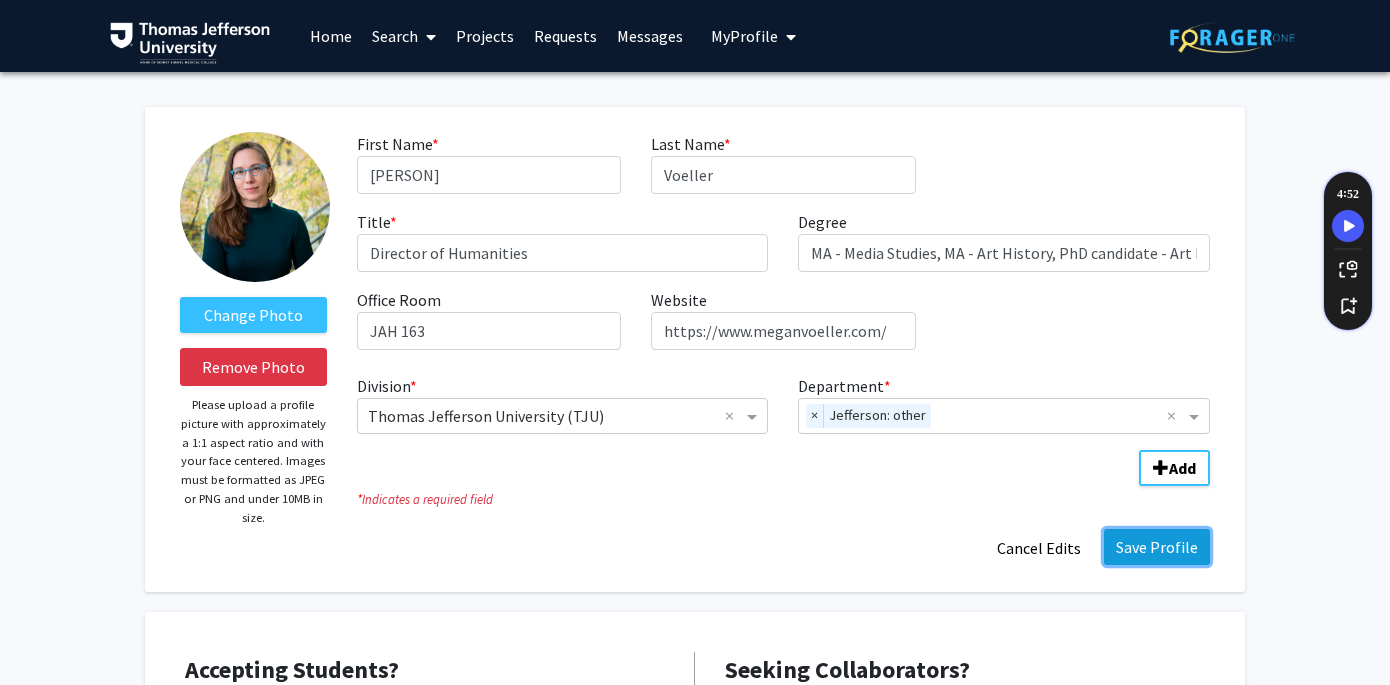 click on "Save Profile" 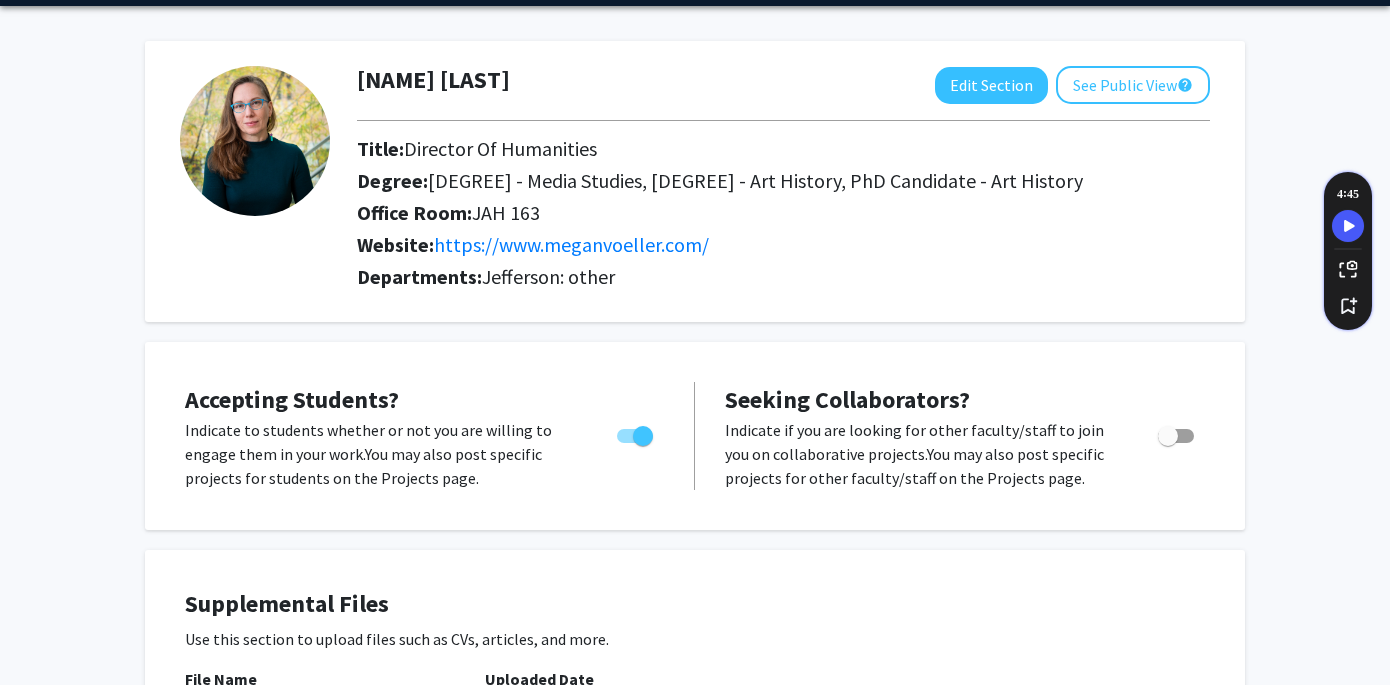 scroll, scrollTop: 0, scrollLeft: 0, axis: both 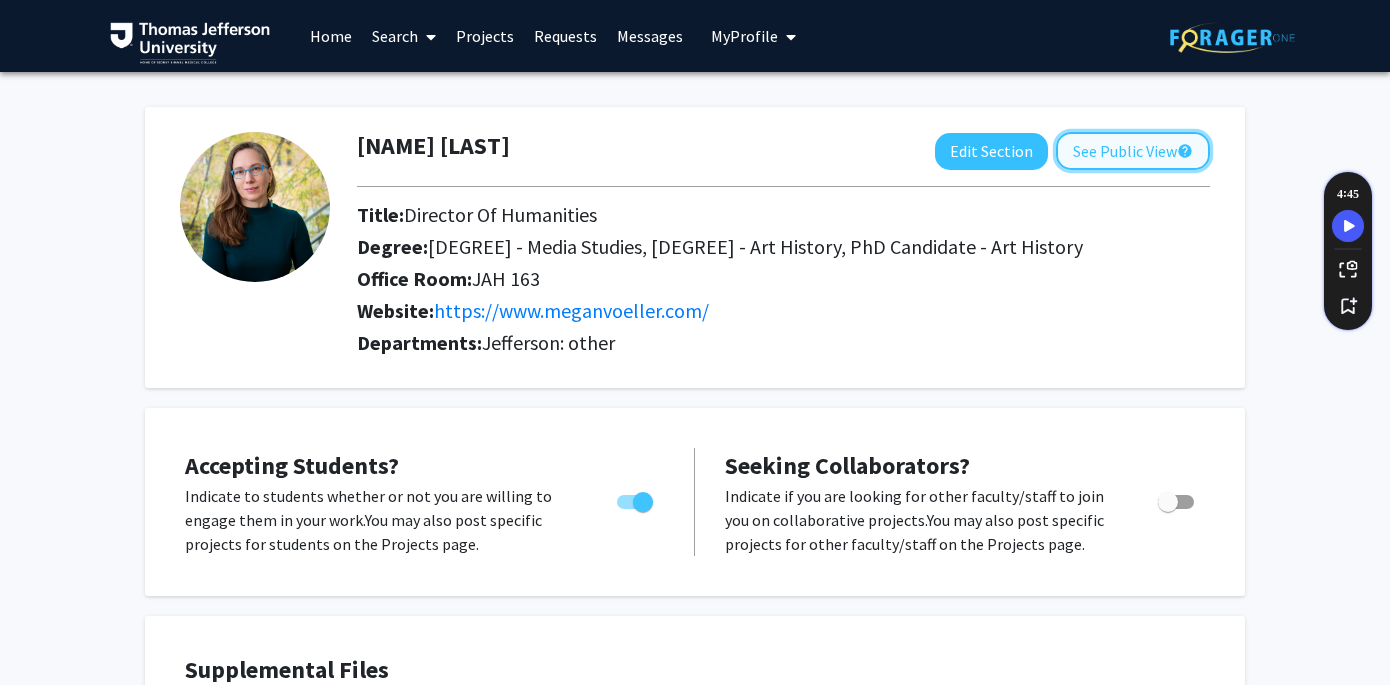 click on "See Public View  help" 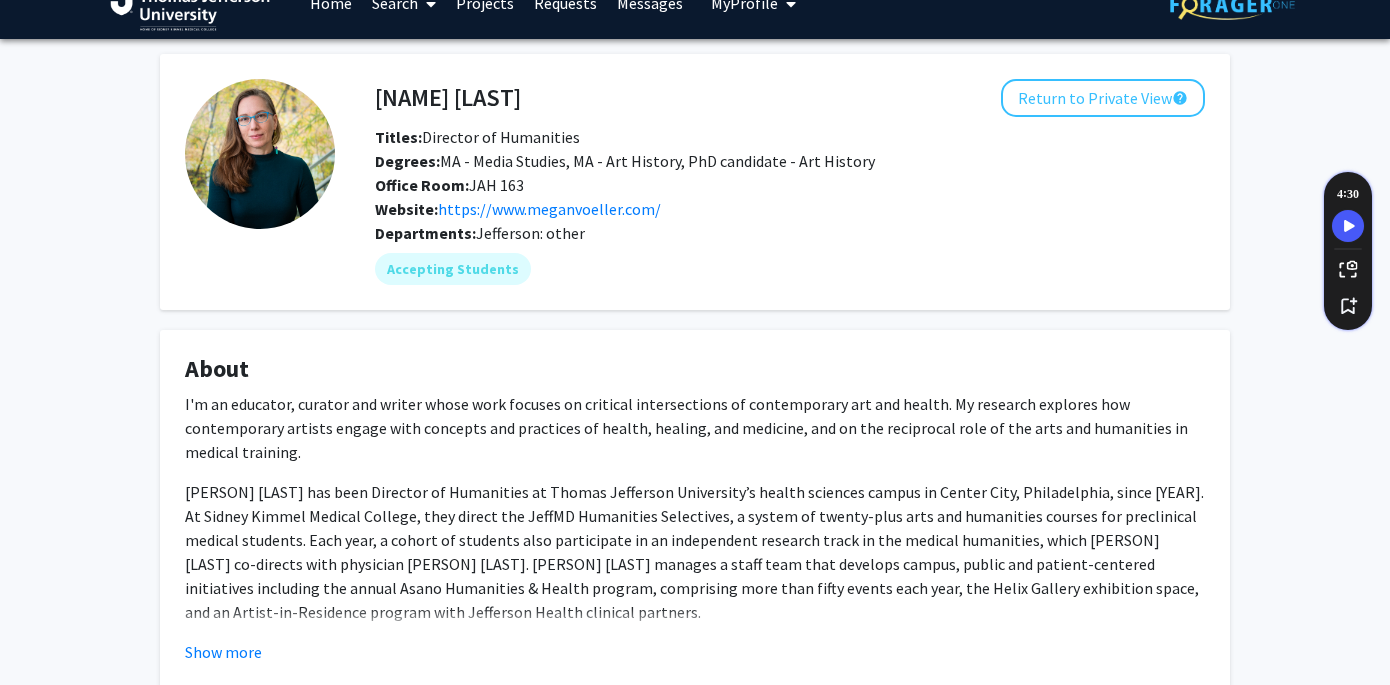 scroll, scrollTop: 0, scrollLeft: 0, axis: both 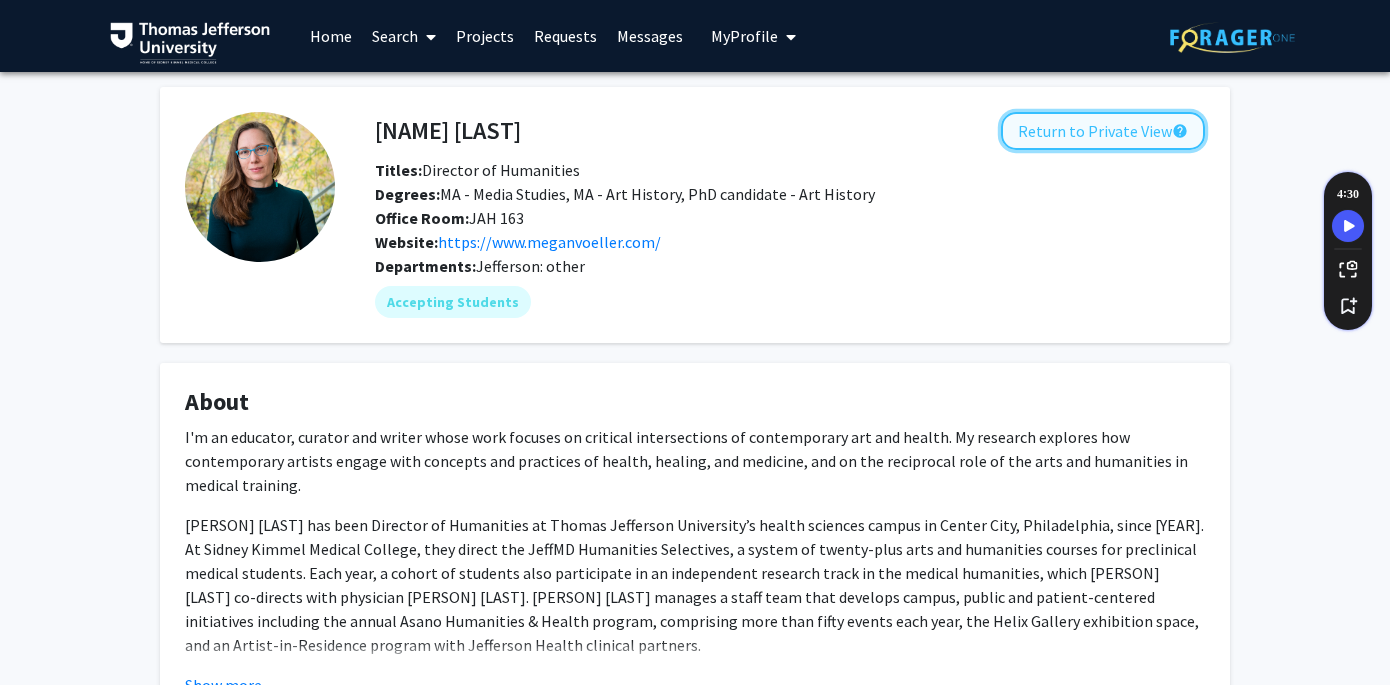 click on "Return to Private View  help" 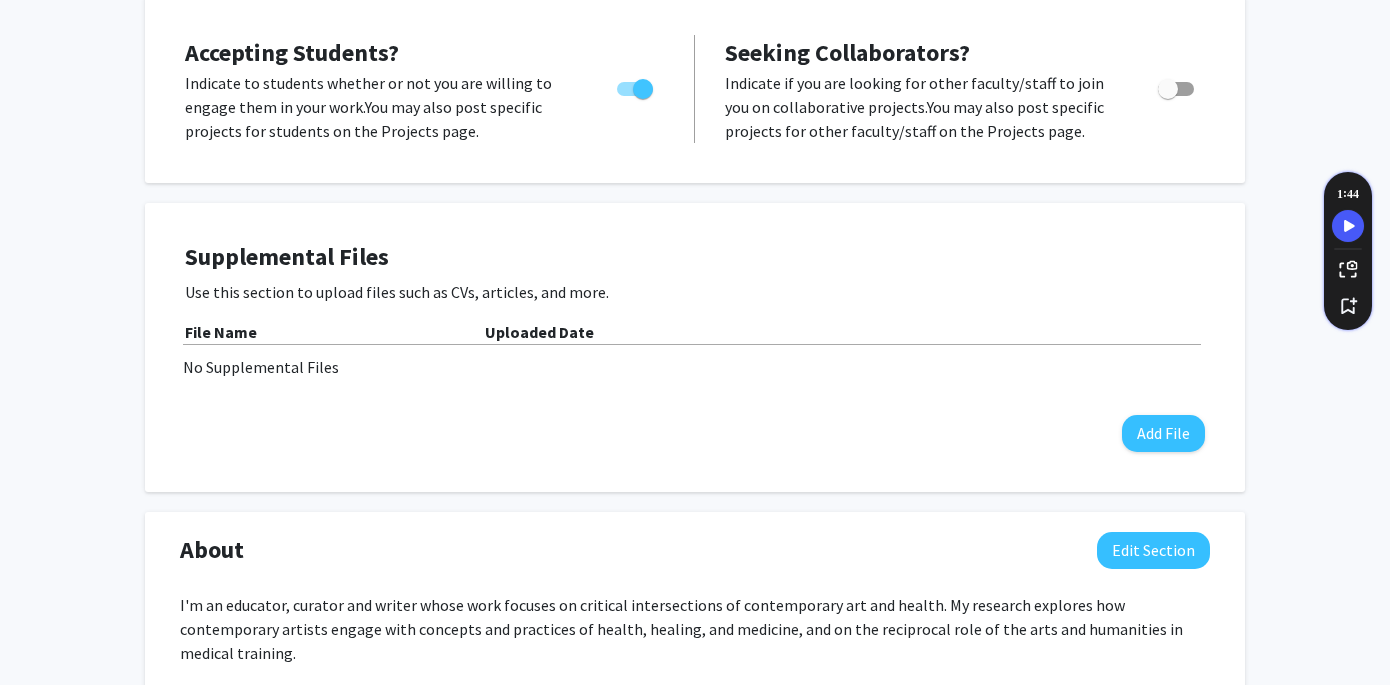 scroll, scrollTop: 420, scrollLeft: 0, axis: vertical 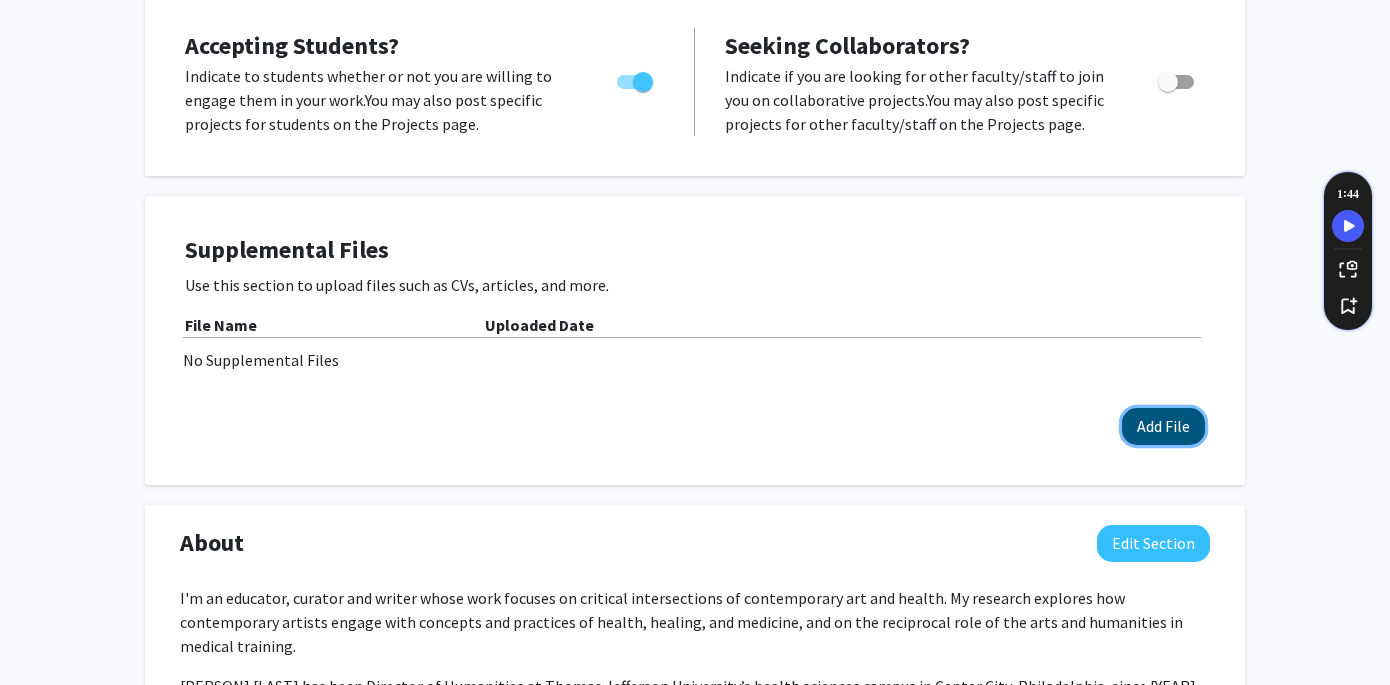 click on "Add File" 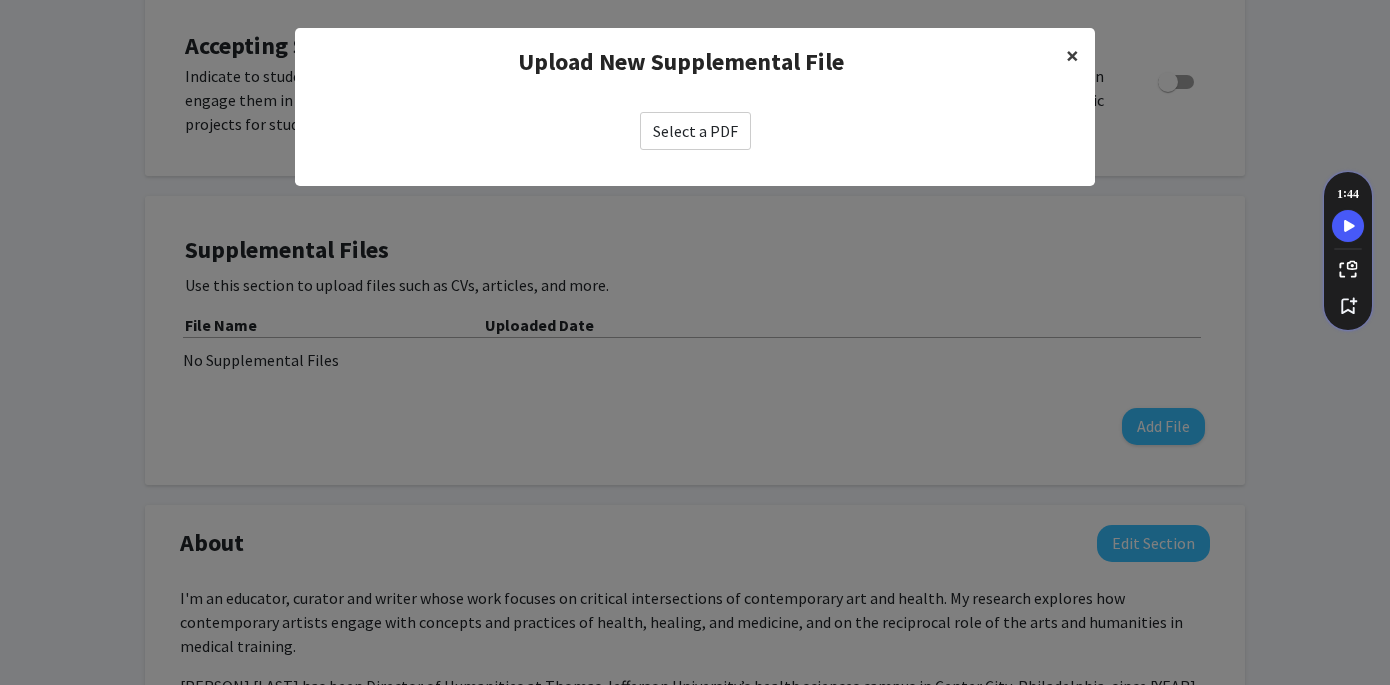 click on "×" 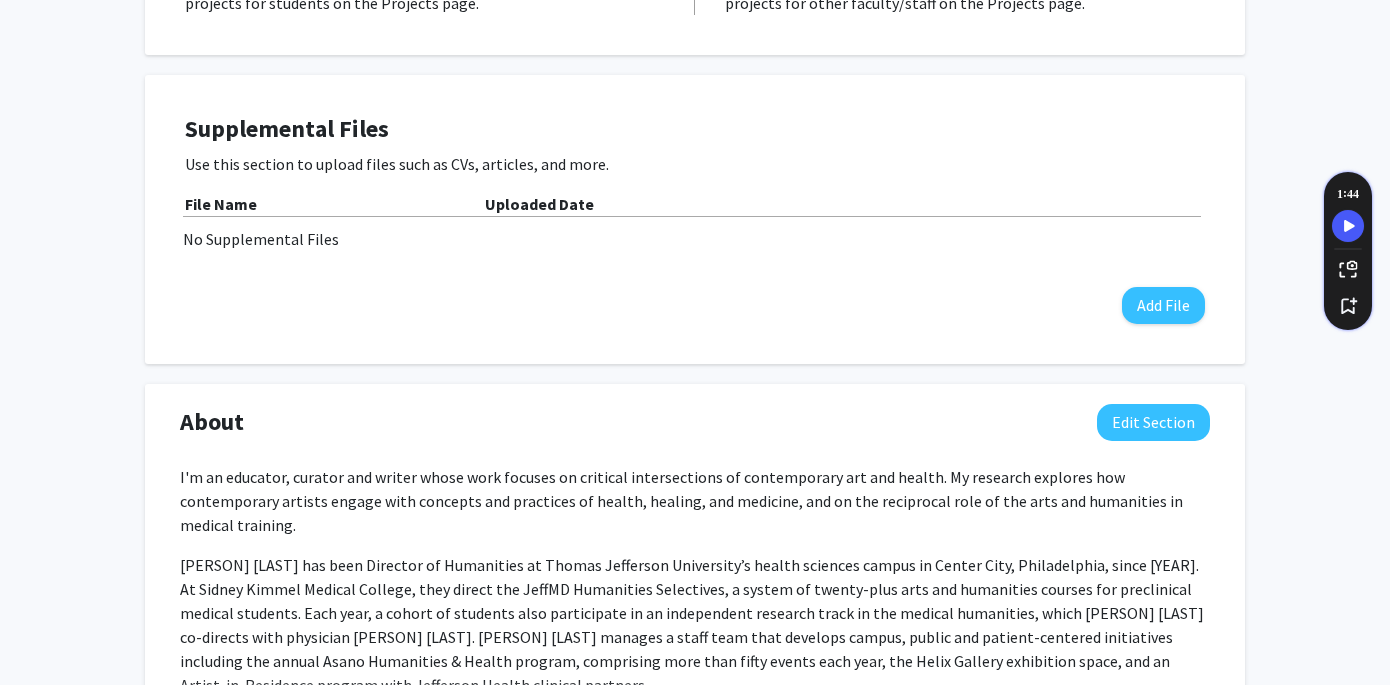 scroll, scrollTop: 0, scrollLeft: 0, axis: both 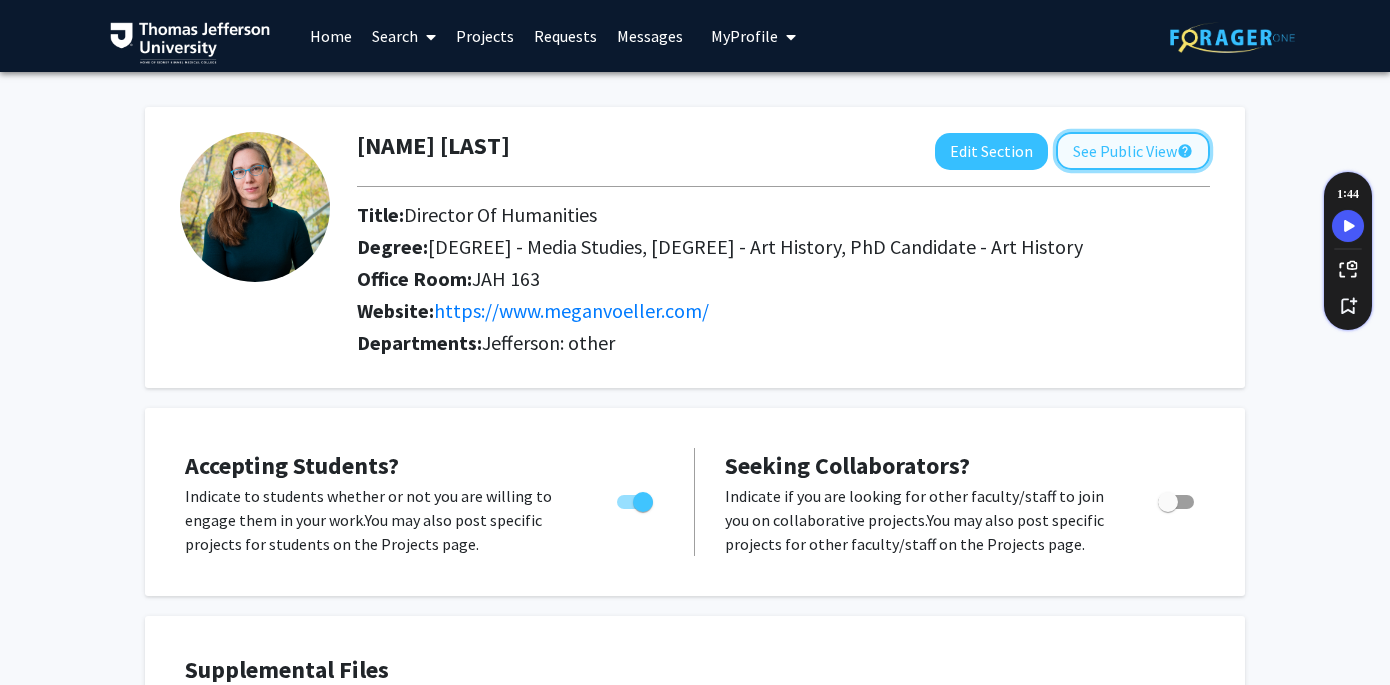 click on "See Public View  help" 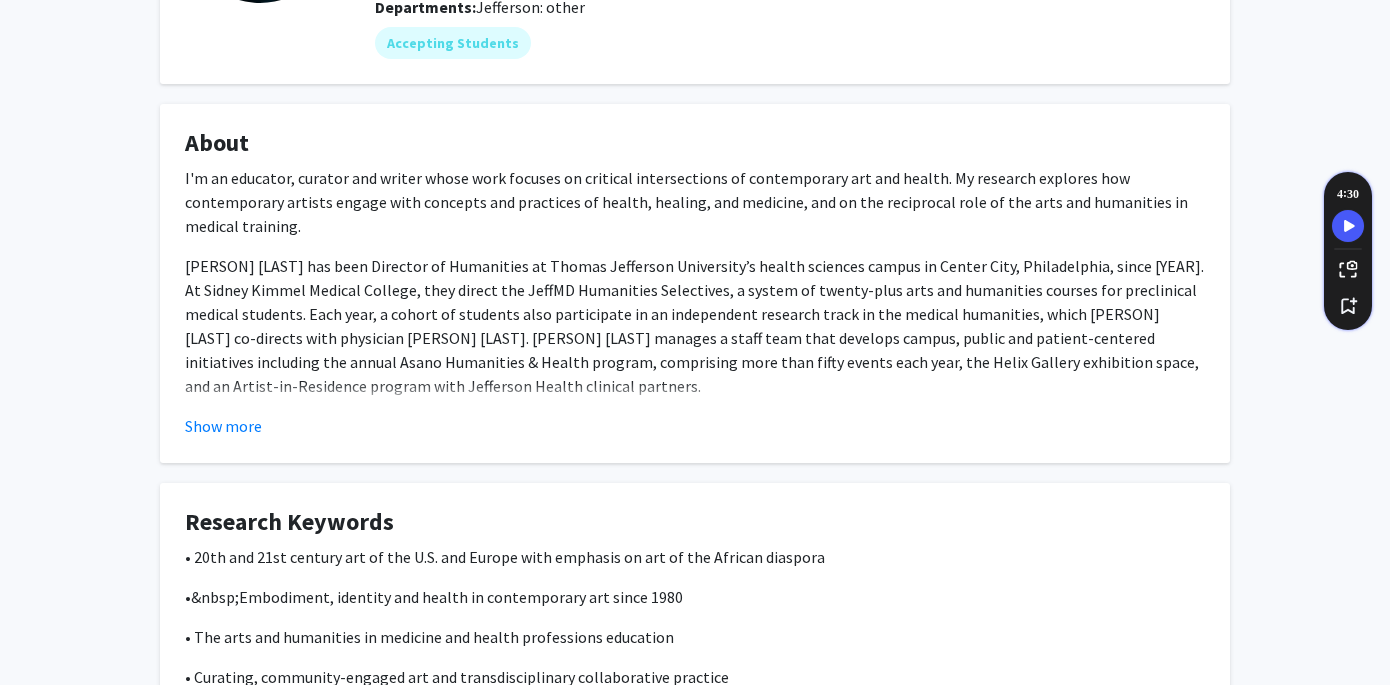 scroll, scrollTop: 0, scrollLeft: 0, axis: both 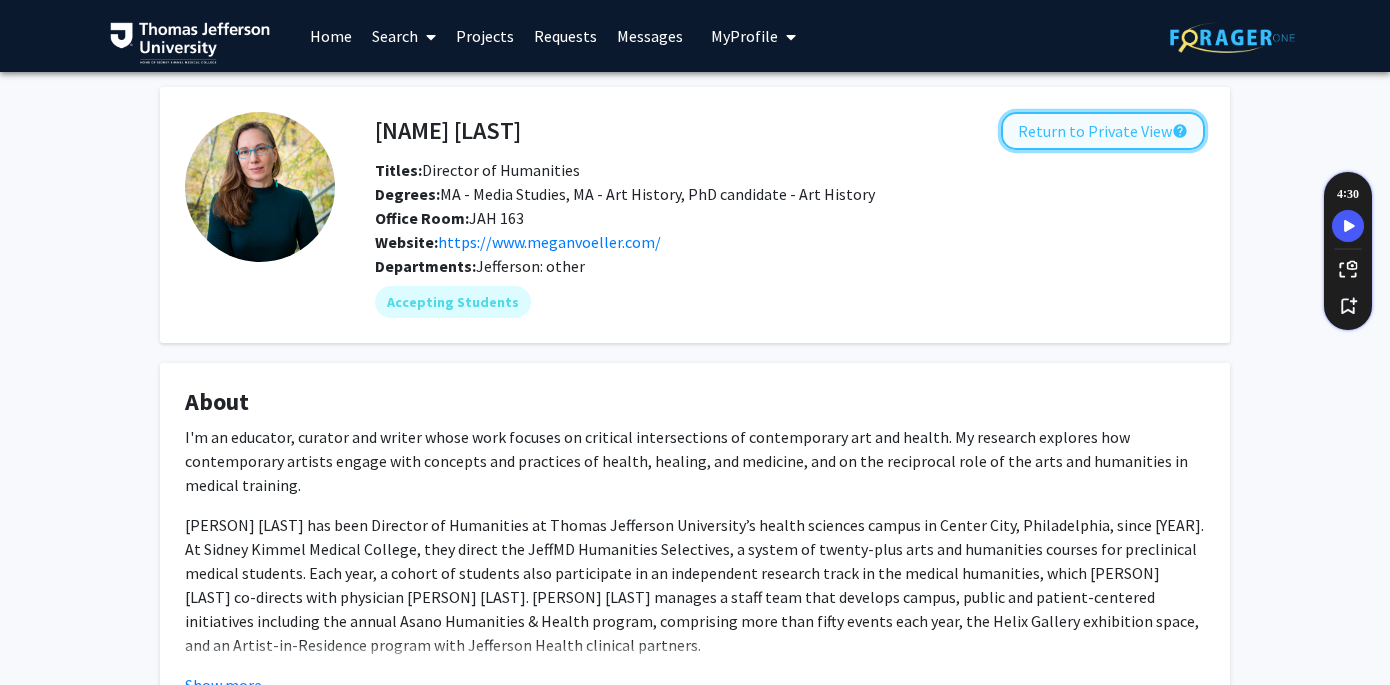 click on "Return to Private View  help" 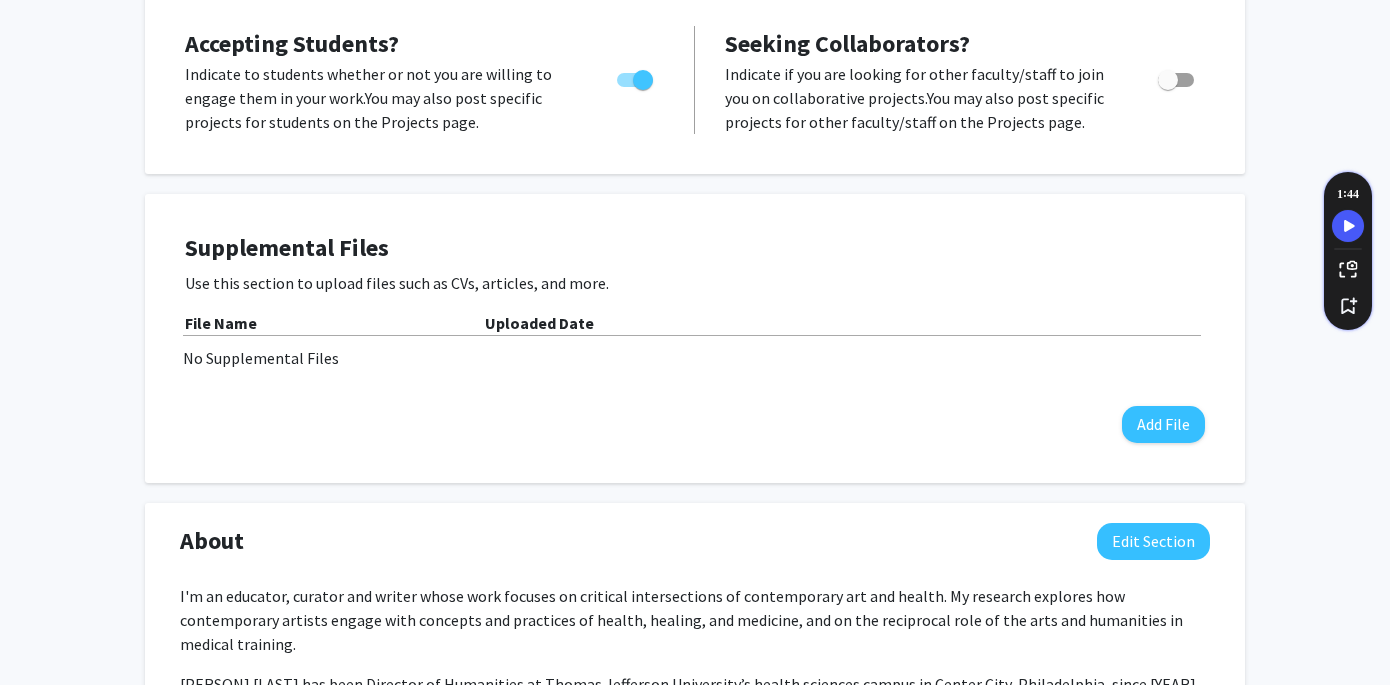 scroll, scrollTop: 0, scrollLeft: 0, axis: both 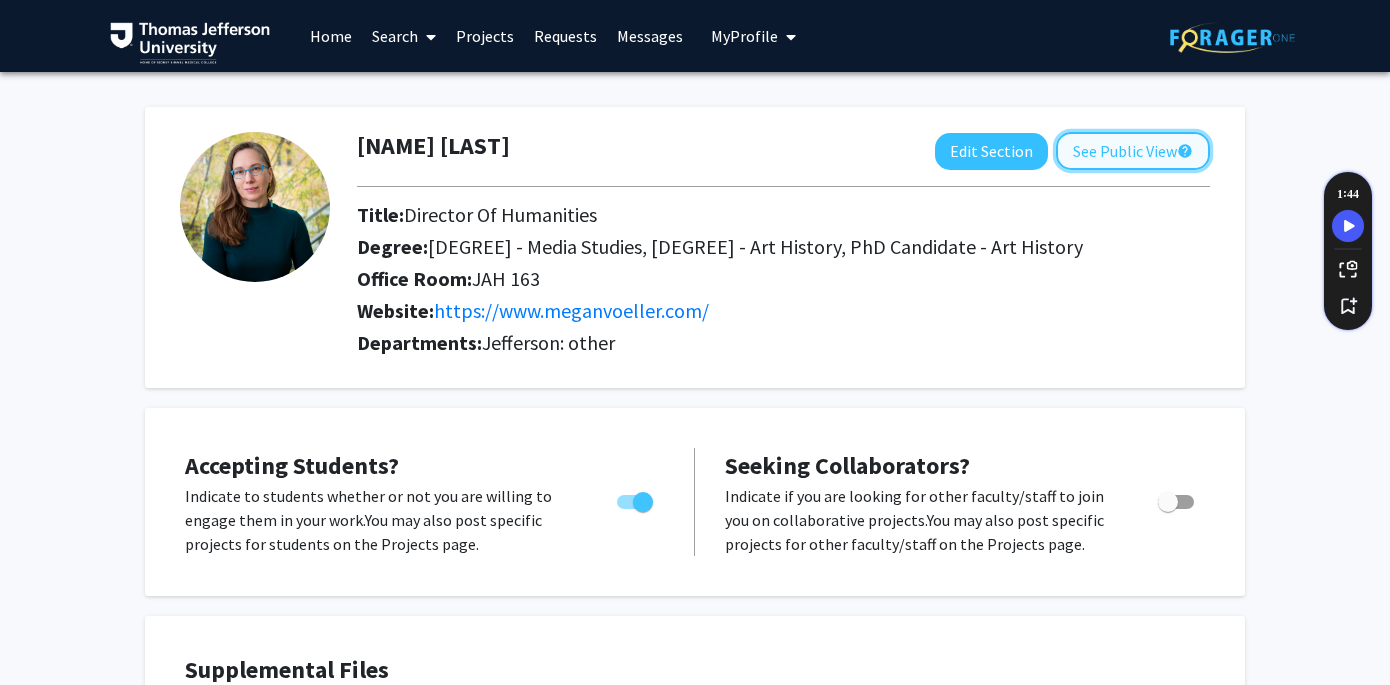 click on "See Public View  help" 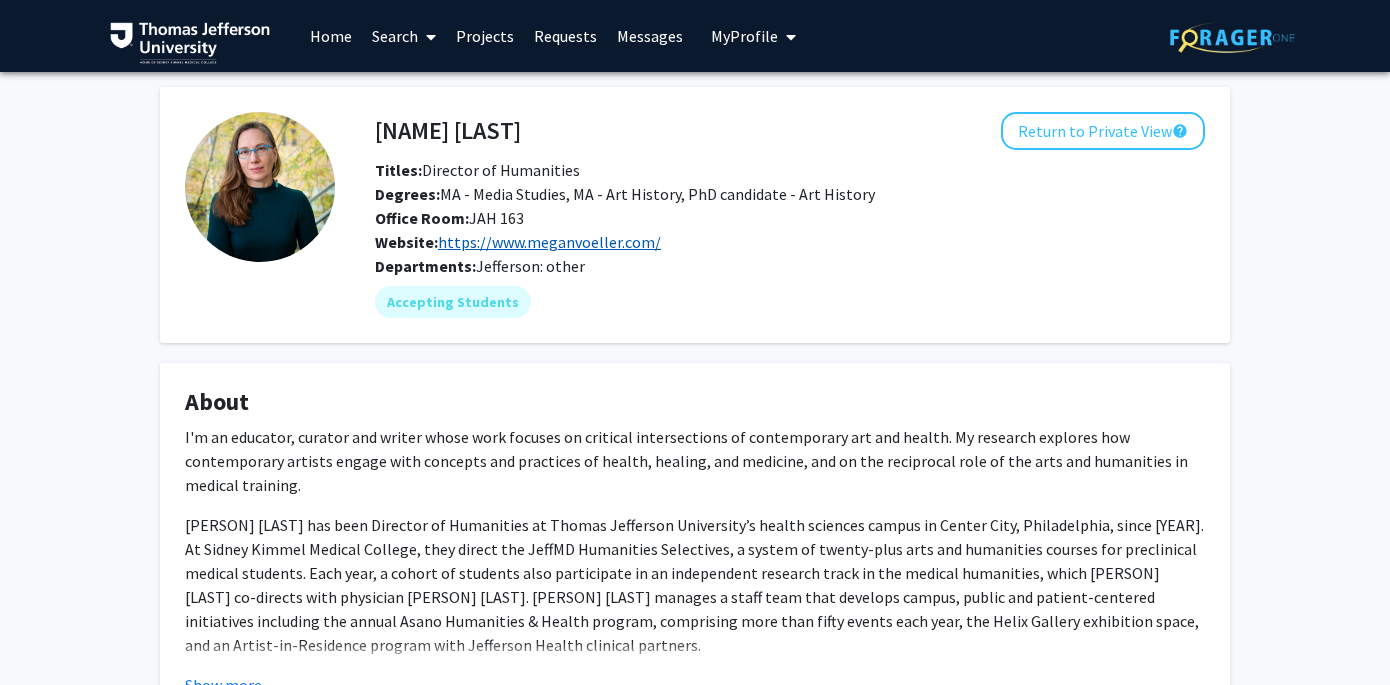 click on "https://www.meganvoeller.com/" 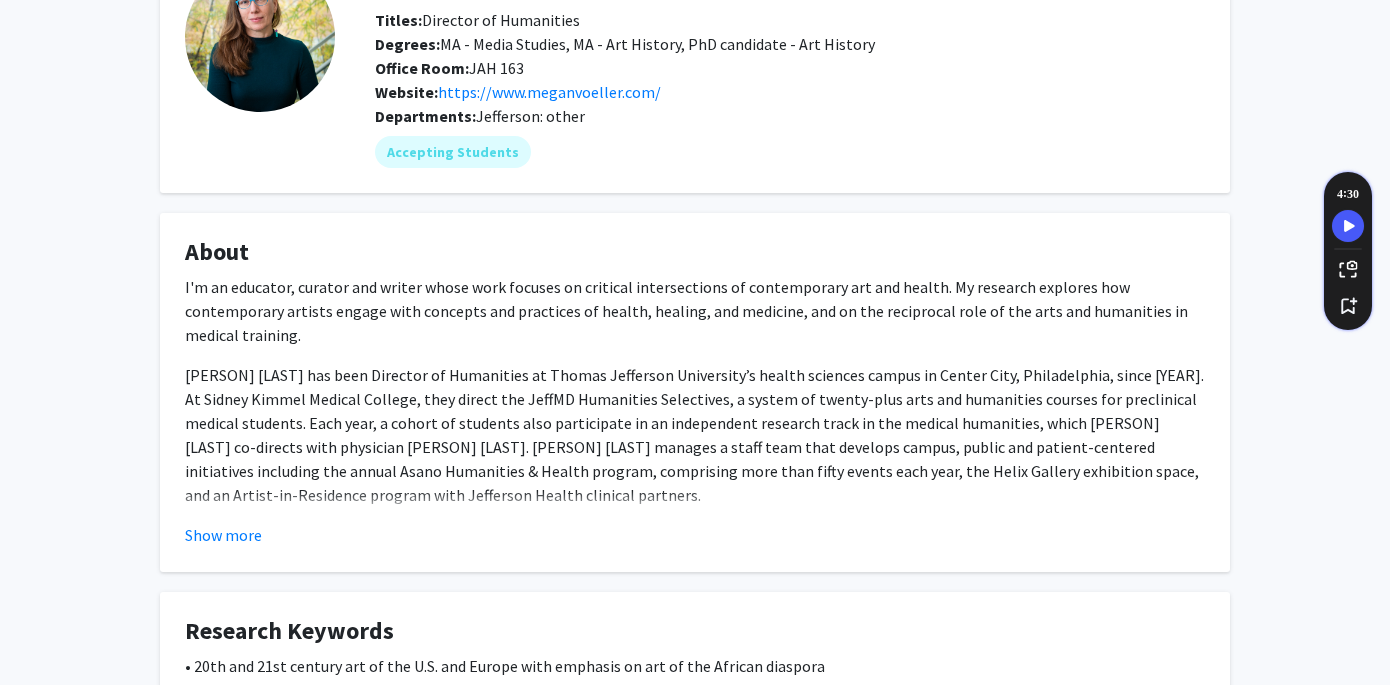 scroll, scrollTop: 0, scrollLeft: 0, axis: both 